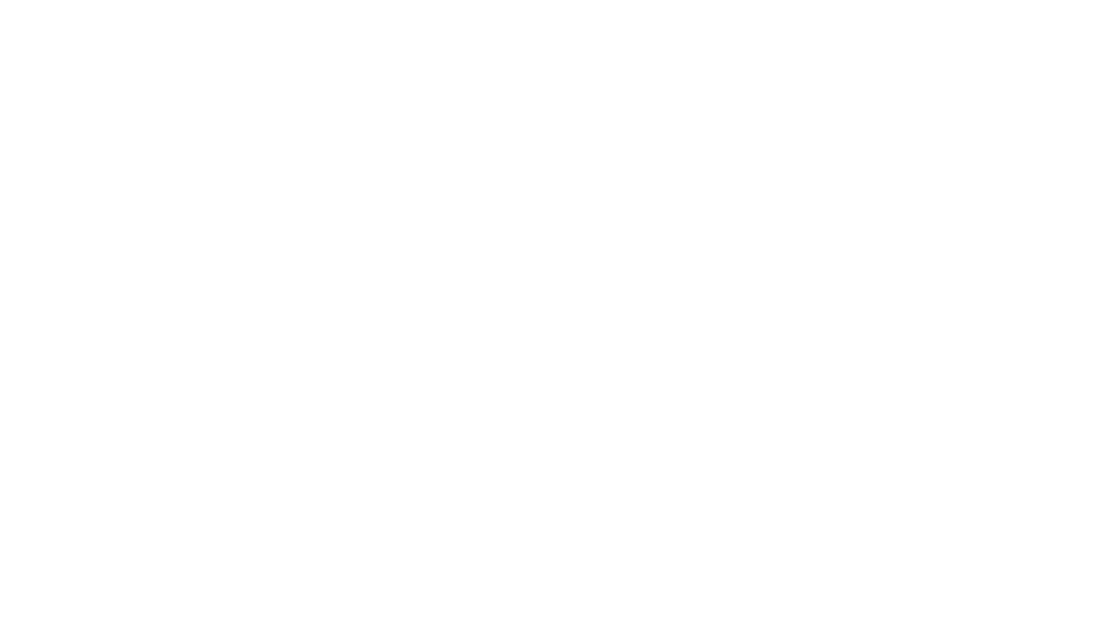 scroll, scrollTop: 0, scrollLeft: 0, axis: both 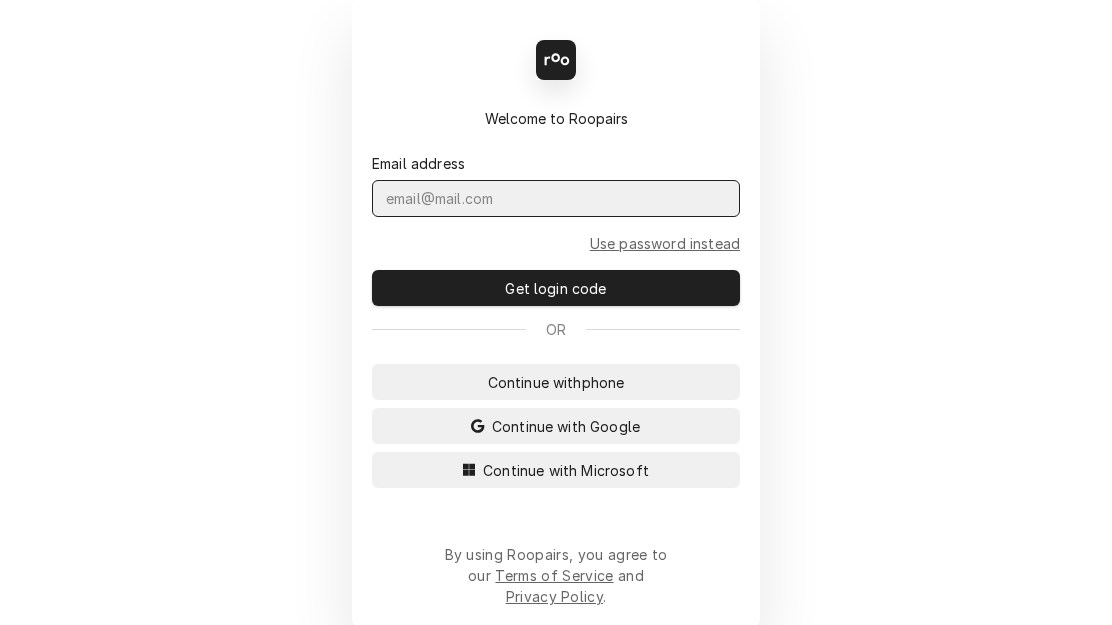 click at bounding box center [556, 198] 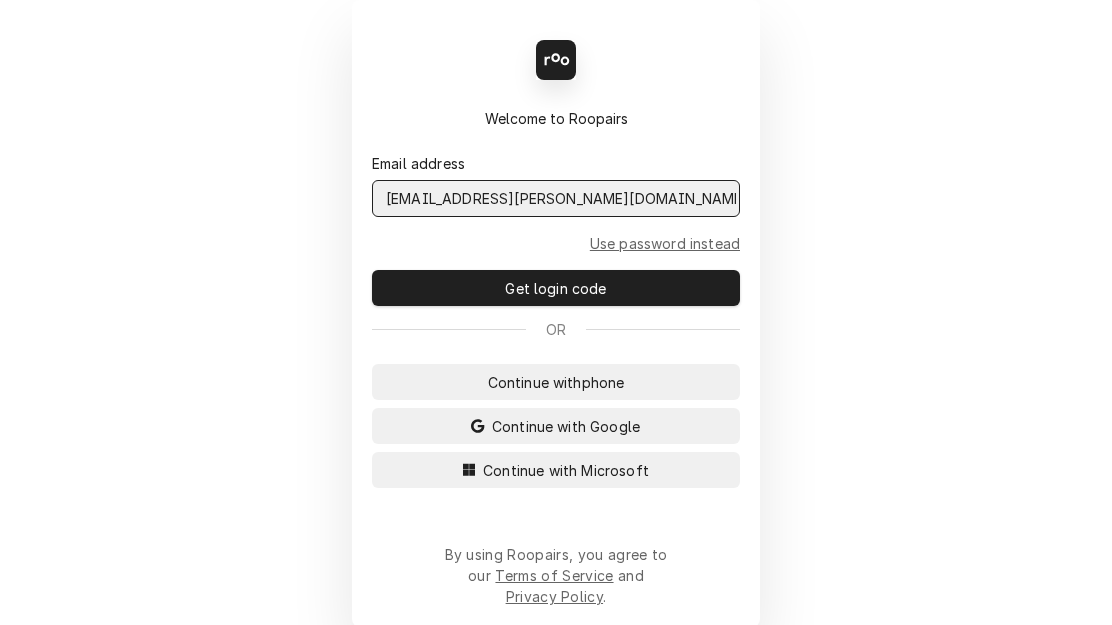 type on "[EMAIL_ADDRESS][PERSON_NAME][DOMAIN_NAME]" 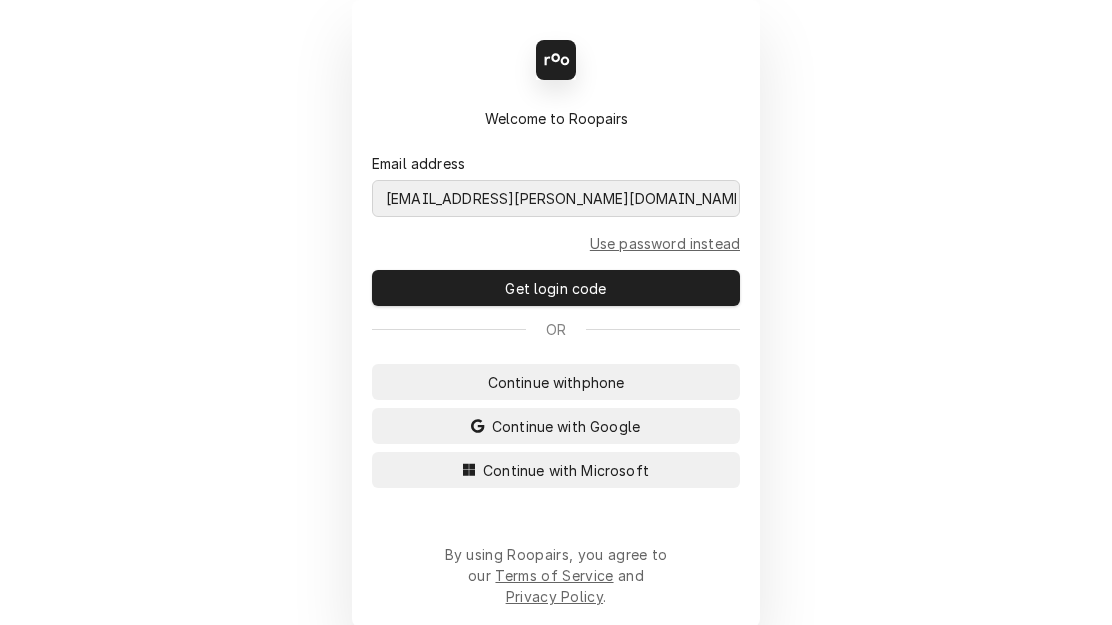 type 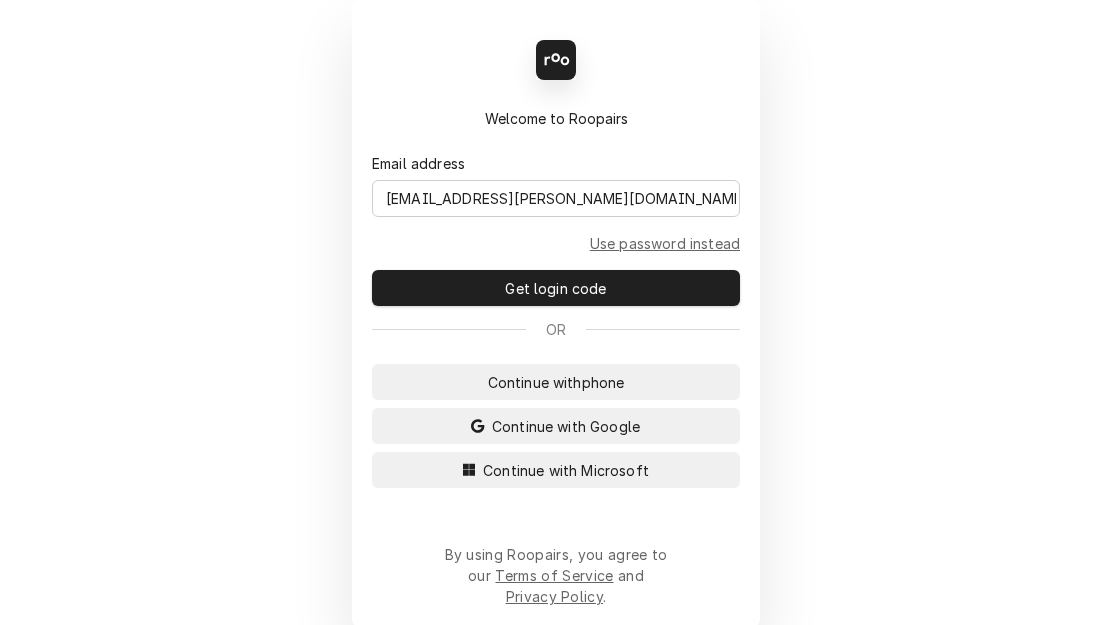 type 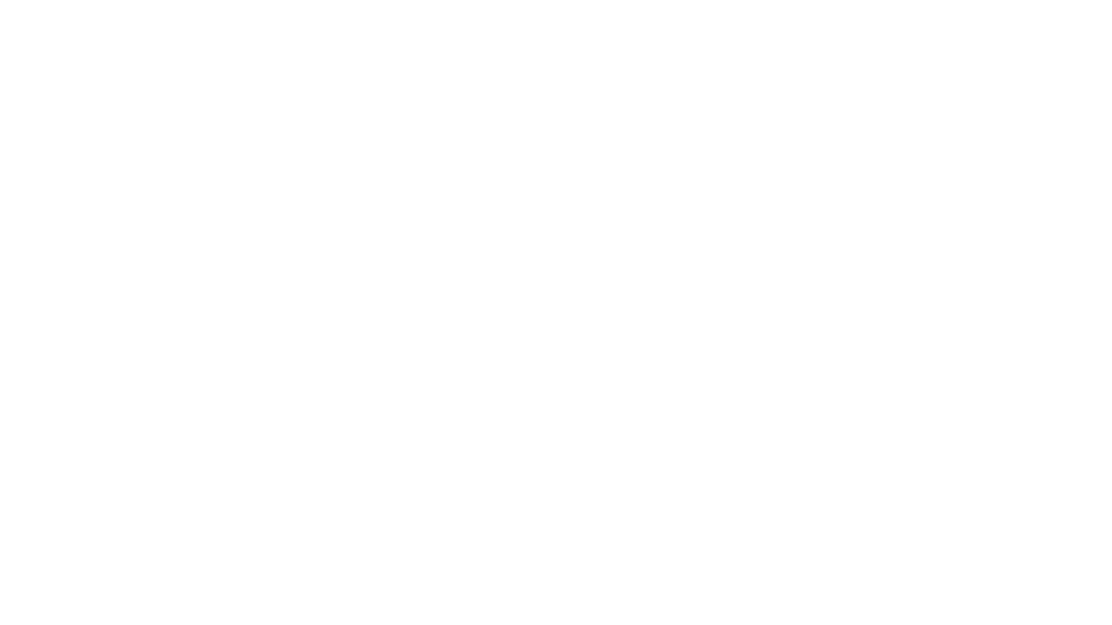 scroll, scrollTop: 0, scrollLeft: 0, axis: both 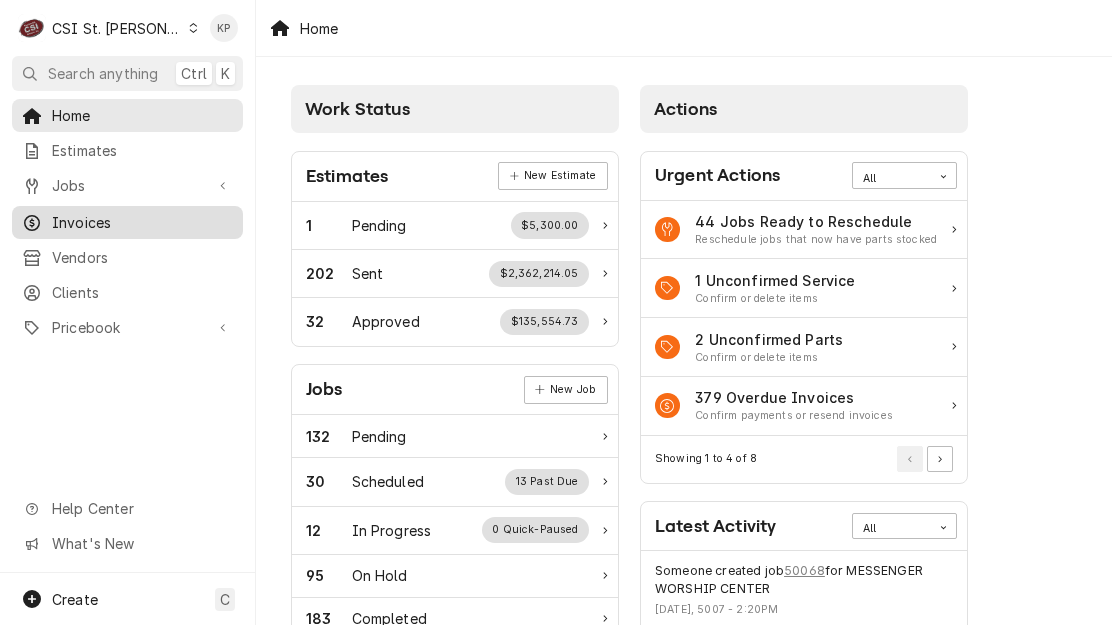 click on "Invoices" at bounding box center [142, 222] 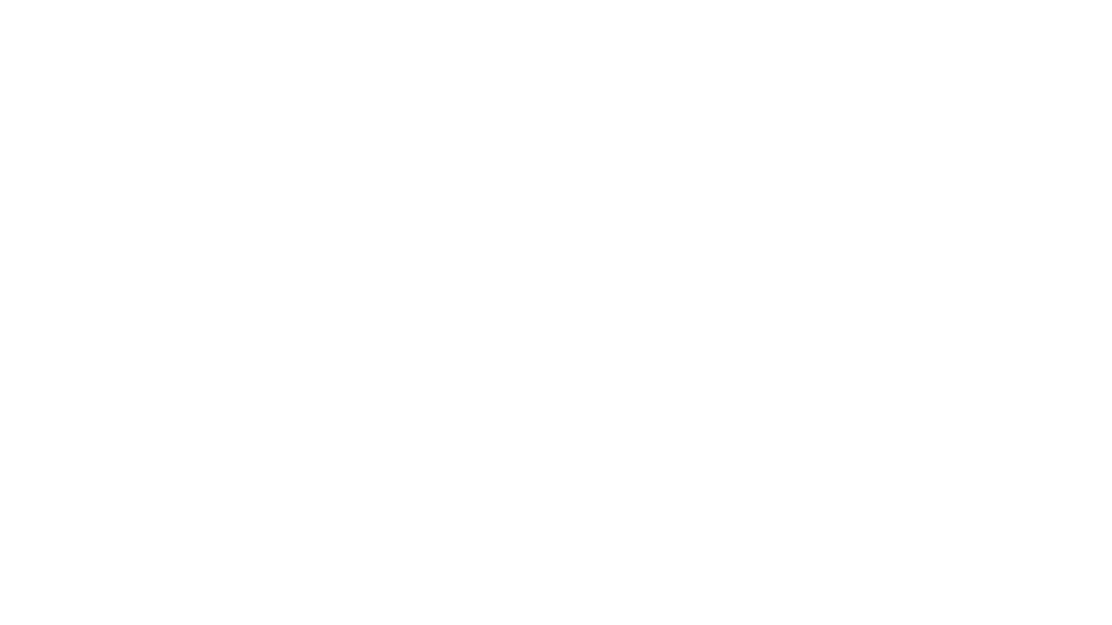 scroll, scrollTop: 0, scrollLeft: 0, axis: both 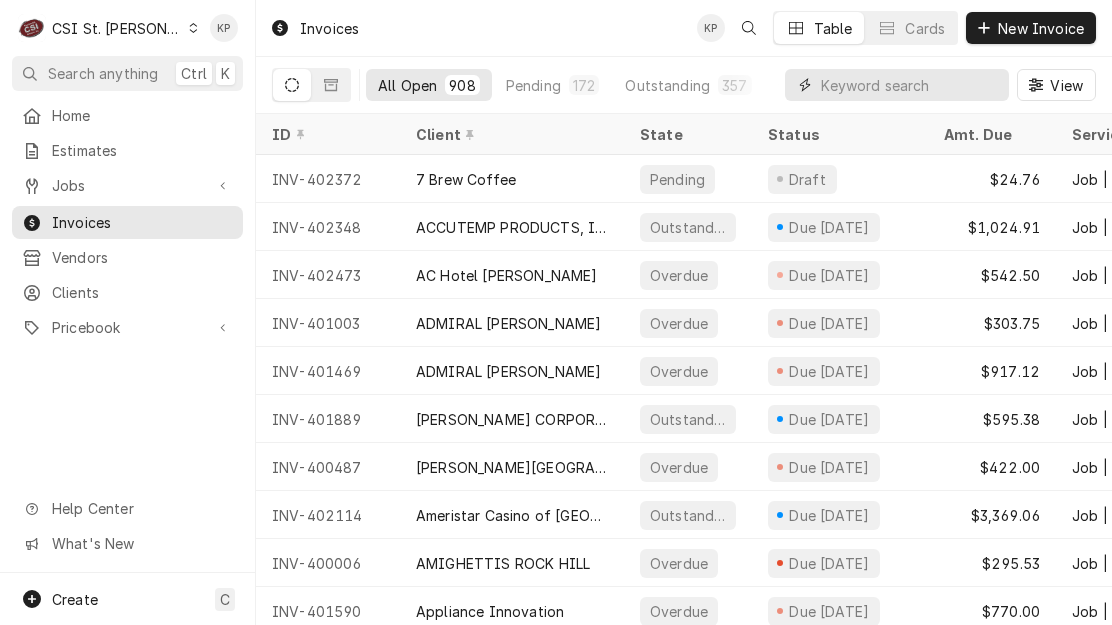click at bounding box center (910, 85) 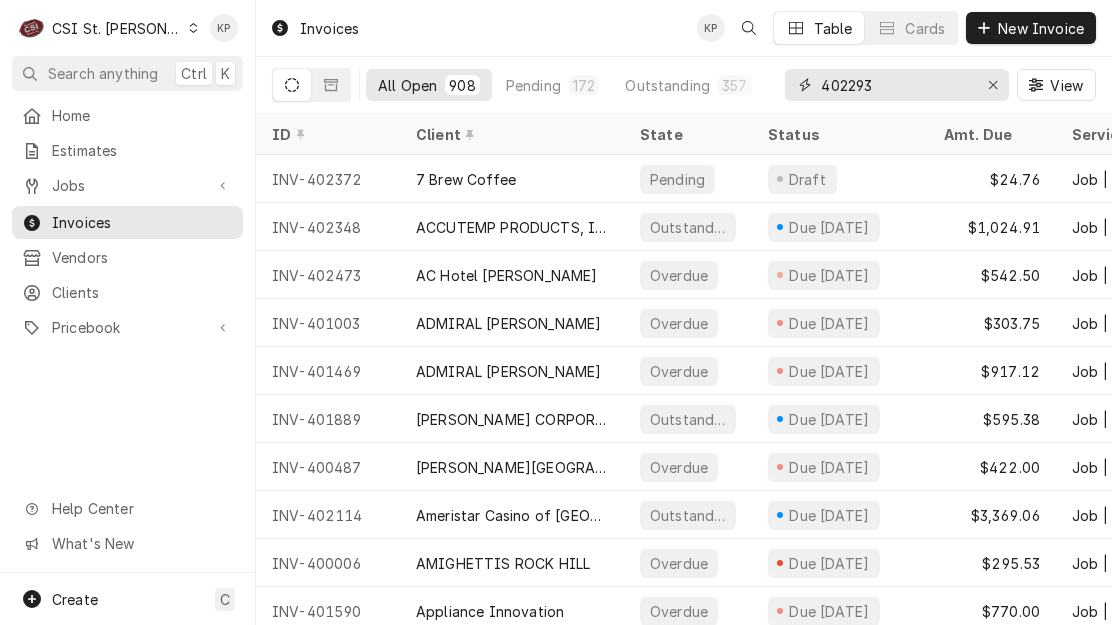 type on "402293" 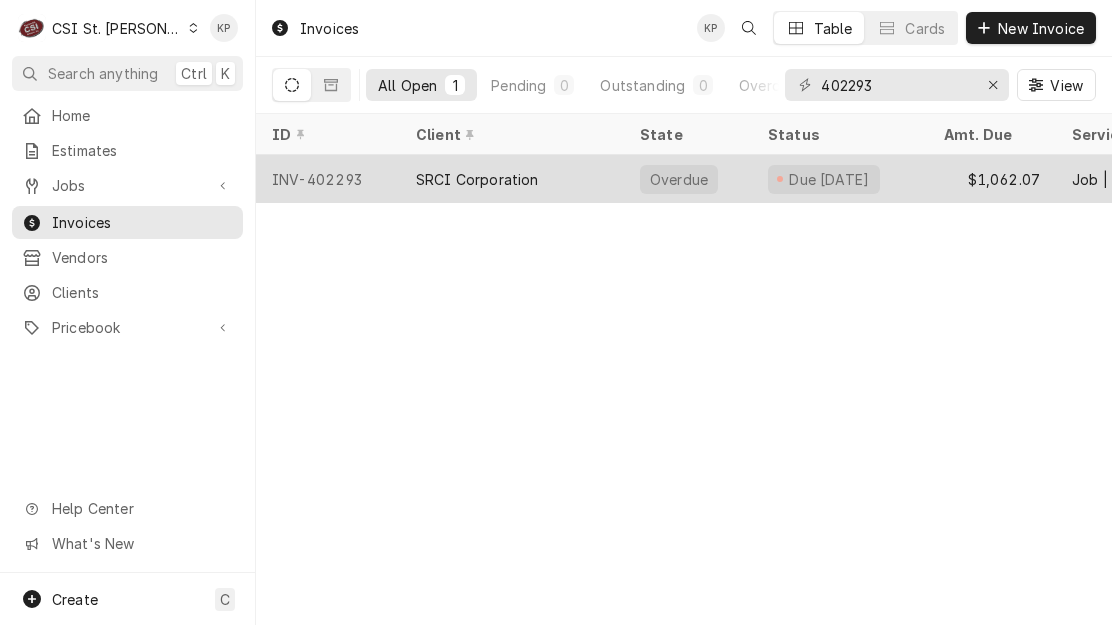click on "INV-402293" at bounding box center (328, 179) 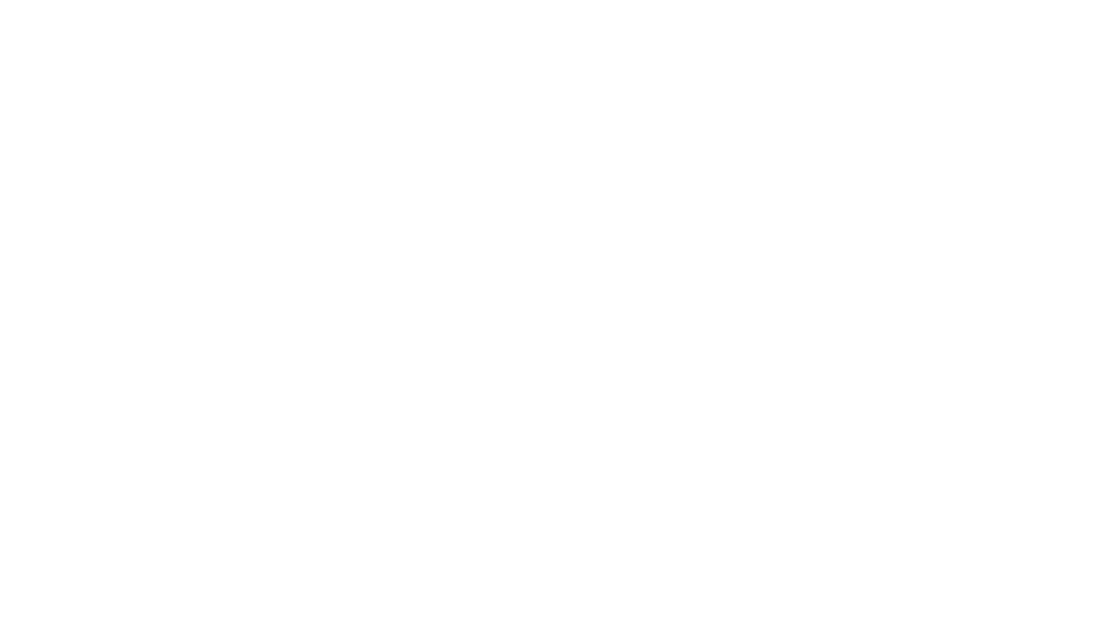 scroll, scrollTop: 0, scrollLeft: 0, axis: both 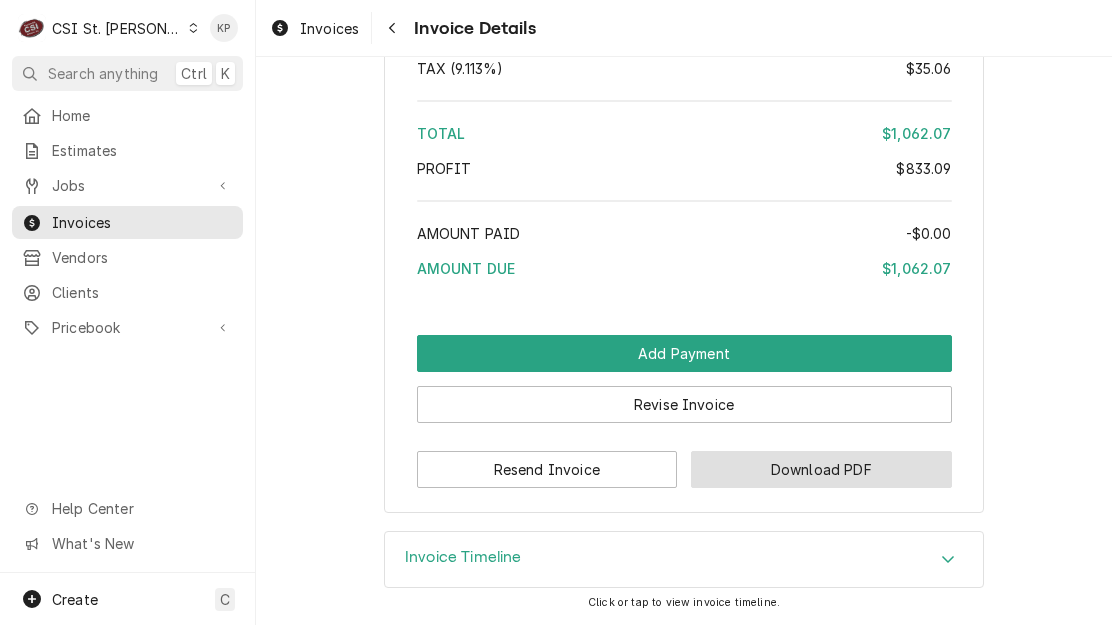 click on "Download PDF" at bounding box center [821, 469] 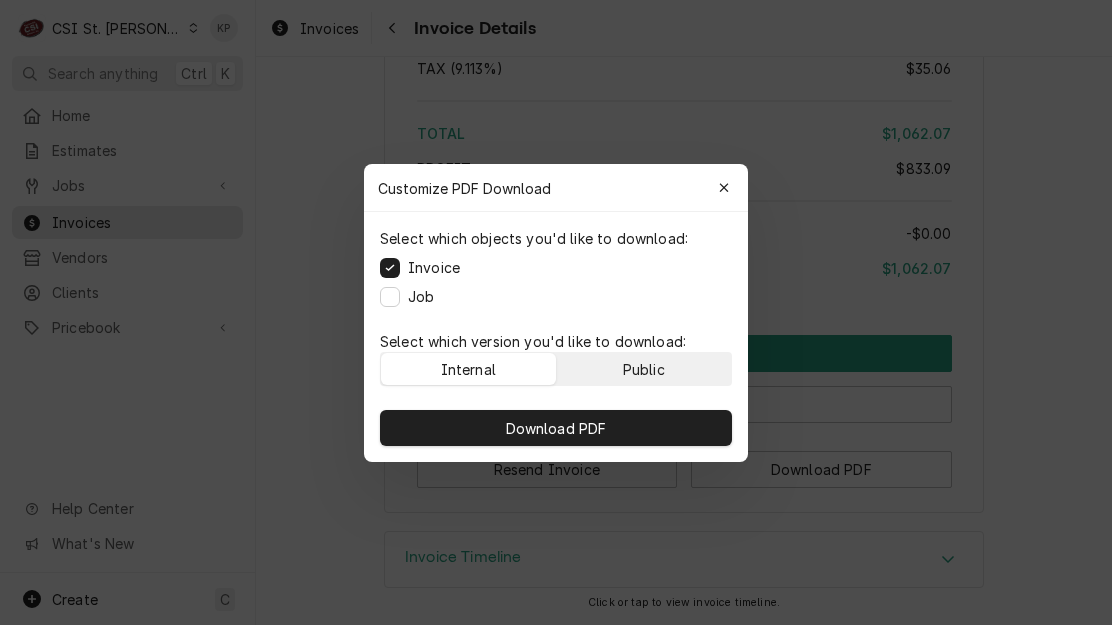 click on "Public" at bounding box center (644, 369) 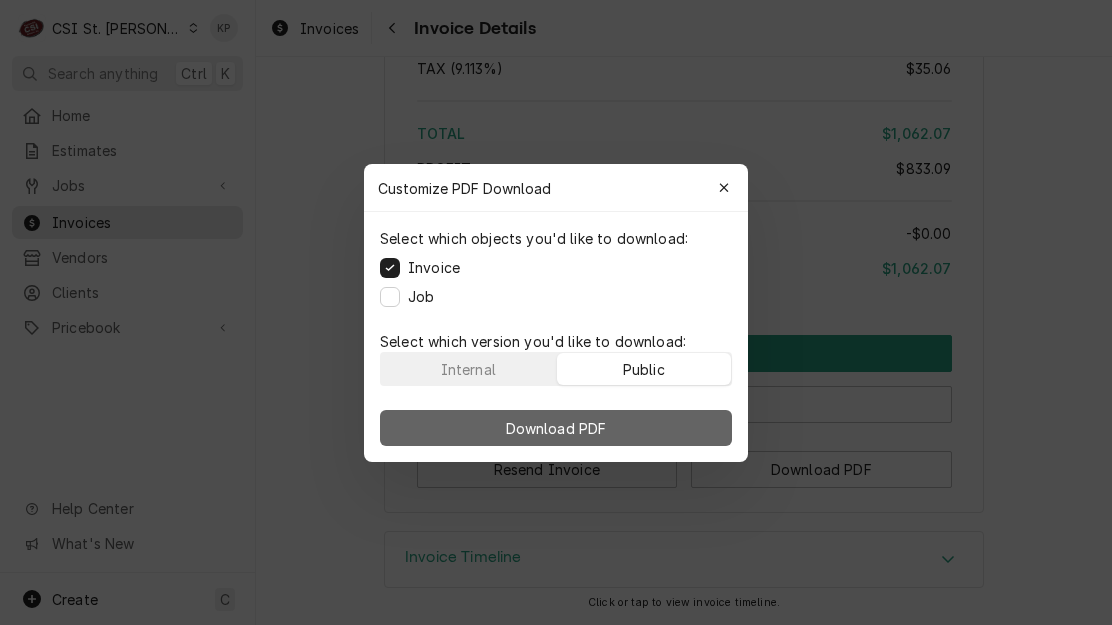 click on "Download PDF" at bounding box center [556, 428] 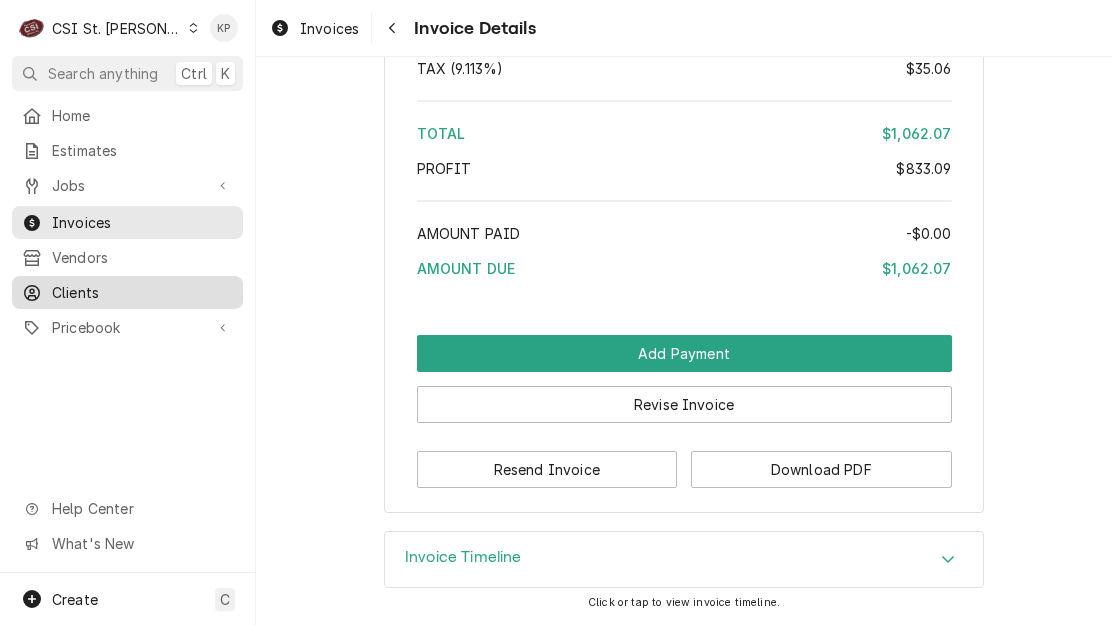 click on "Clients" at bounding box center (142, 292) 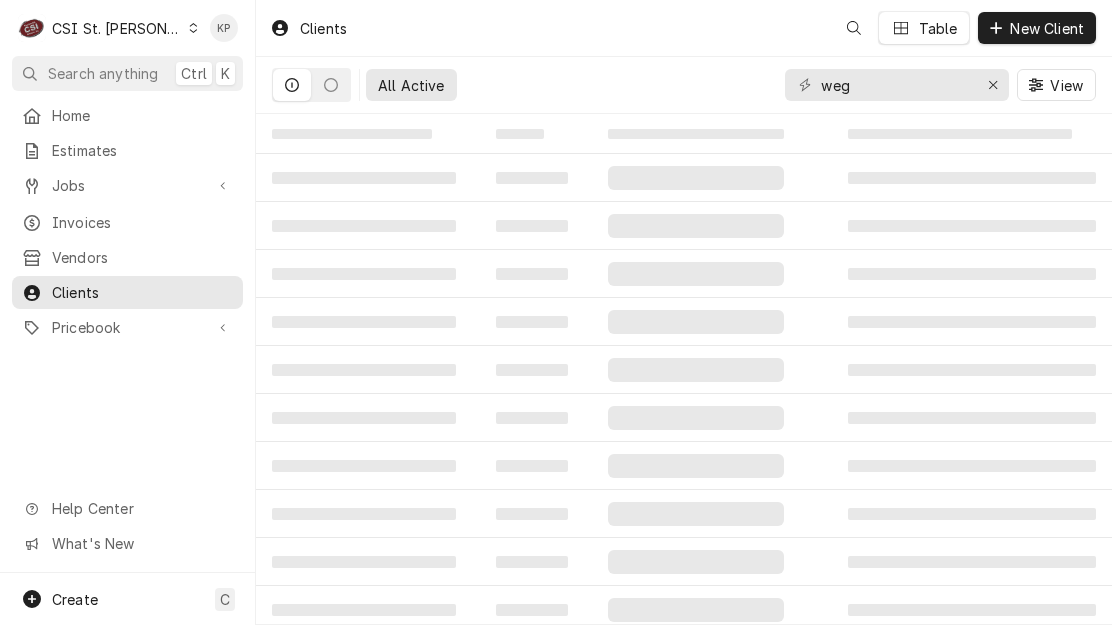 scroll, scrollTop: 0, scrollLeft: 0, axis: both 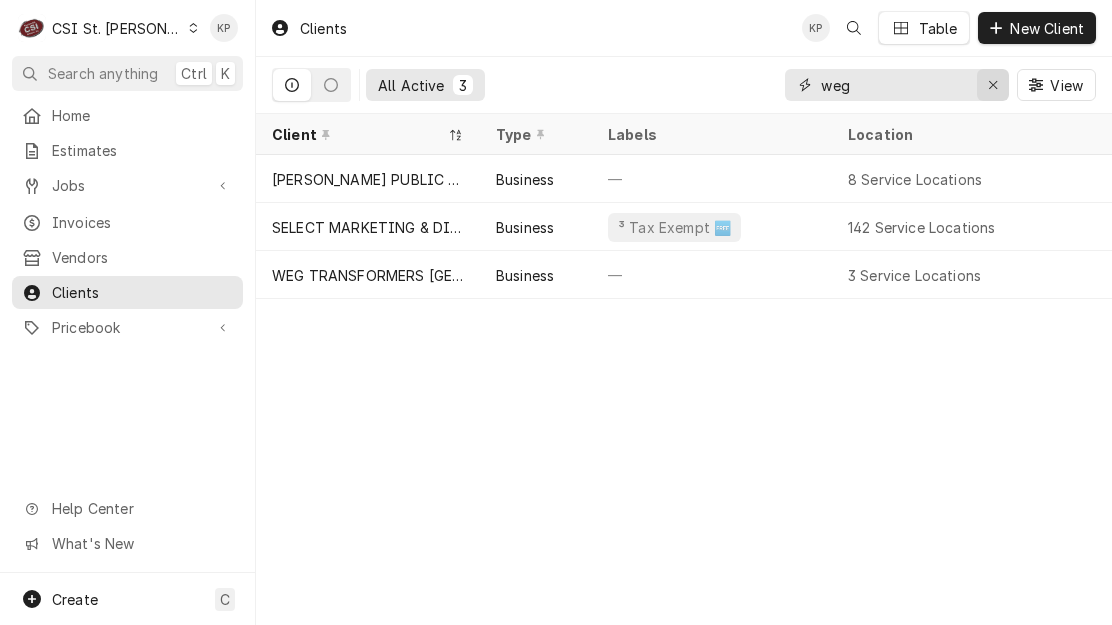 click 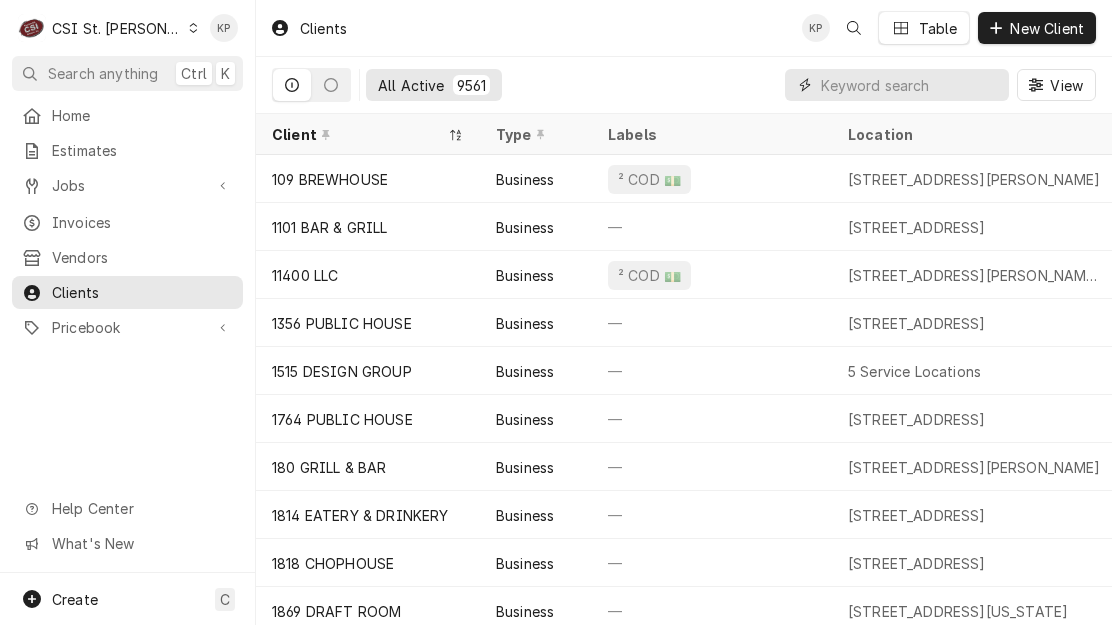 paste on "SRCI Corporation" 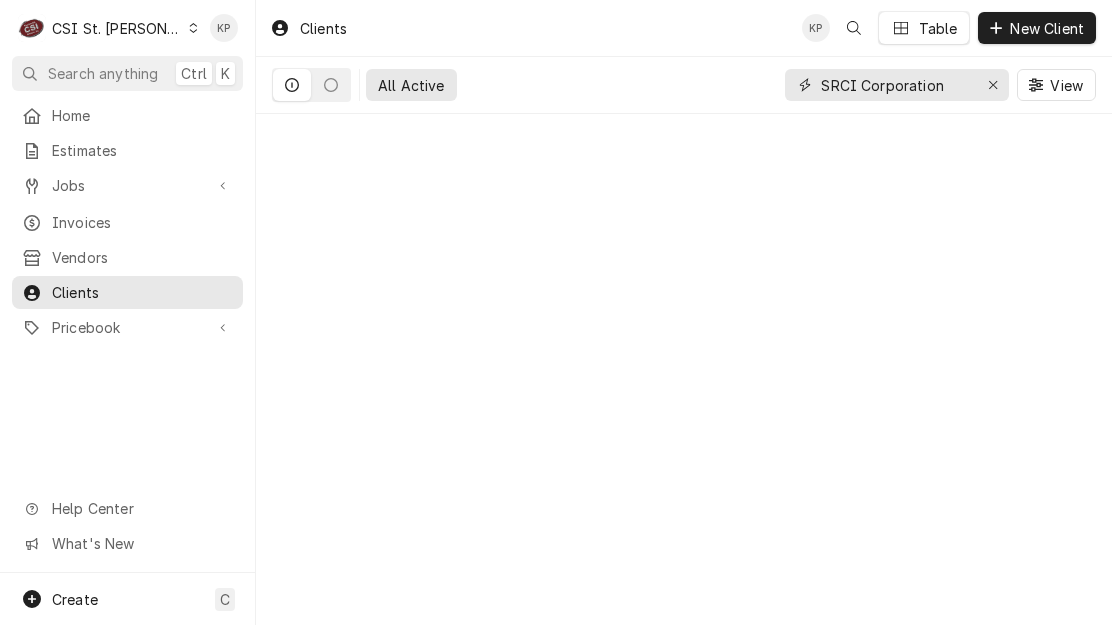 type on "SRCI Corporation" 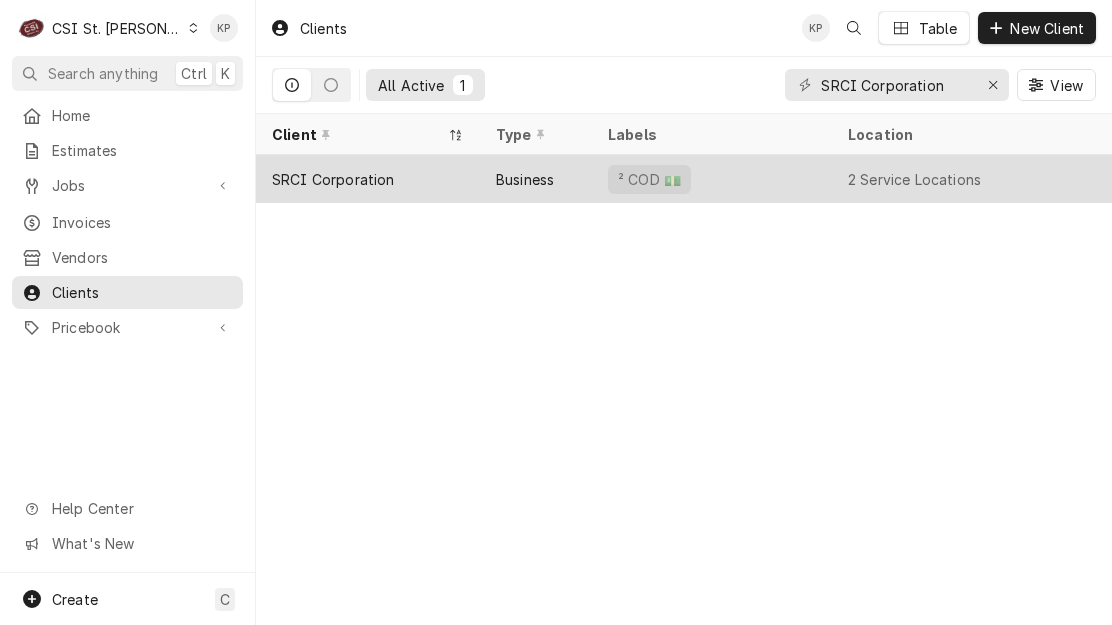 click on "SRCI Corporation" at bounding box center [333, 179] 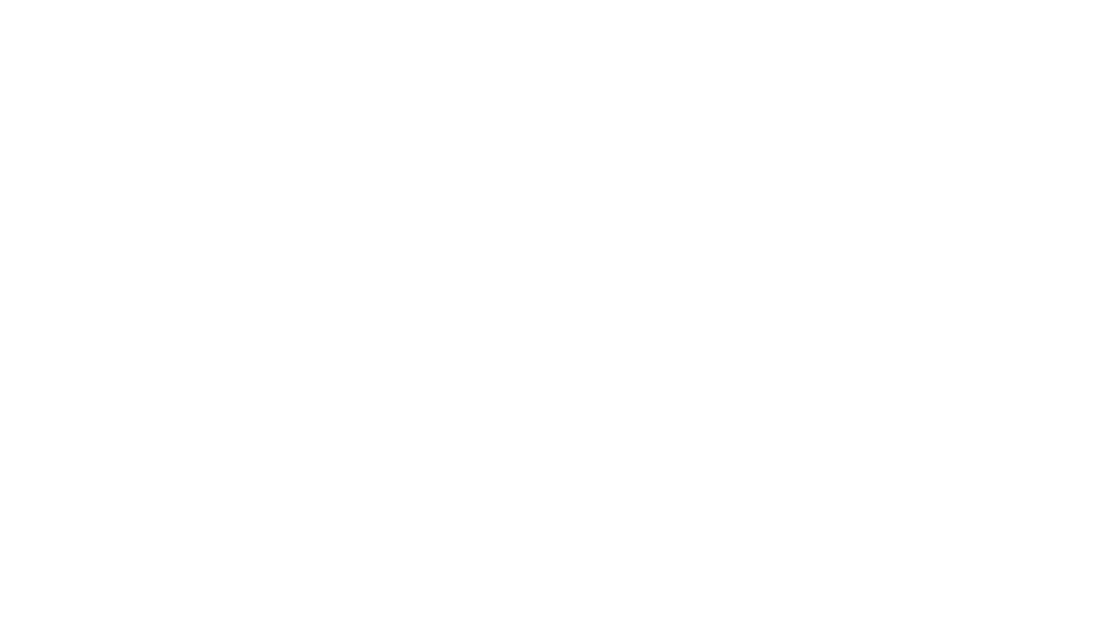 scroll, scrollTop: 0, scrollLeft: 0, axis: both 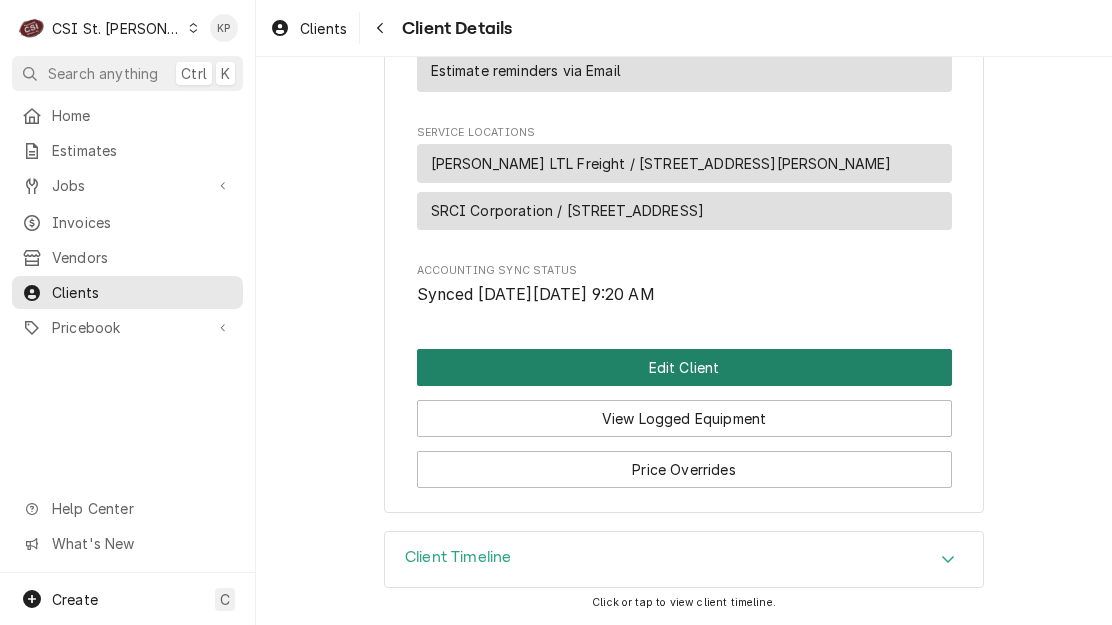 click on "Edit Client" at bounding box center [684, 367] 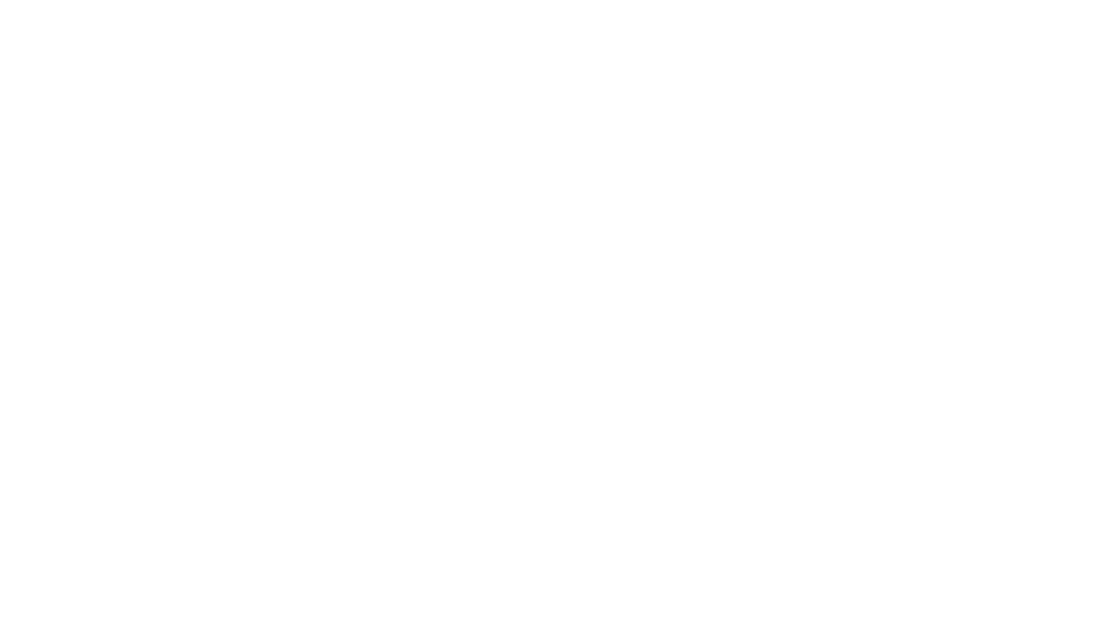 scroll, scrollTop: 0, scrollLeft: 0, axis: both 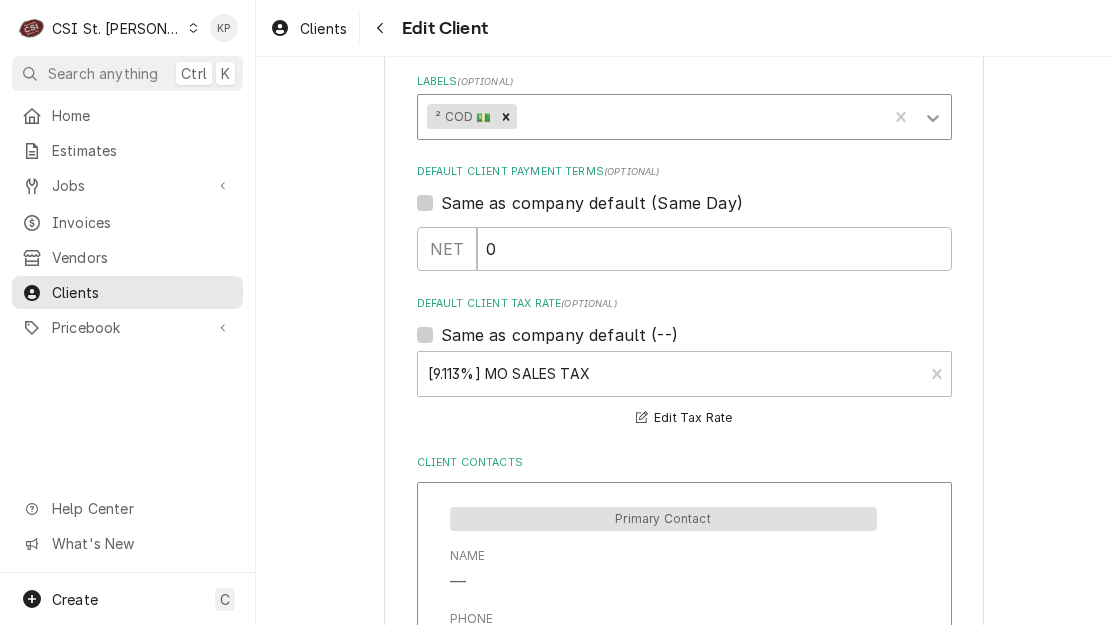 click 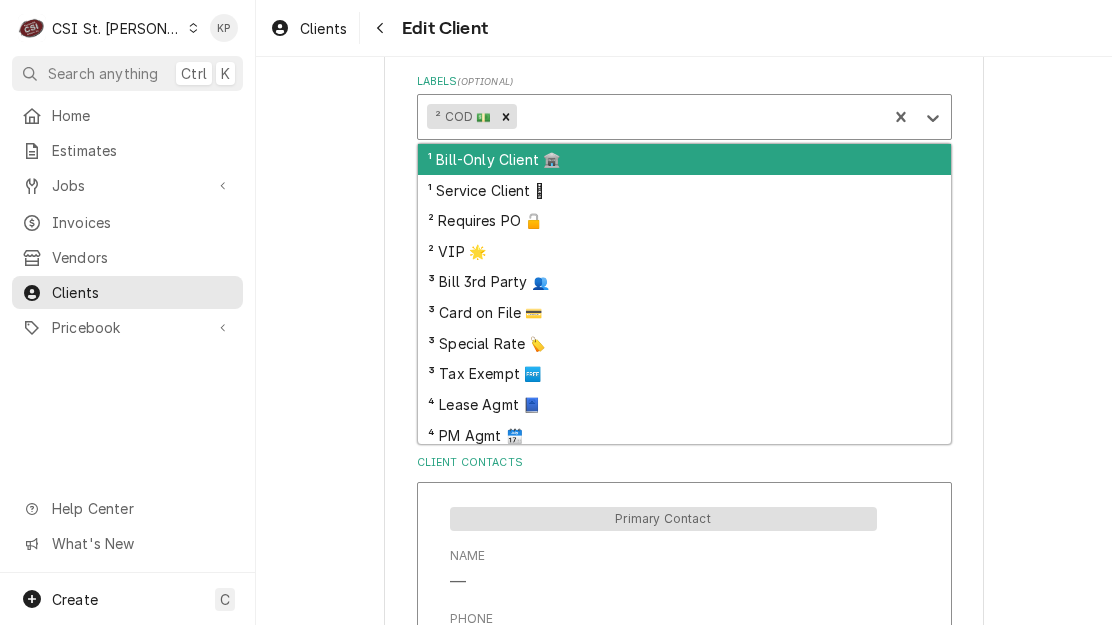 scroll, scrollTop: 37, scrollLeft: 0, axis: vertical 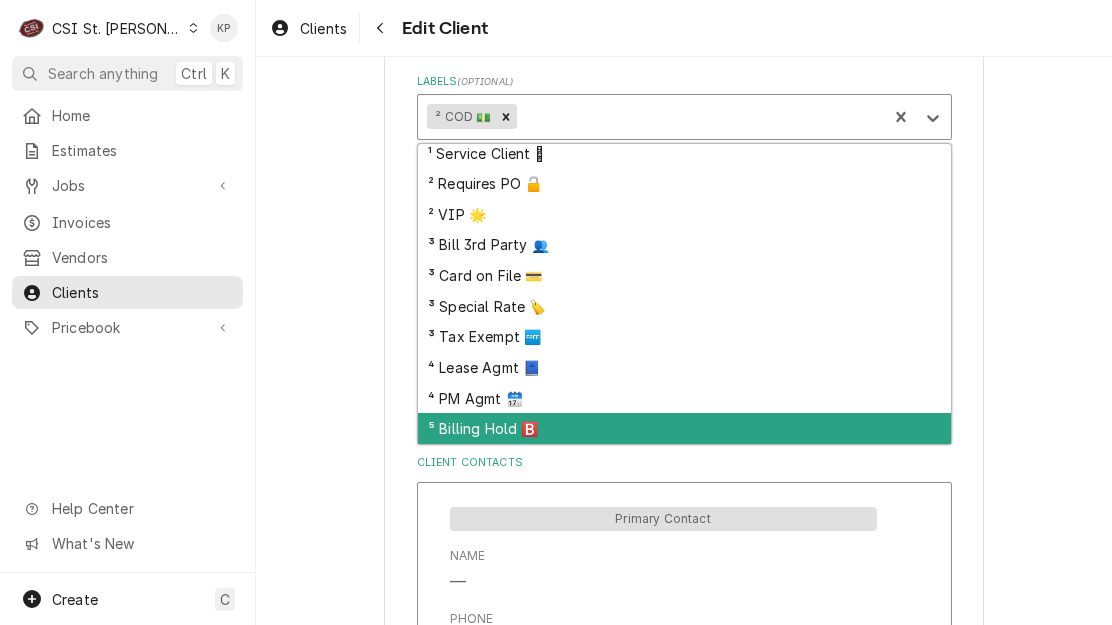 click on "⁵ Billing Hold 🅱️" at bounding box center (684, 428) 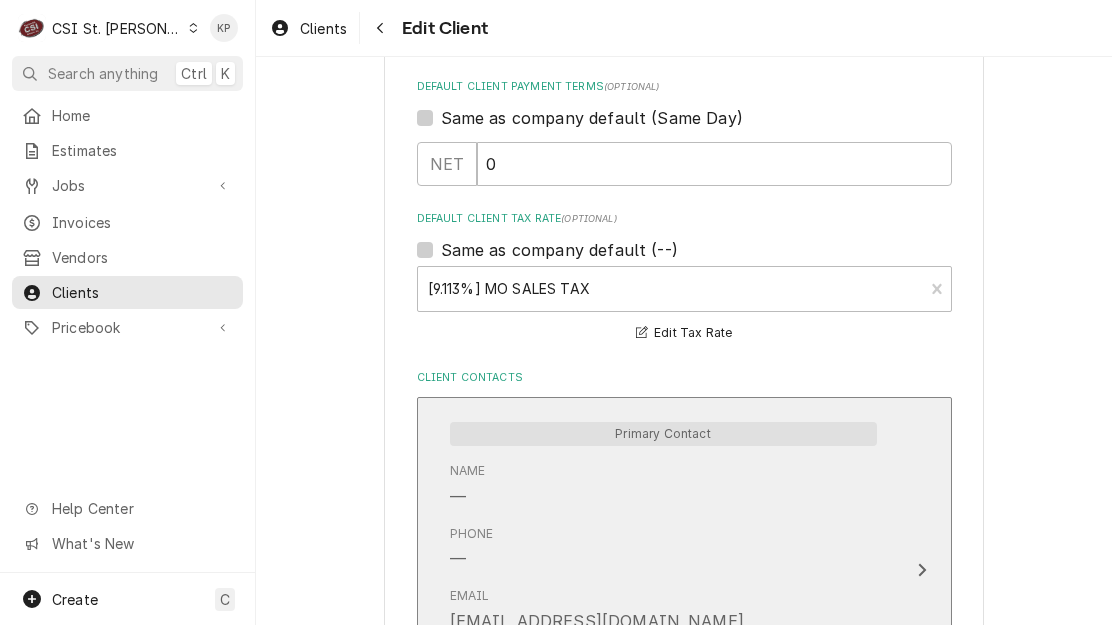 scroll, scrollTop: 1100, scrollLeft: 0, axis: vertical 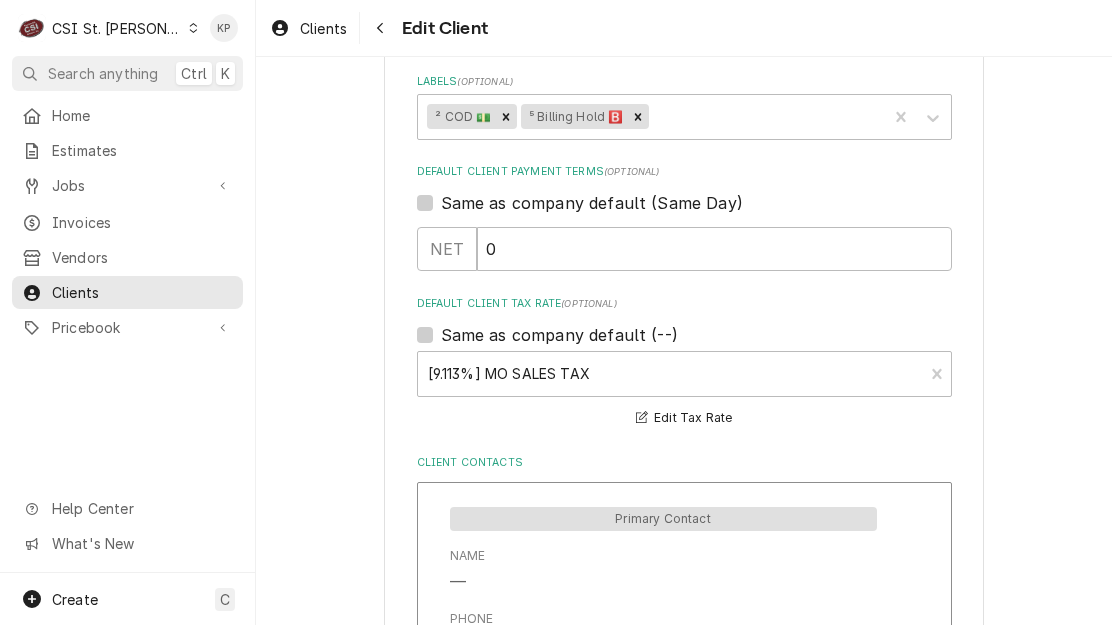 click on "Same as company default (Same Day)" at bounding box center [684, 203] 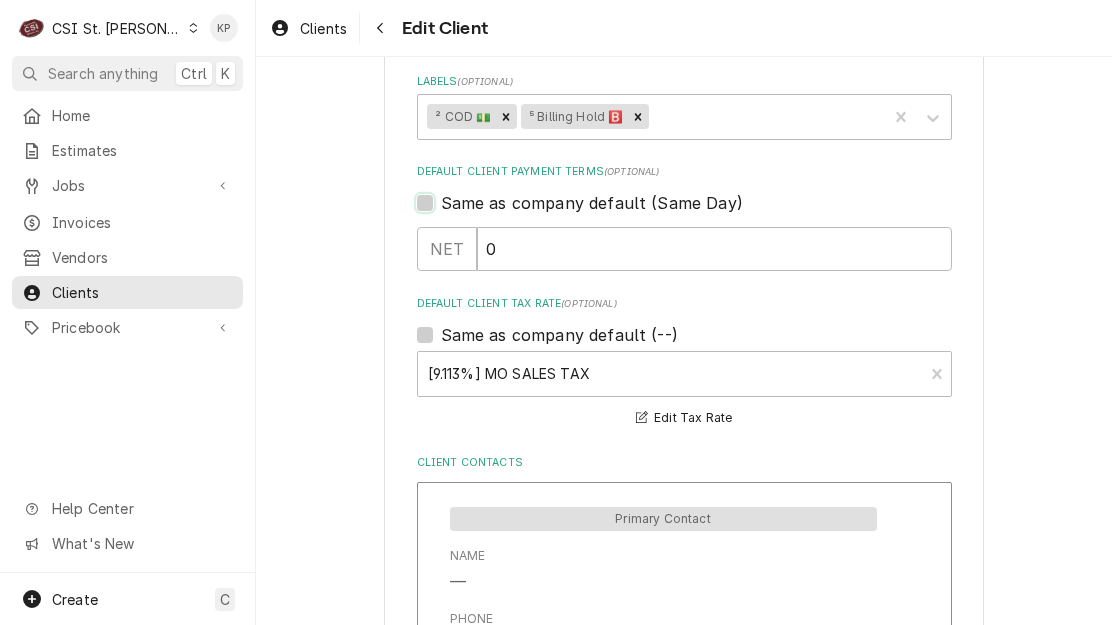 click on "Same as company default (Same Day)" at bounding box center [708, 213] 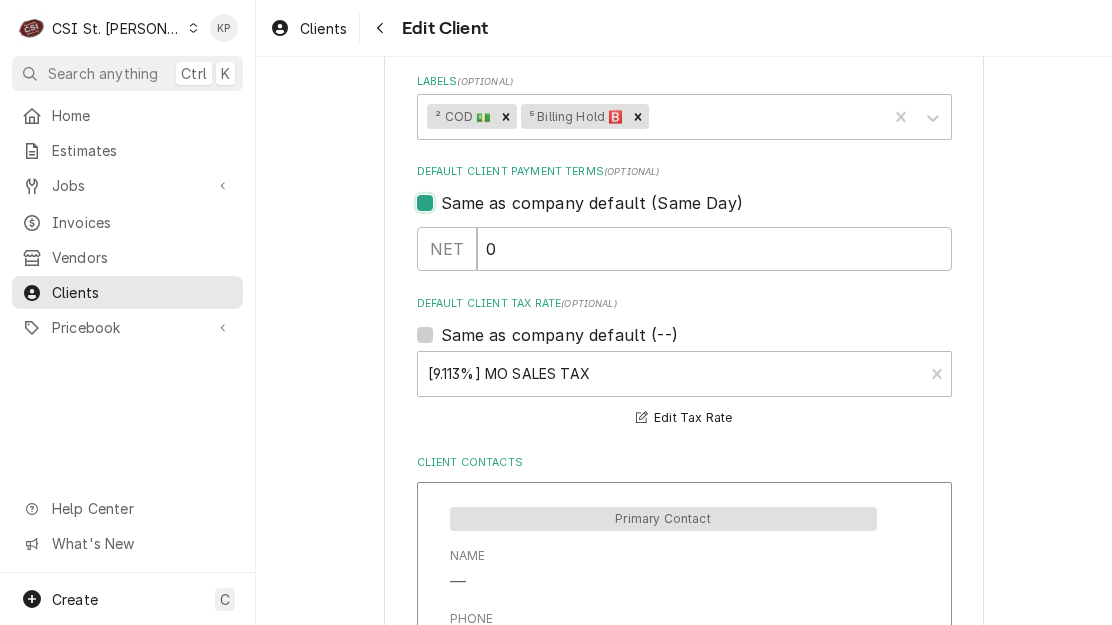 checkbox on "true" 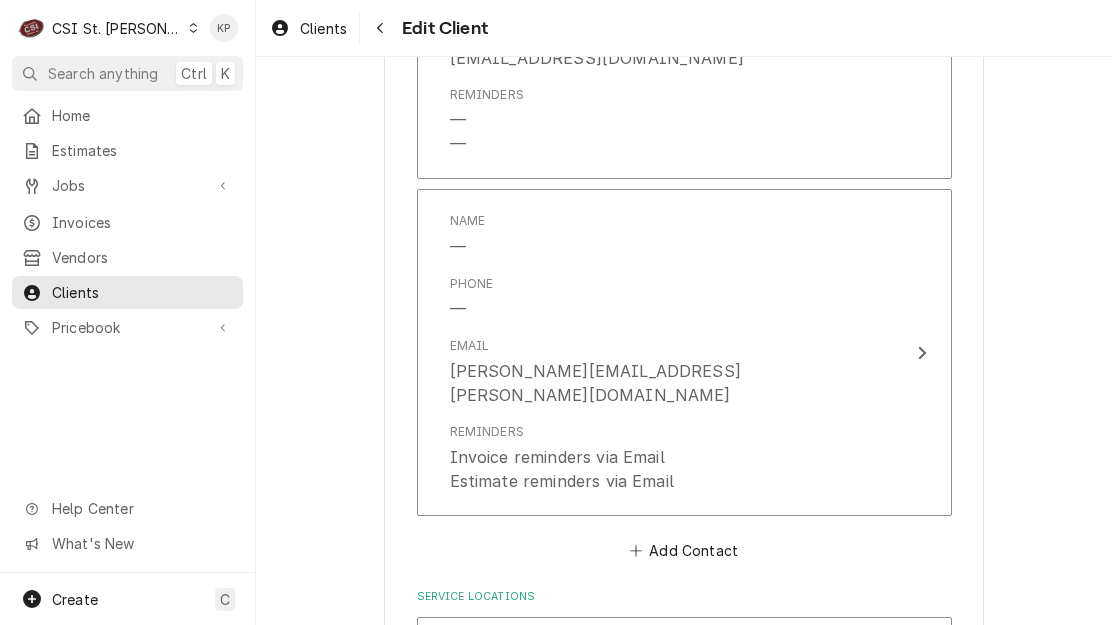 scroll, scrollTop: 1932, scrollLeft: 0, axis: vertical 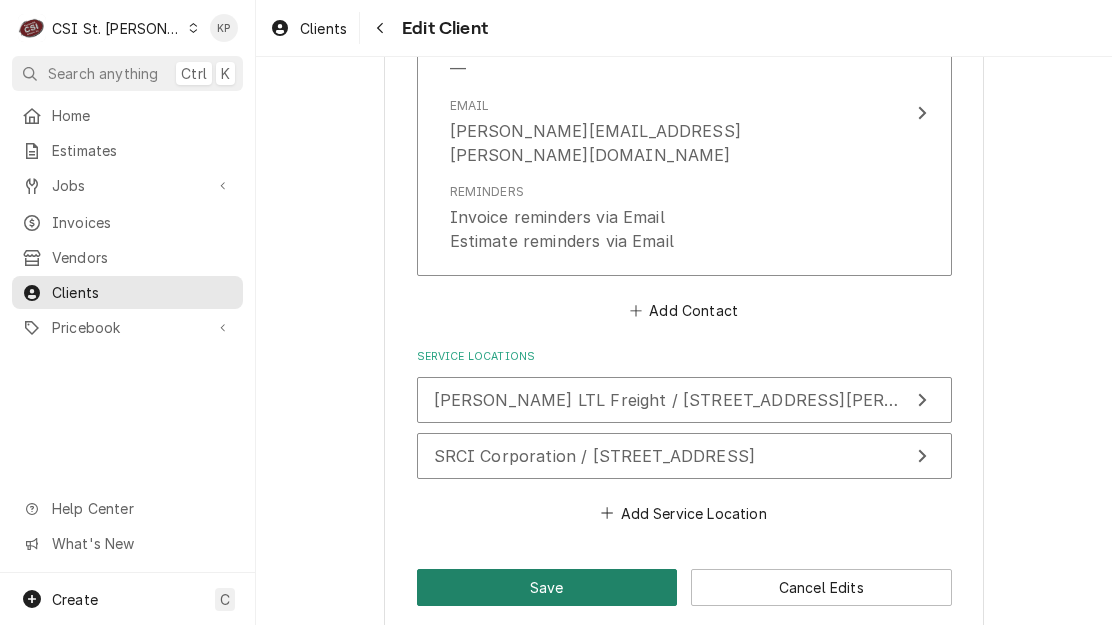 click on "Save" at bounding box center (547, 587) 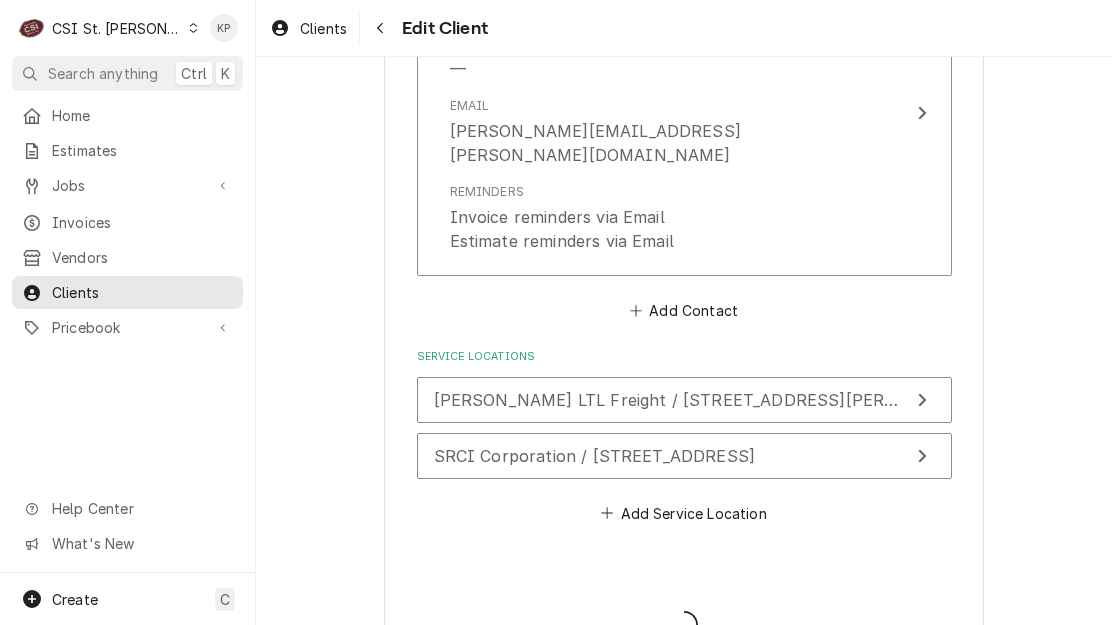 type on "x" 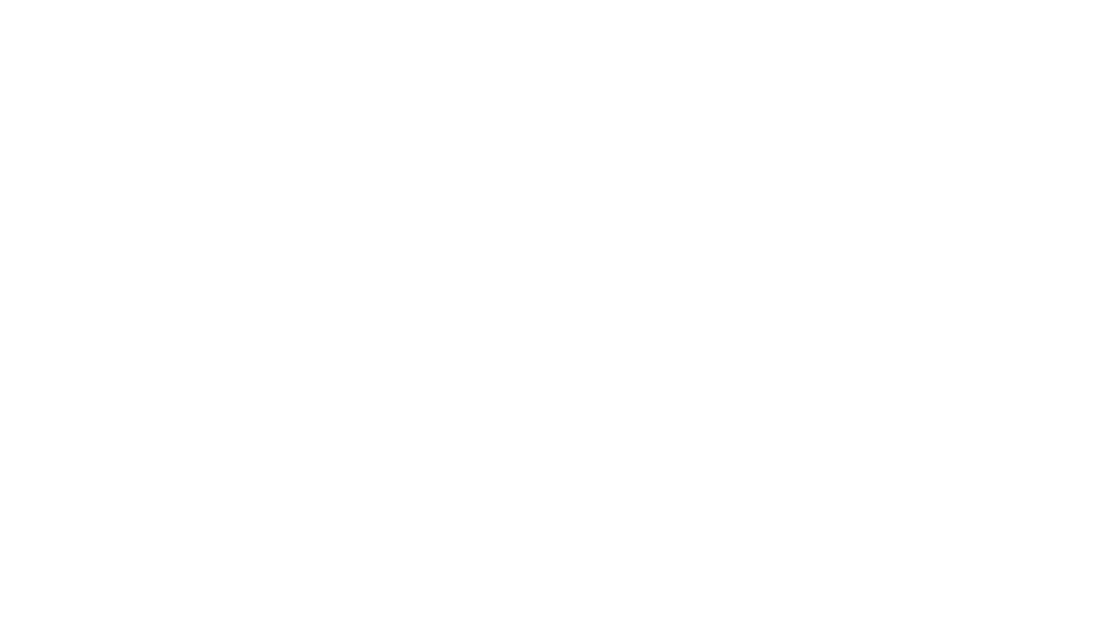 scroll, scrollTop: 0, scrollLeft: 0, axis: both 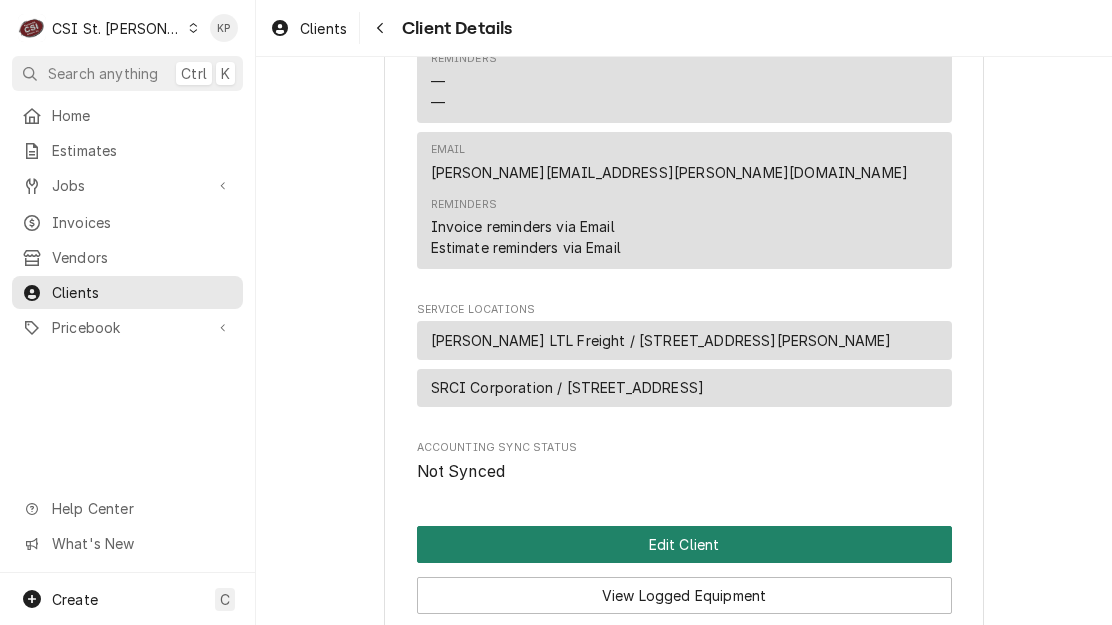 click on "Edit Client" at bounding box center (684, 544) 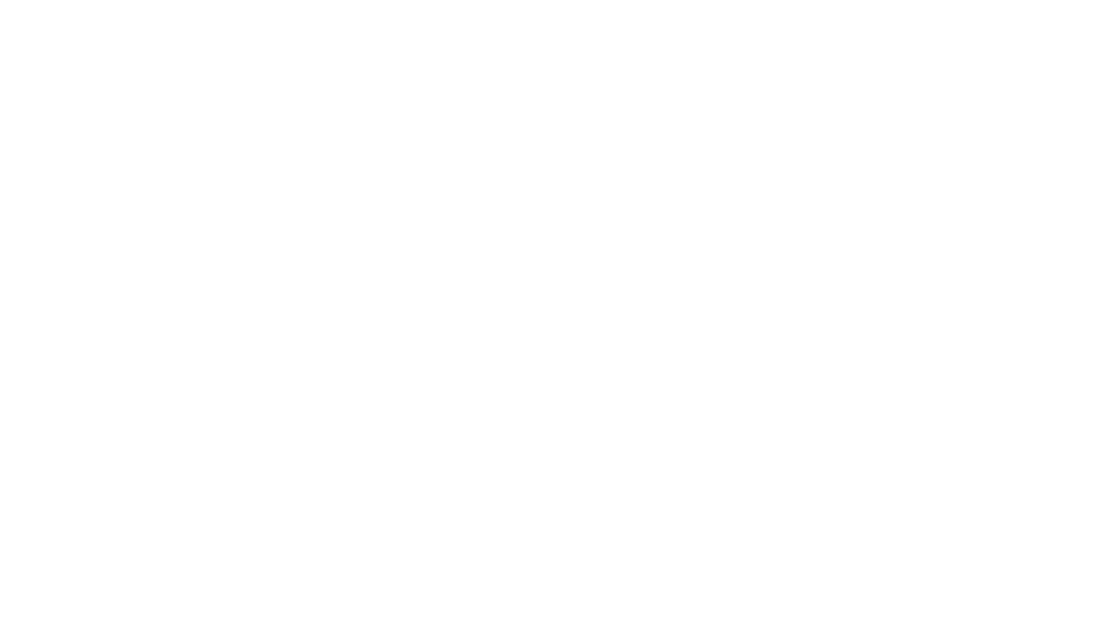 scroll, scrollTop: 0, scrollLeft: 0, axis: both 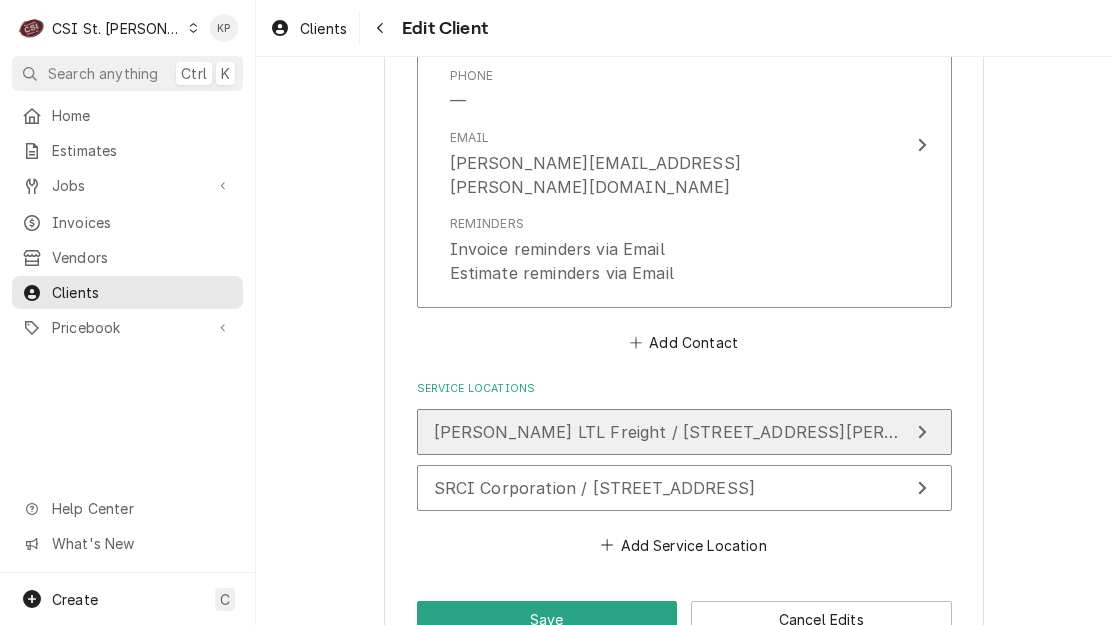 click on "[PERSON_NAME] LTL Freight / [STREET_ADDRESS][PERSON_NAME]" at bounding box center (709, 432) 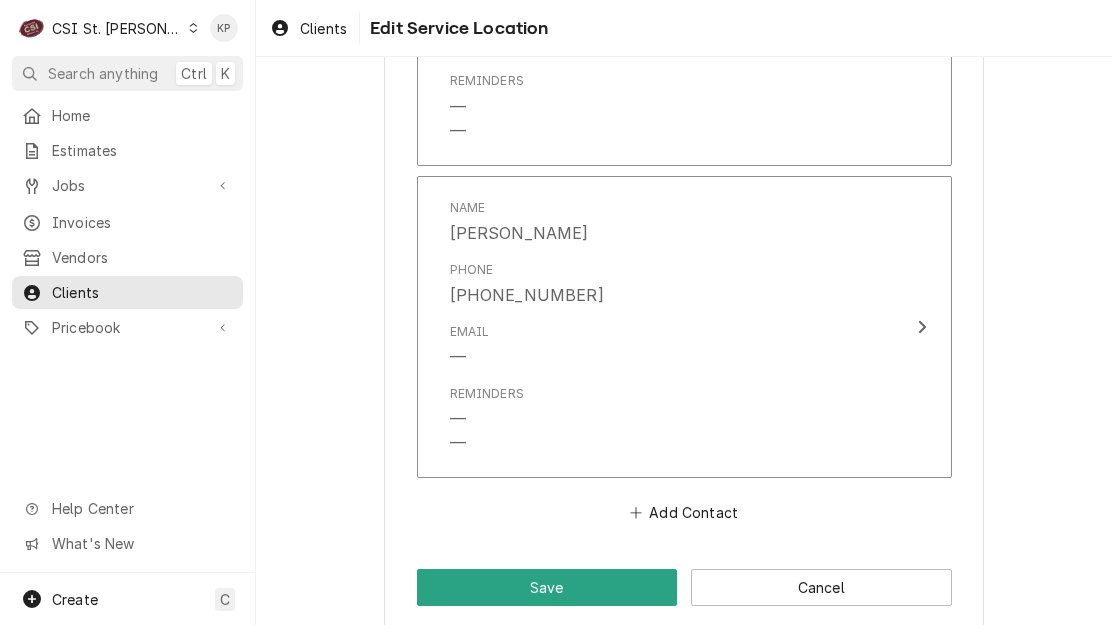 scroll, scrollTop: 1669, scrollLeft: 0, axis: vertical 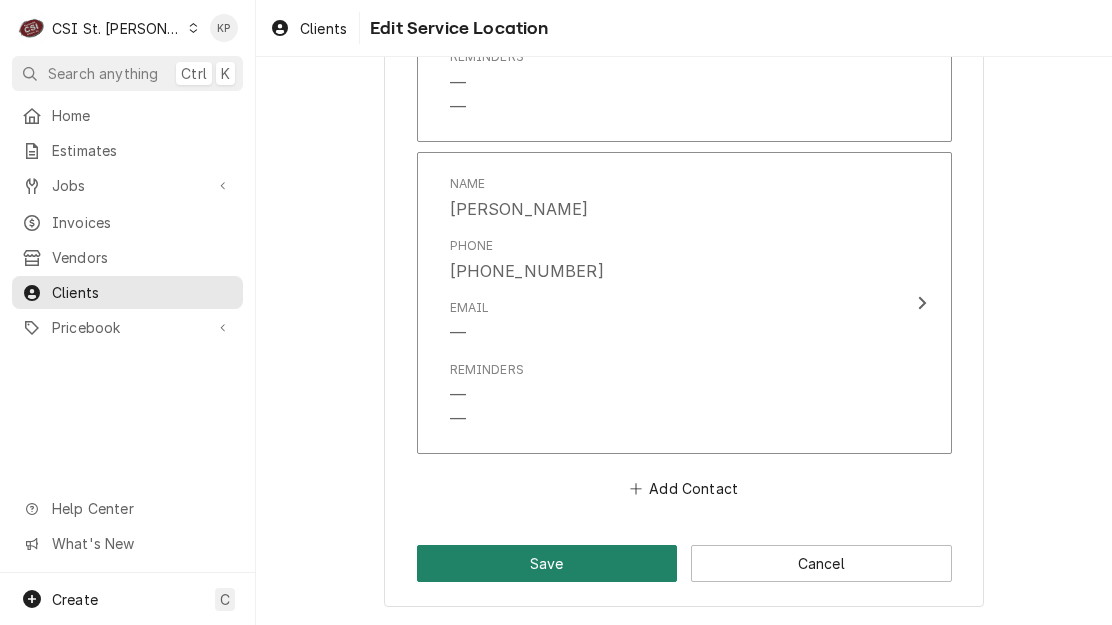 click on "Save" at bounding box center (547, 563) 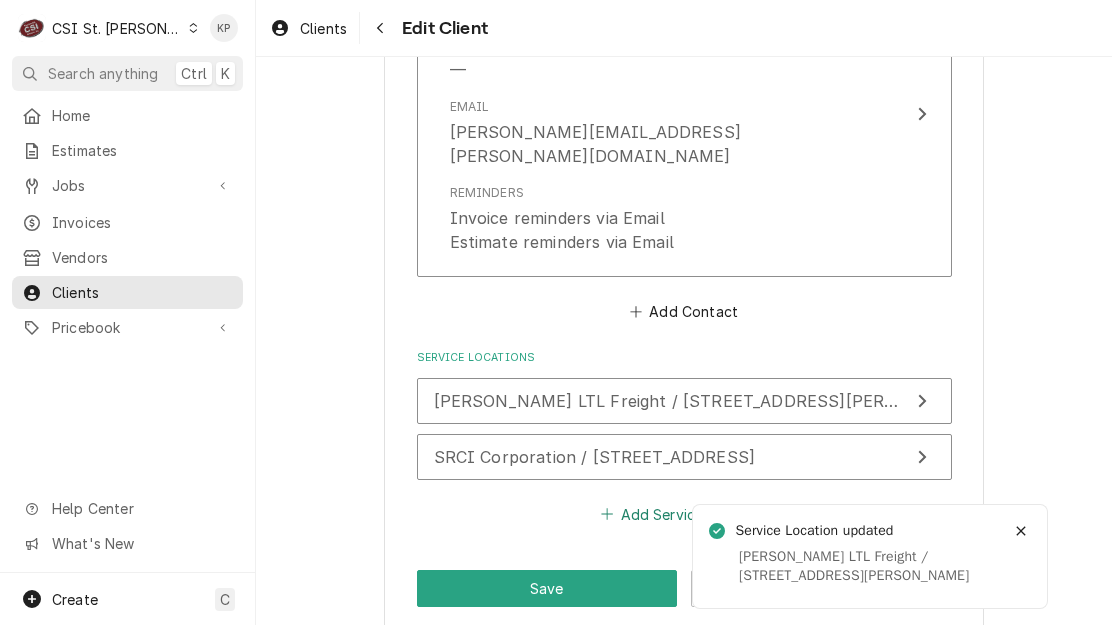 scroll, scrollTop: 1932, scrollLeft: 0, axis: vertical 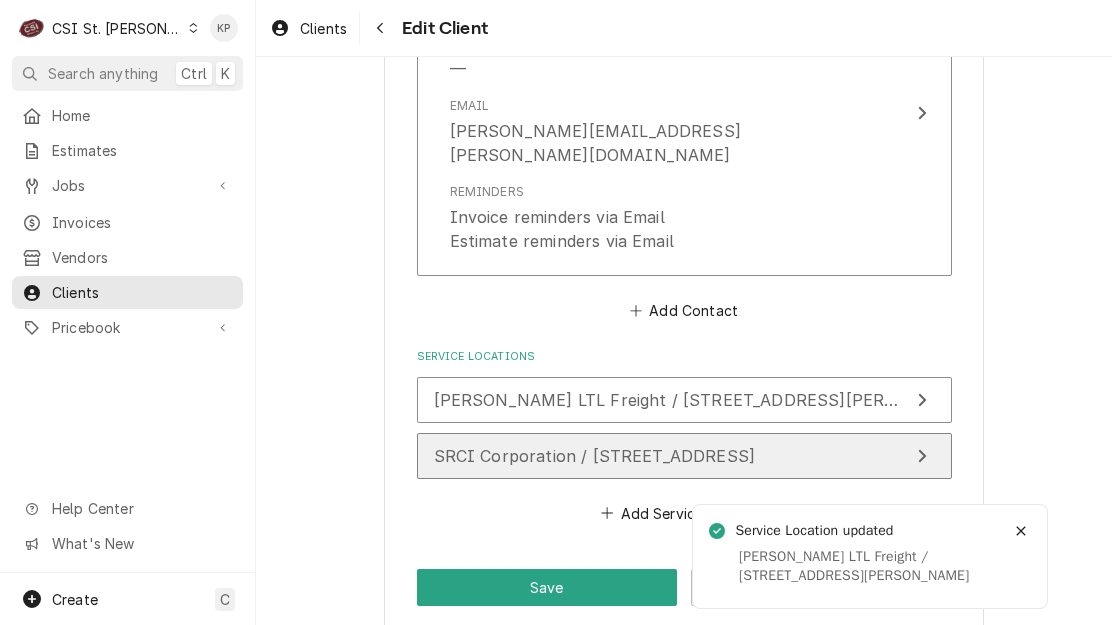 click on "SRCI Corporation / 3781 N State Highway 123, Hartford, AL 36344" at bounding box center (595, 456) 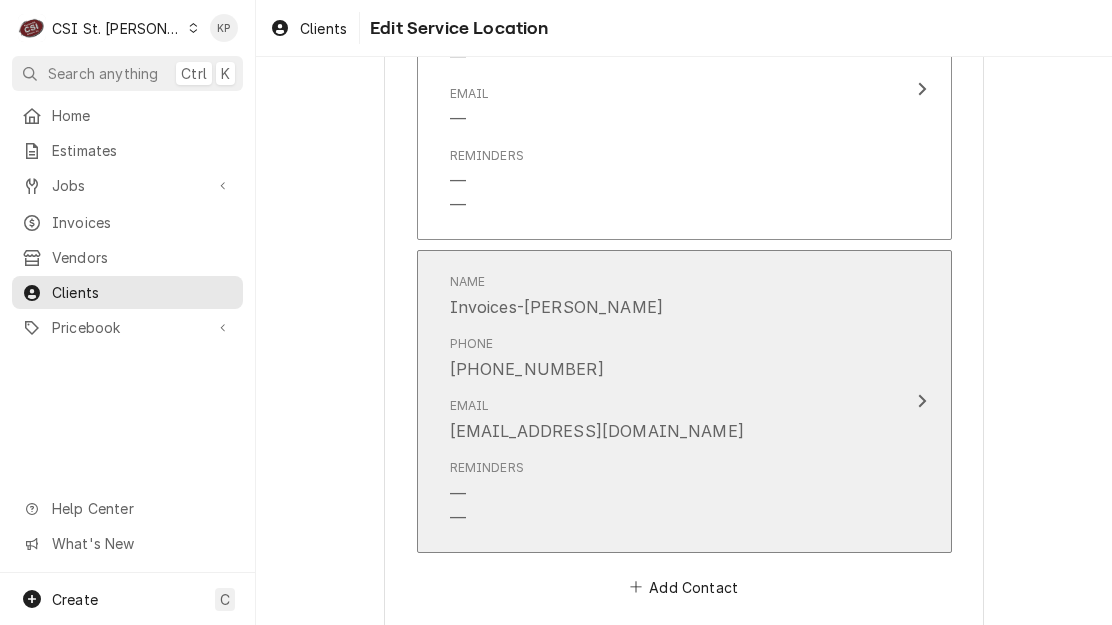 scroll, scrollTop: 1898, scrollLeft: 0, axis: vertical 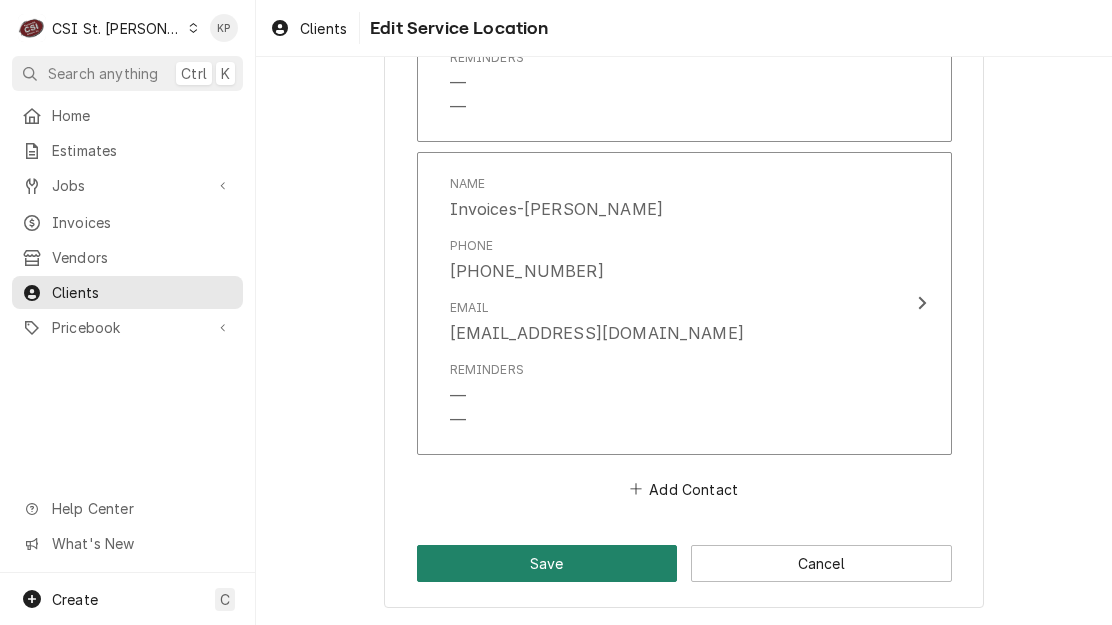 click on "Save" at bounding box center [547, 563] 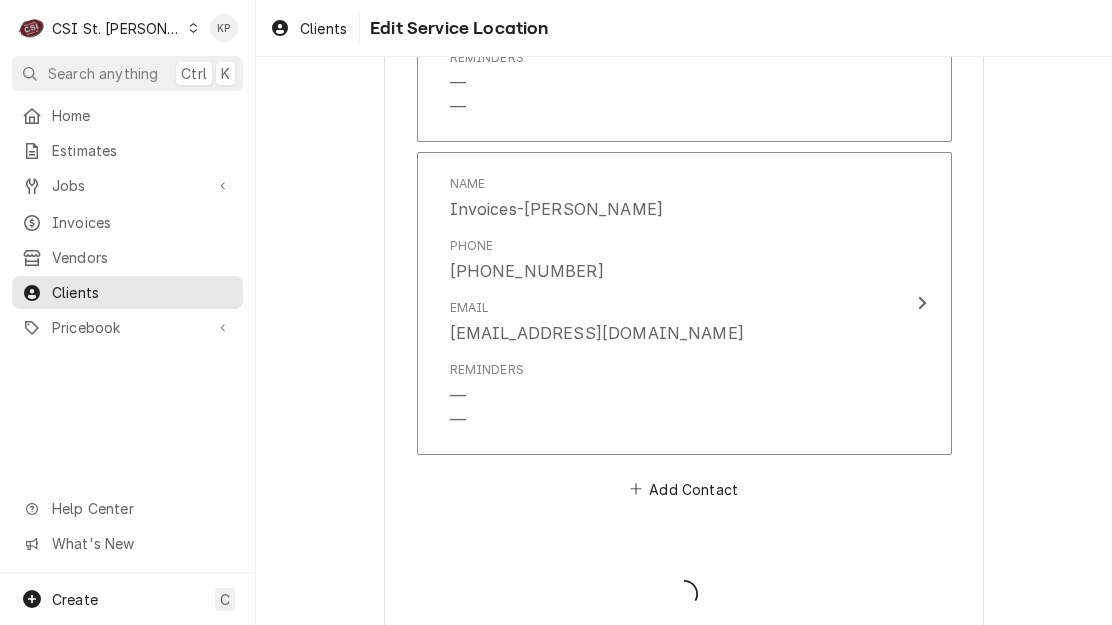 type on "x" 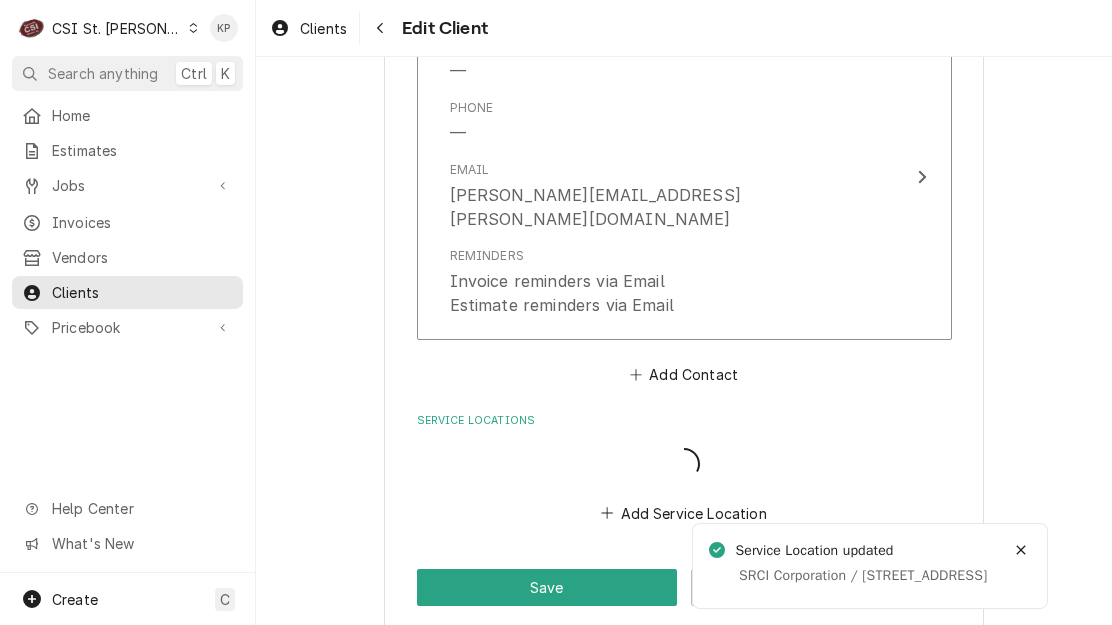 scroll, scrollTop: 1898, scrollLeft: 0, axis: vertical 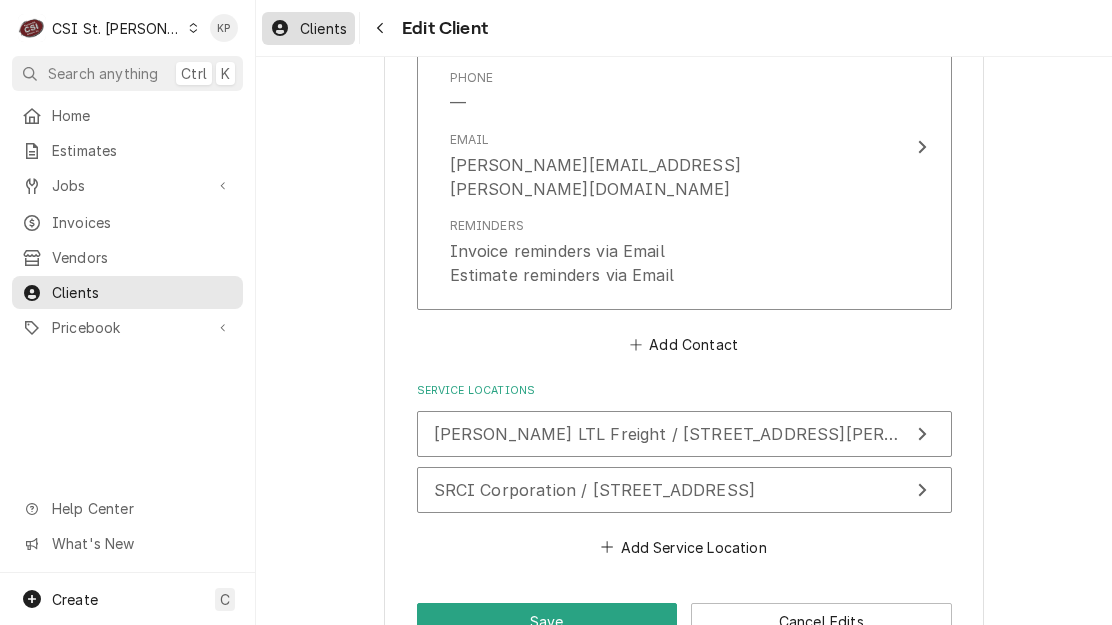 drag, startPoint x: 294, startPoint y: 26, endPoint x: 346, endPoint y: 25, distance: 52.009613 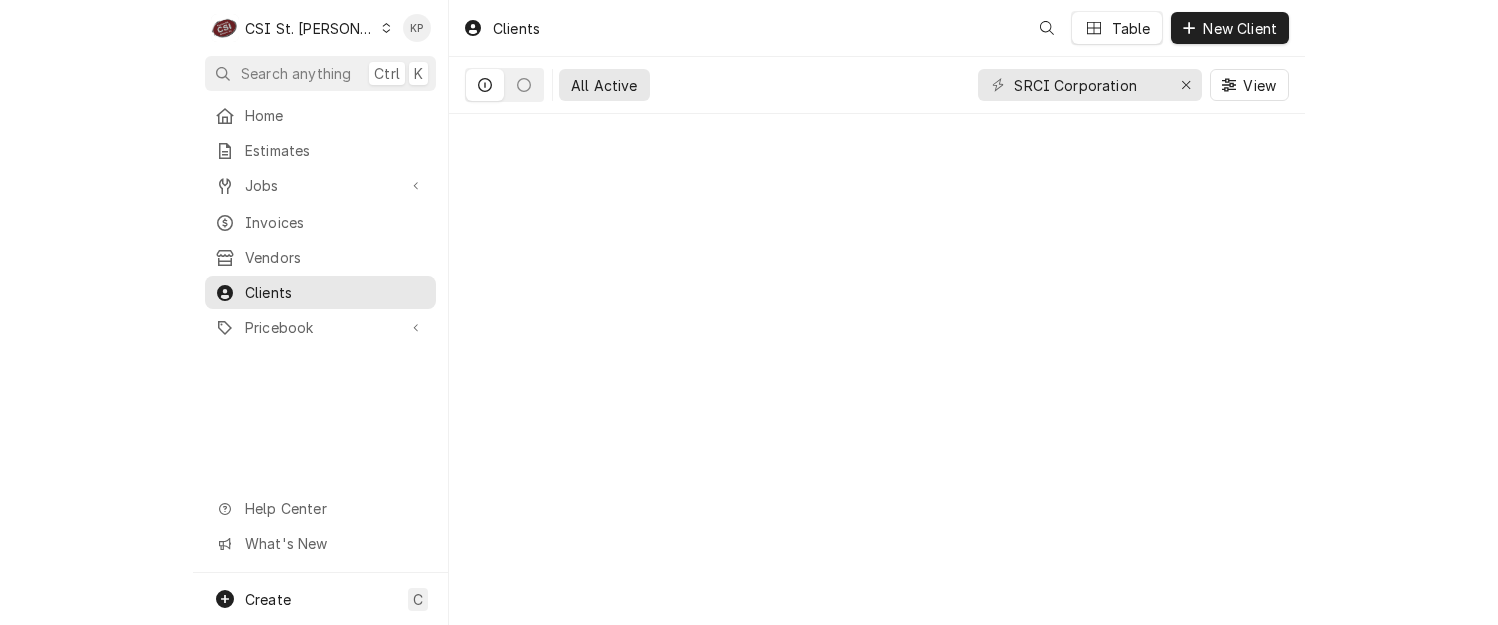 scroll, scrollTop: 0, scrollLeft: 0, axis: both 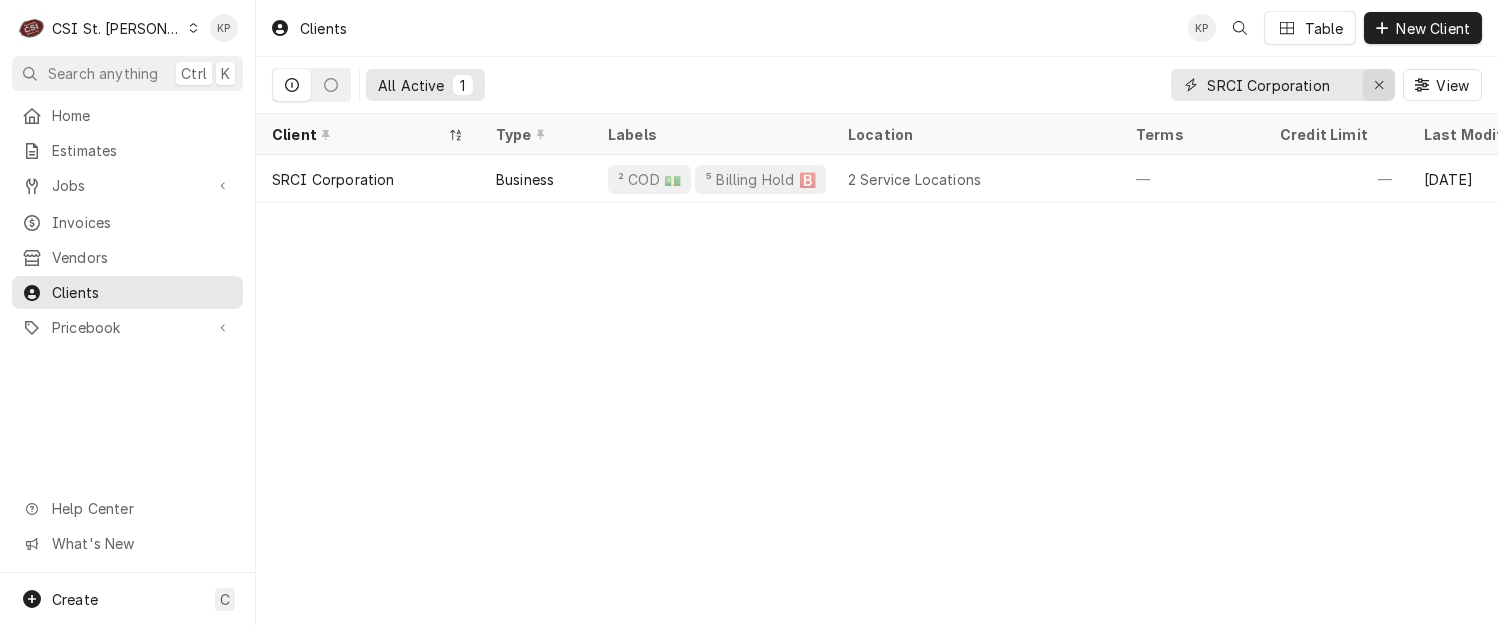 click 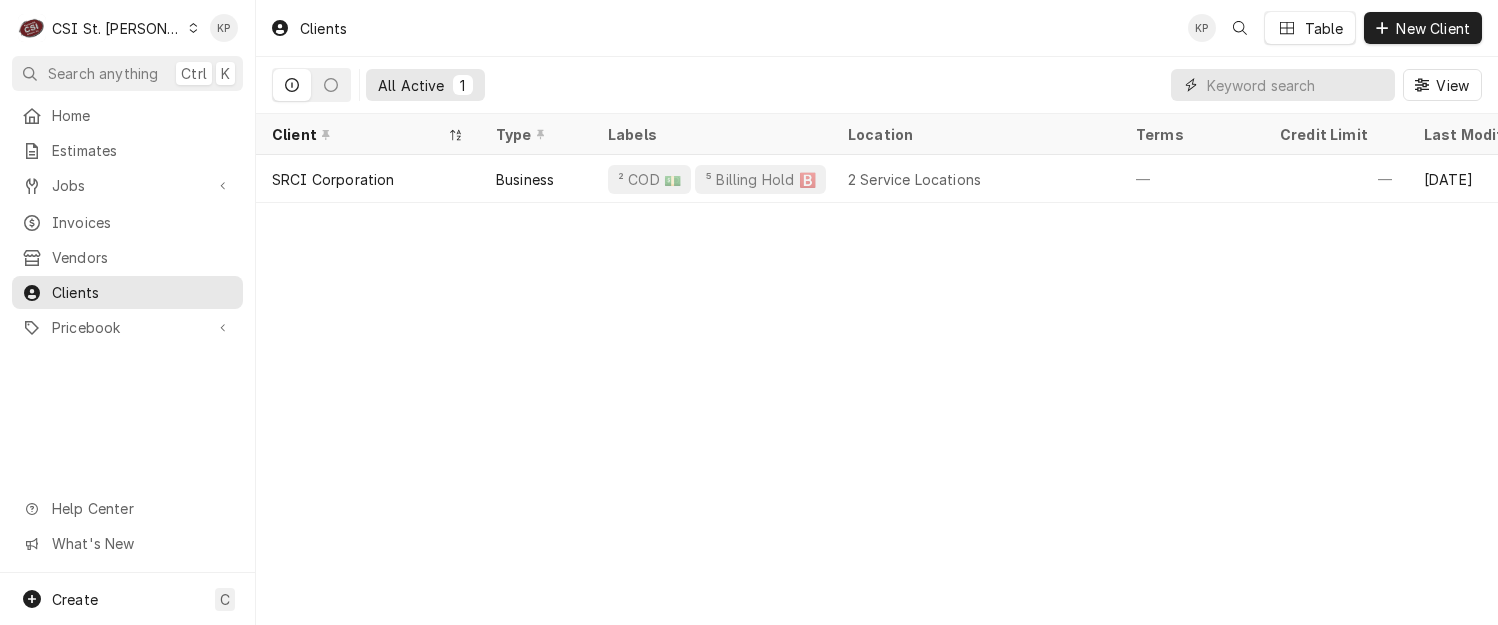 click at bounding box center (1301, 85) 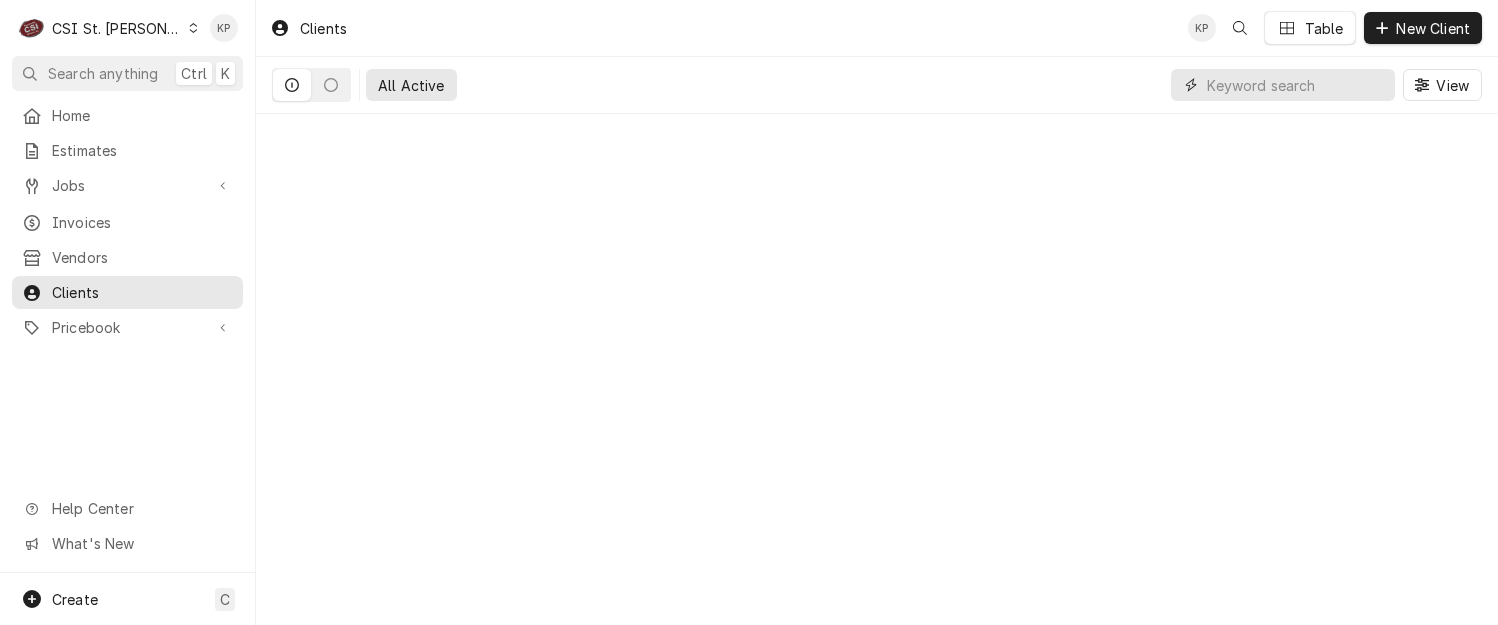 click at bounding box center (1296, 85) 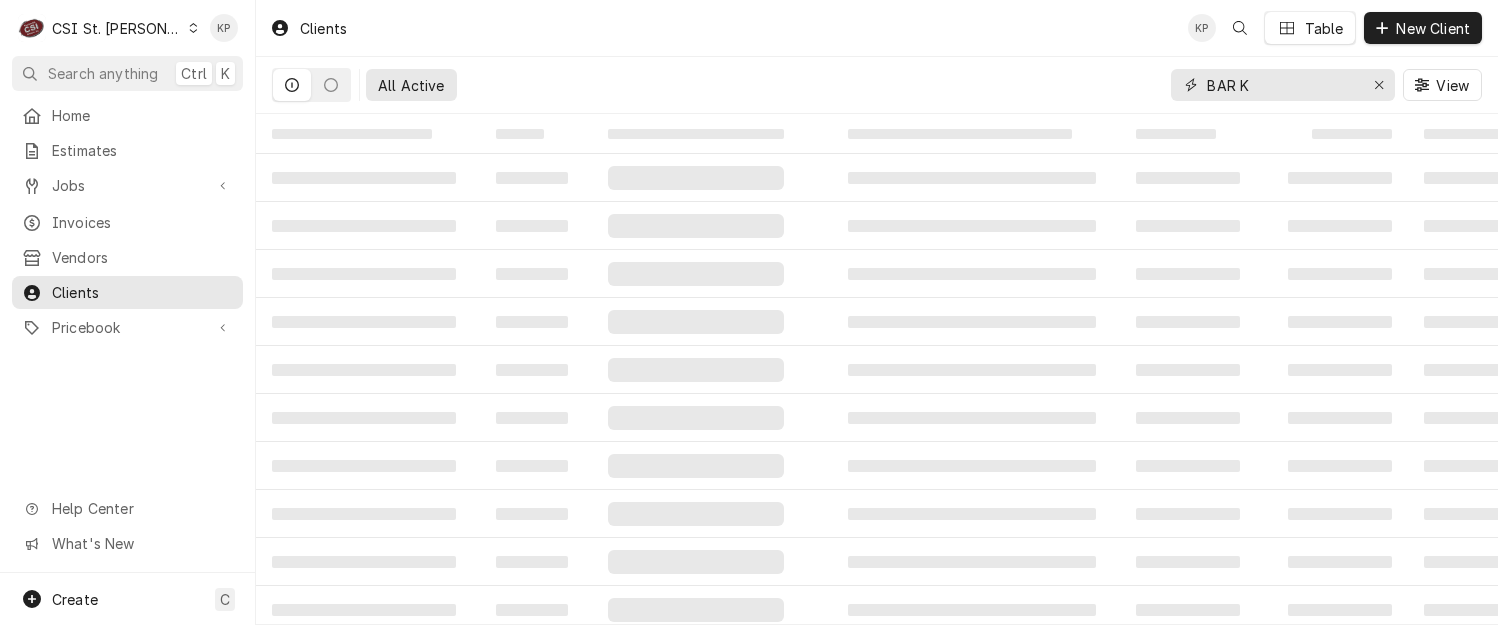 type on "BAR K" 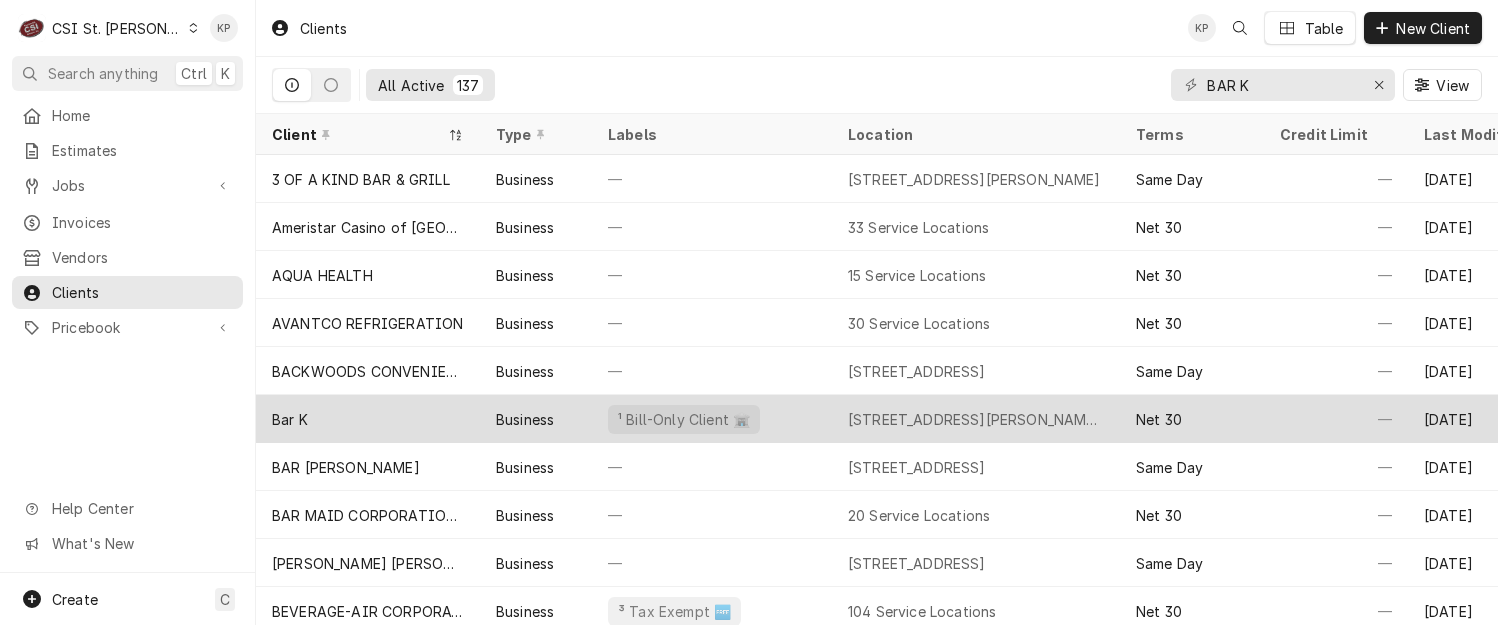 click on "Bar K" at bounding box center (290, 419) 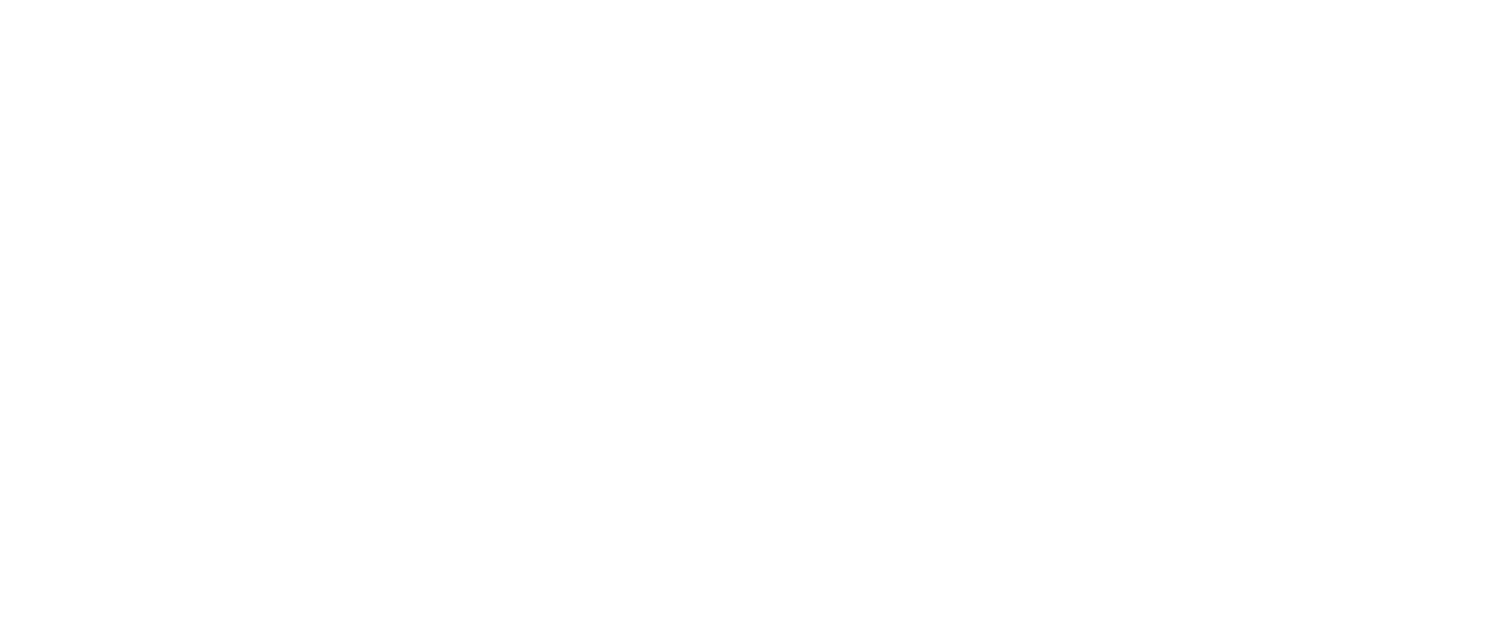scroll, scrollTop: 0, scrollLeft: 0, axis: both 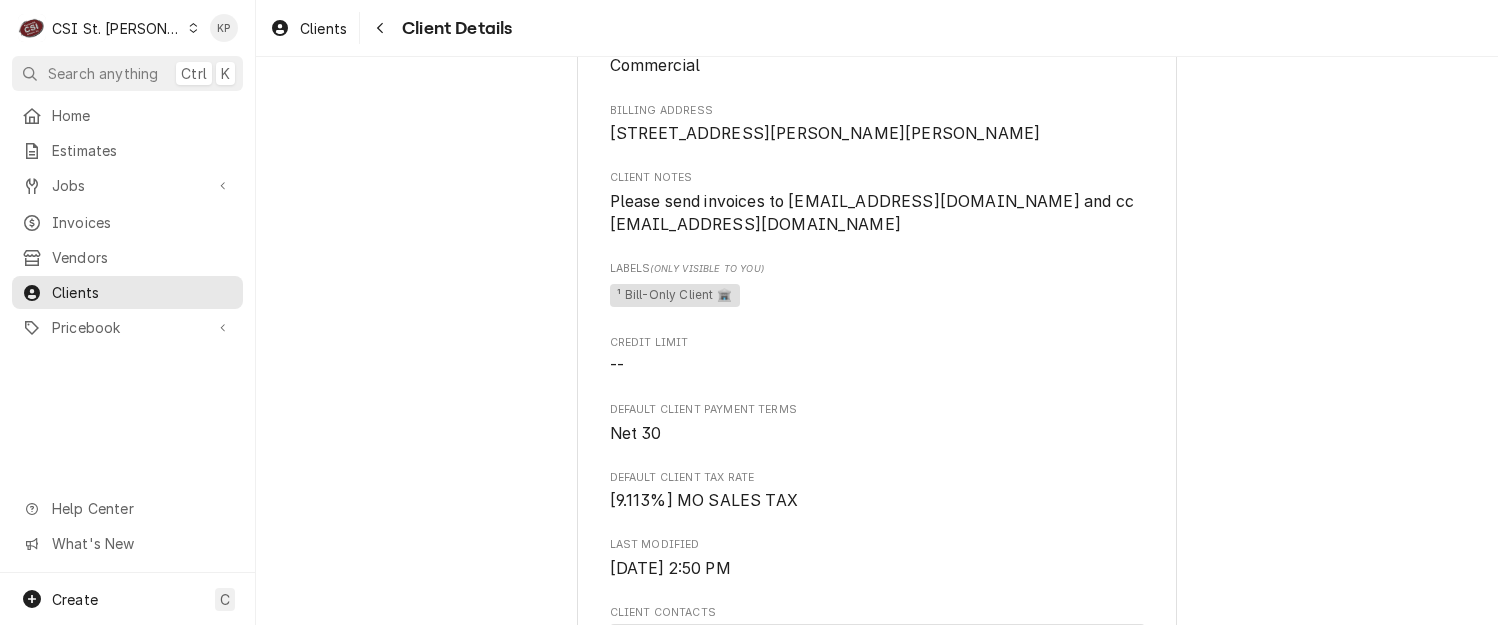 click on "Labels  (Only Visible to You)" at bounding box center (877, 269) 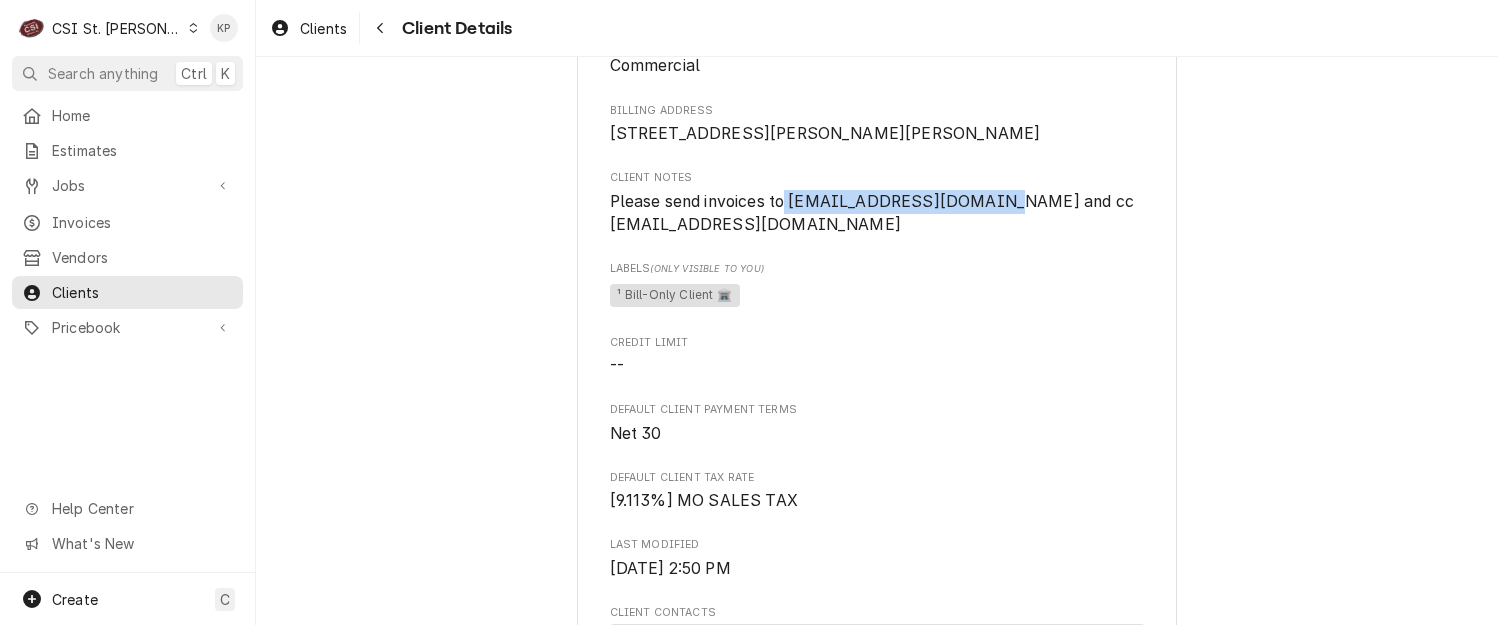 drag, startPoint x: 783, startPoint y: 223, endPoint x: 987, endPoint y: 223, distance: 204 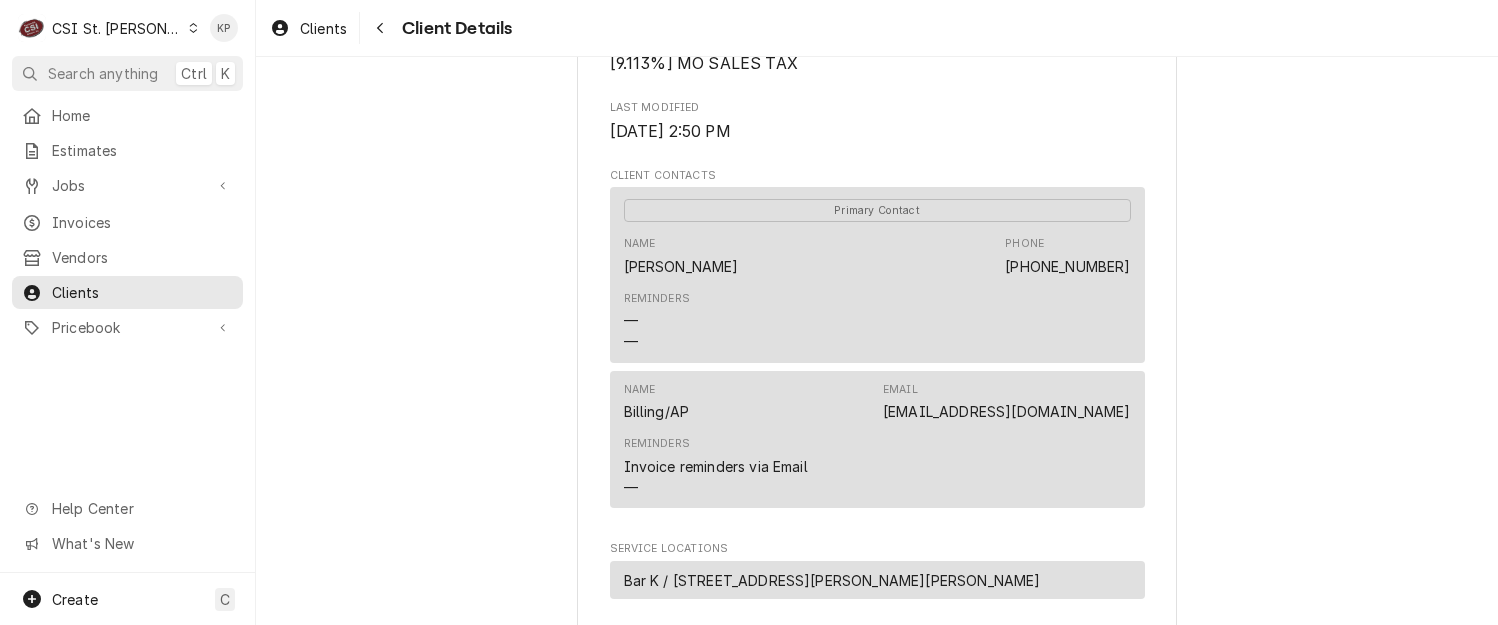 scroll, scrollTop: 600, scrollLeft: 0, axis: vertical 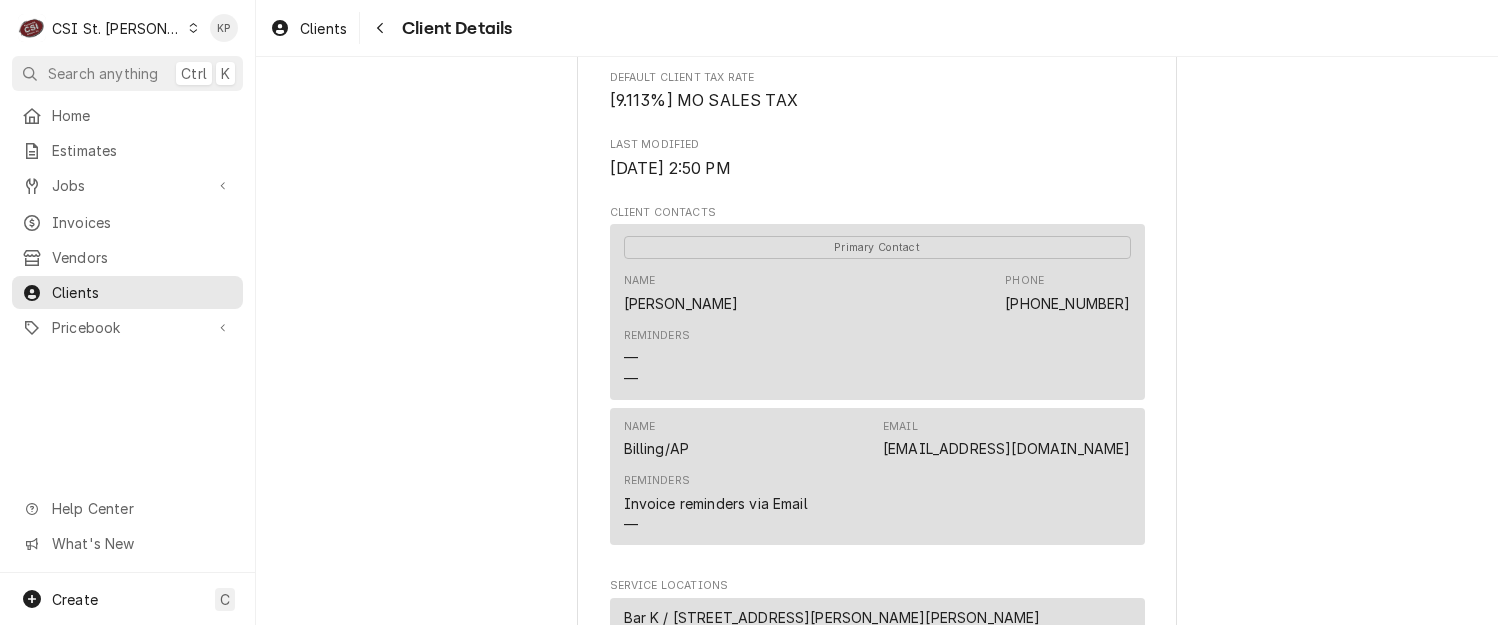 click on "Reminders — —" at bounding box center [877, 358] 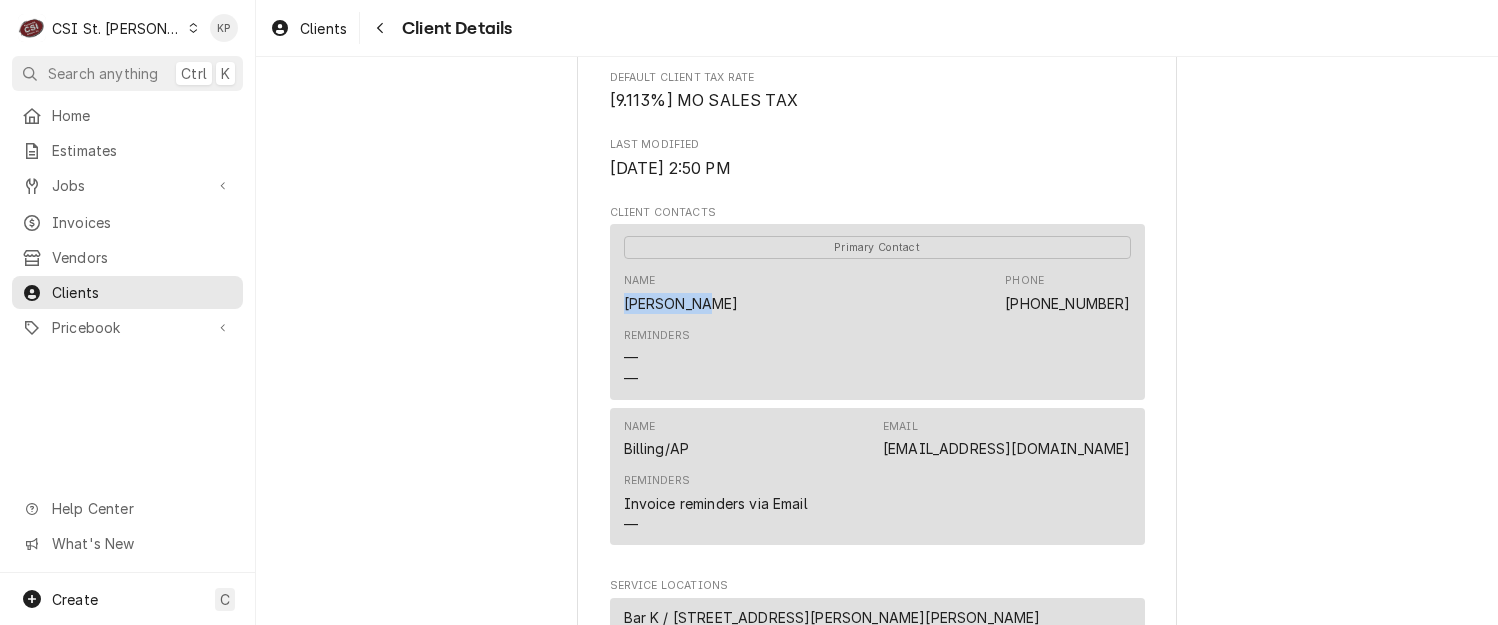 drag, startPoint x: 702, startPoint y: 331, endPoint x: 616, endPoint y: 330, distance: 86.00581 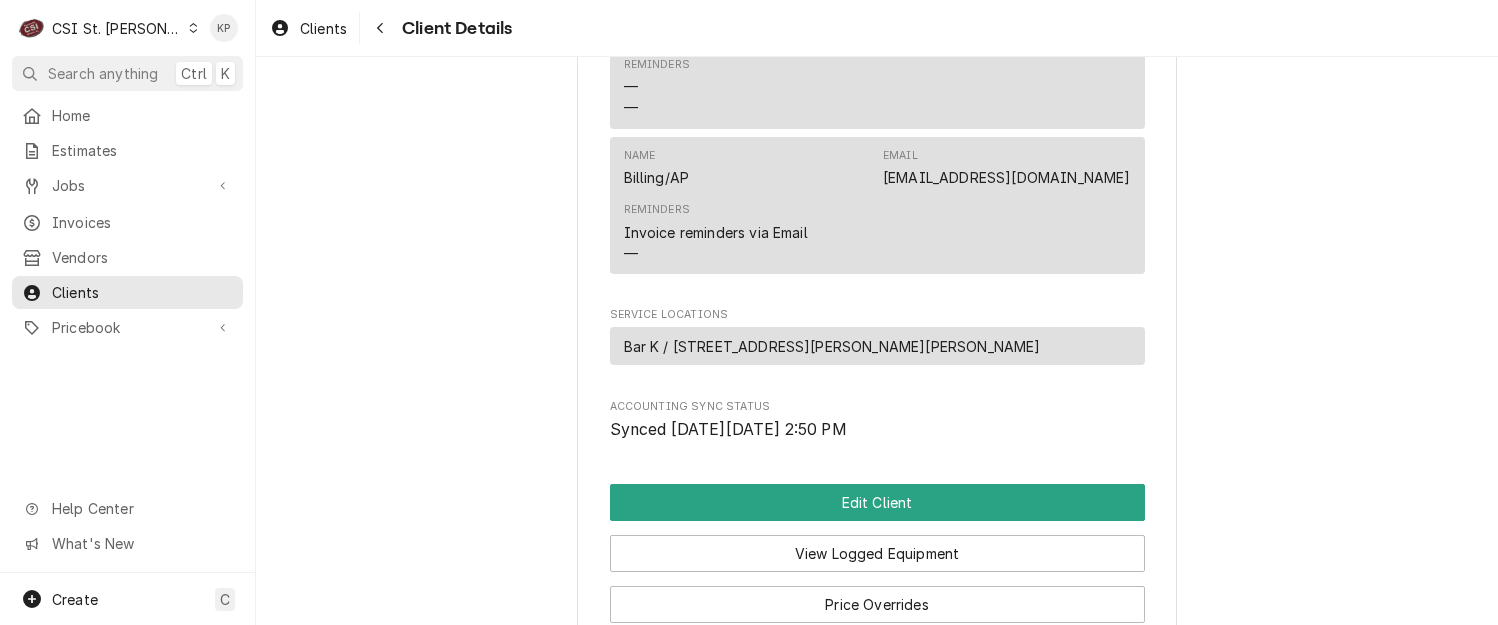 scroll, scrollTop: 900, scrollLeft: 0, axis: vertical 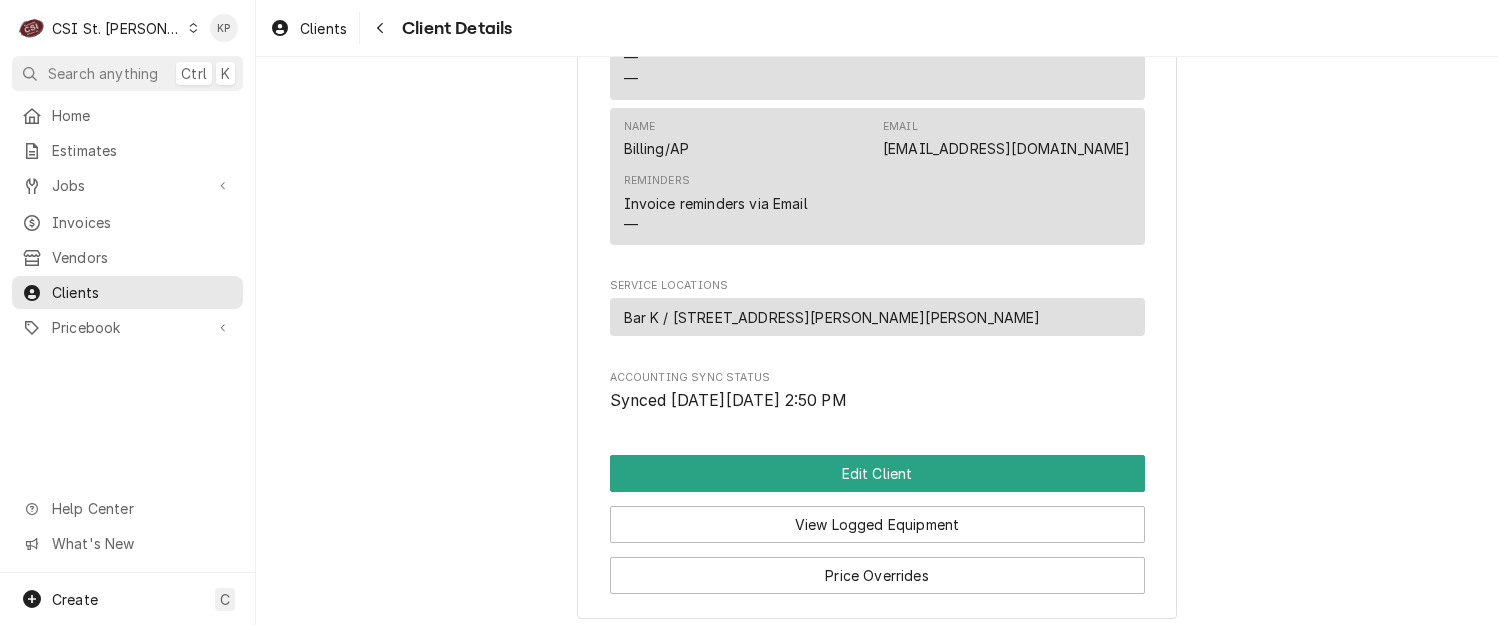 click on "Bar K / [STREET_ADDRESS][PERSON_NAME][PERSON_NAME]" at bounding box center (832, 317) 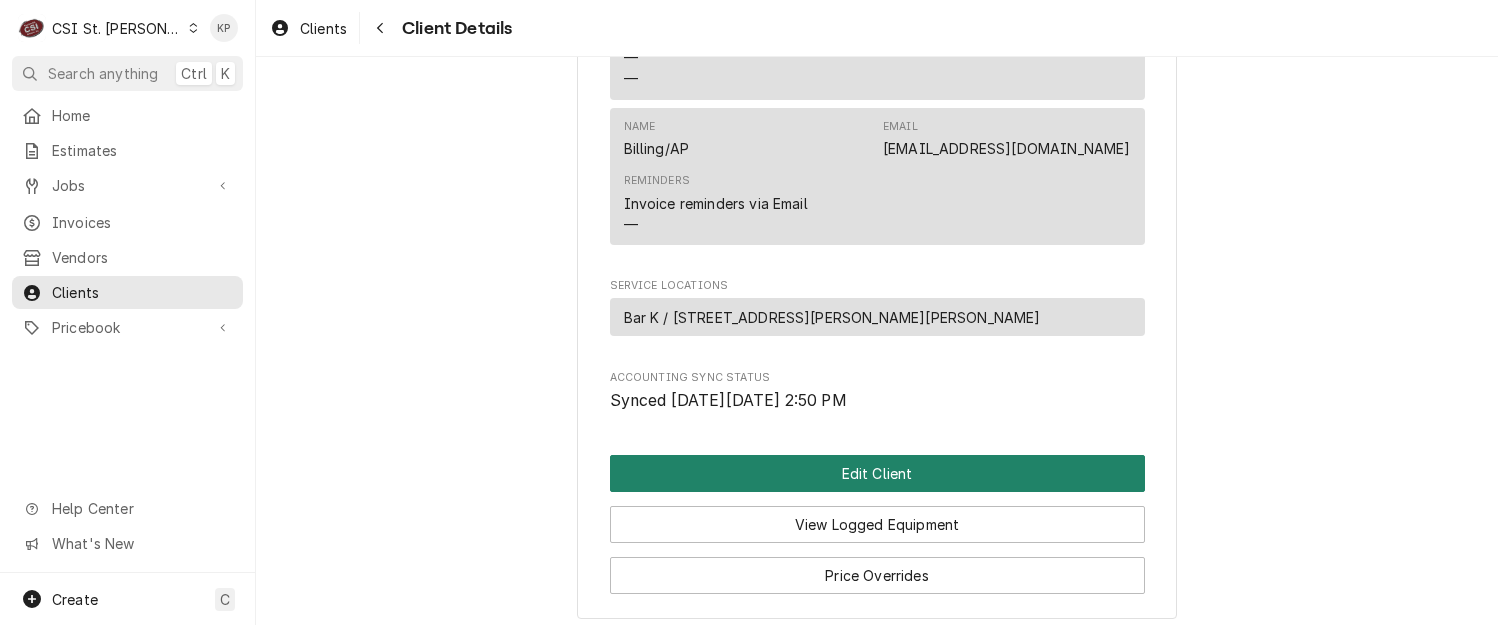 click on "Edit Client" at bounding box center (877, 473) 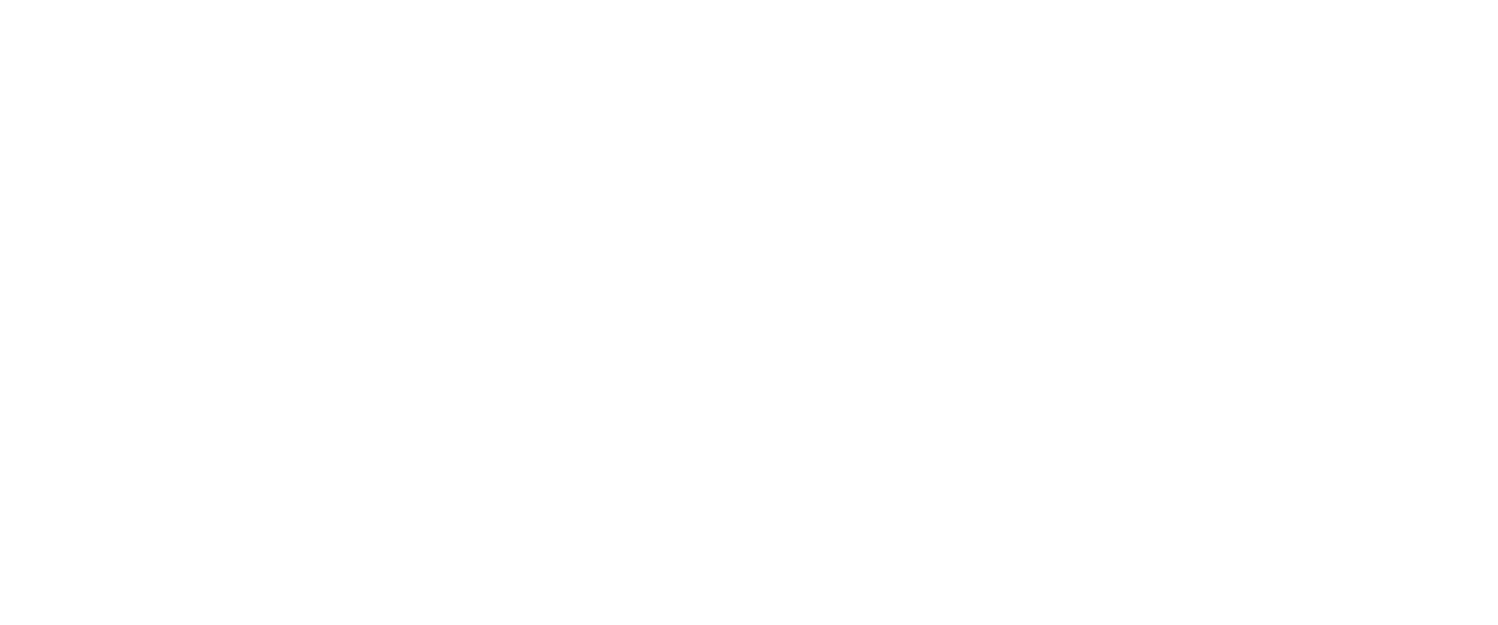 scroll, scrollTop: 0, scrollLeft: 0, axis: both 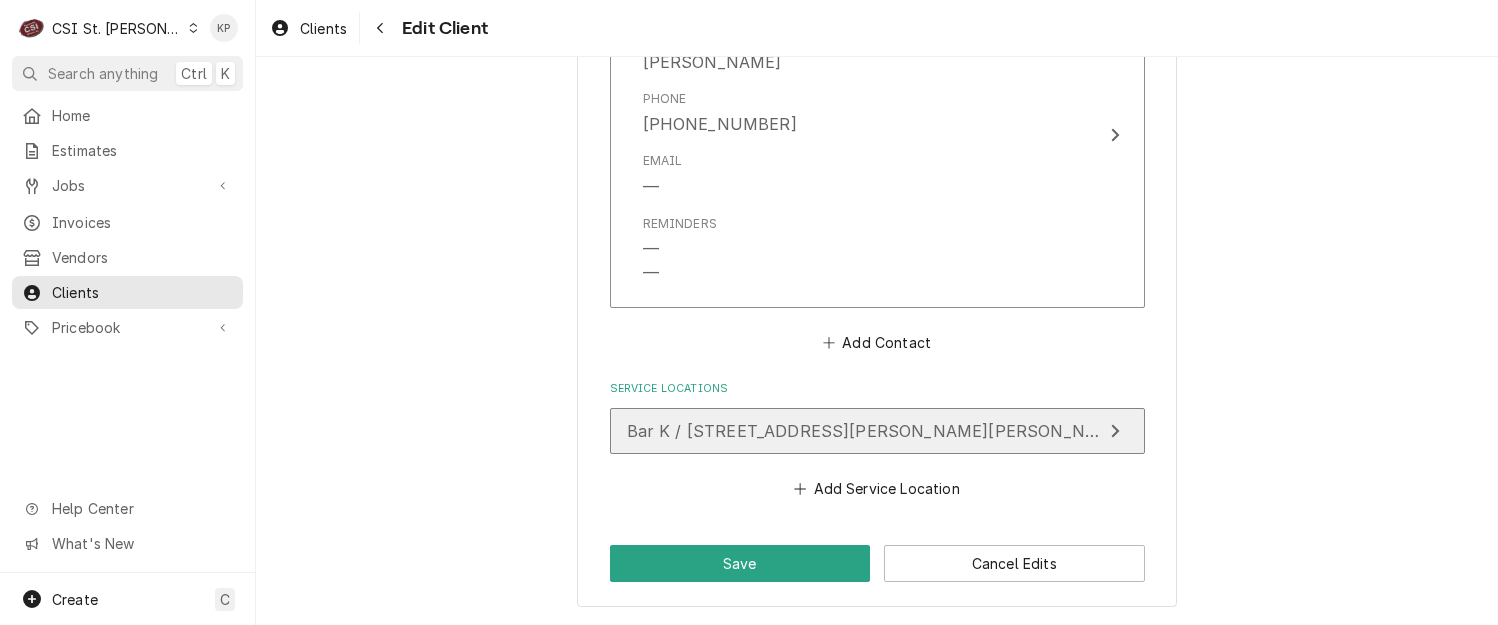 click on "Bar K / [STREET_ADDRESS][PERSON_NAME][PERSON_NAME]" at bounding box center (877, 431) 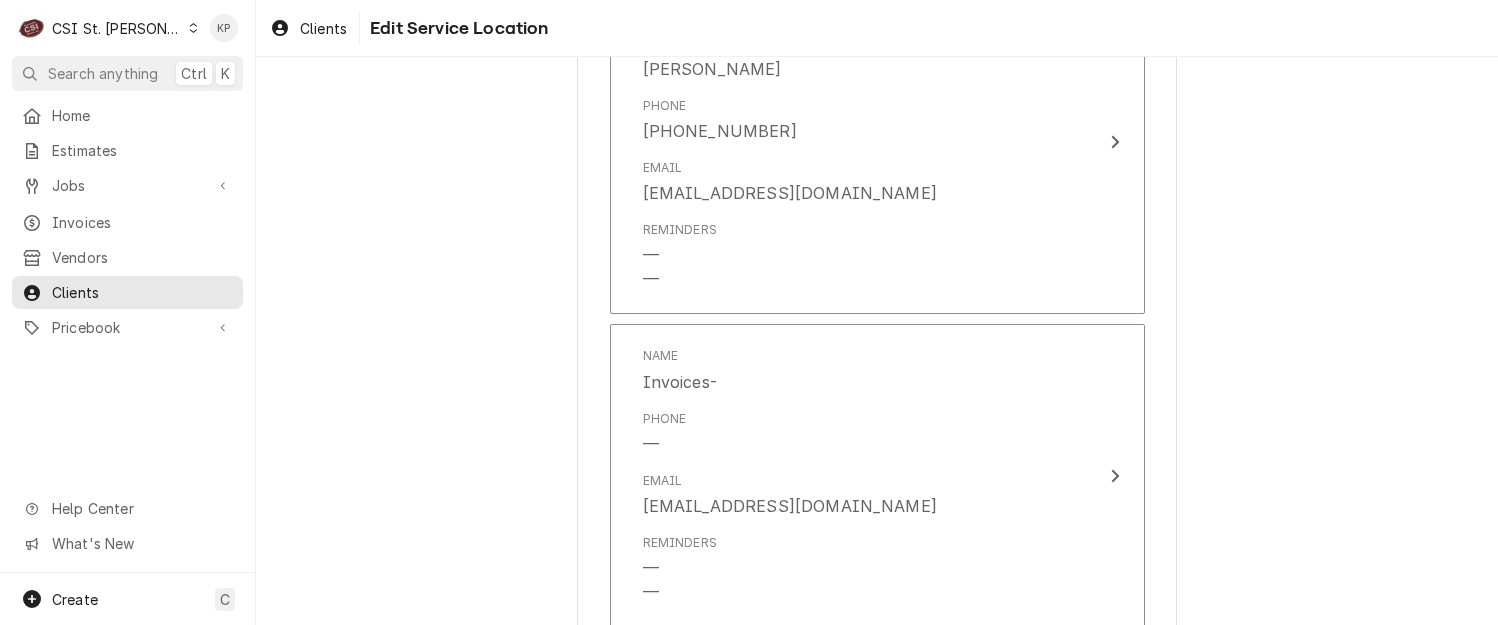 scroll, scrollTop: 1000, scrollLeft: 0, axis: vertical 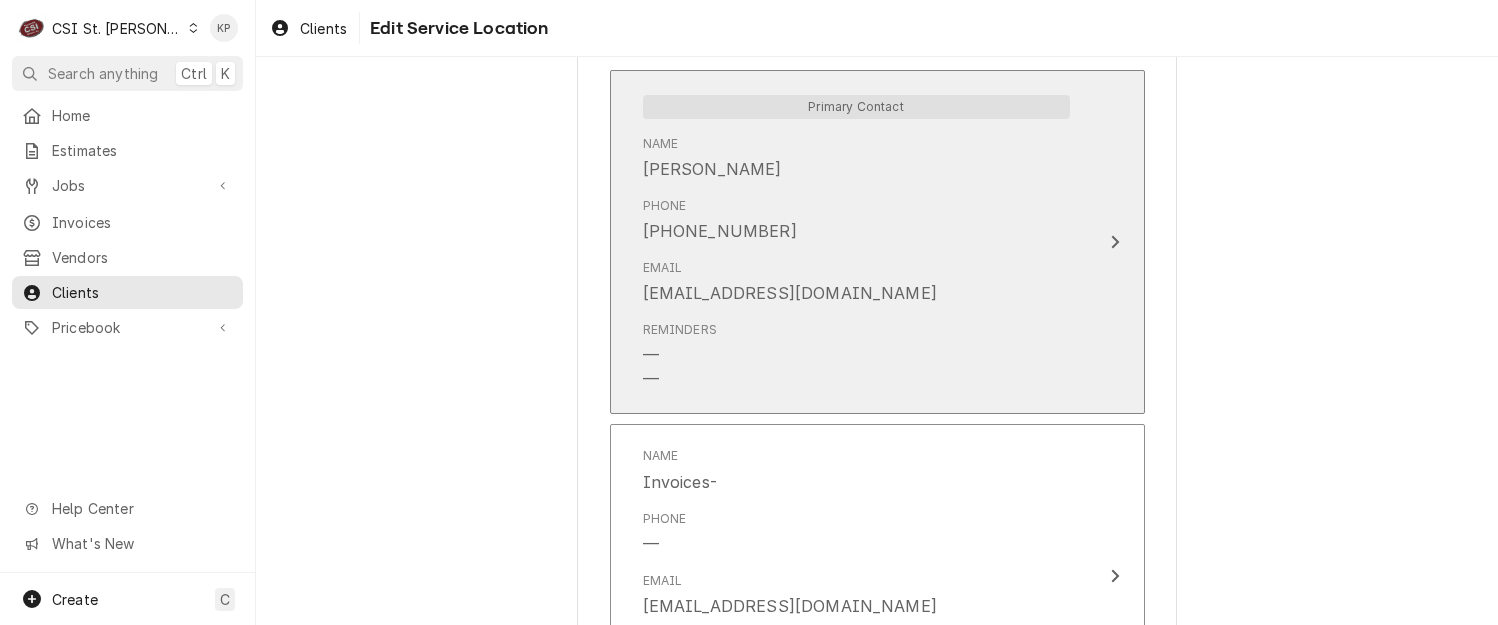drag, startPoint x: 764, startPoint y: 166, endPoint x: 653, endPoint y: 166, distance: 111 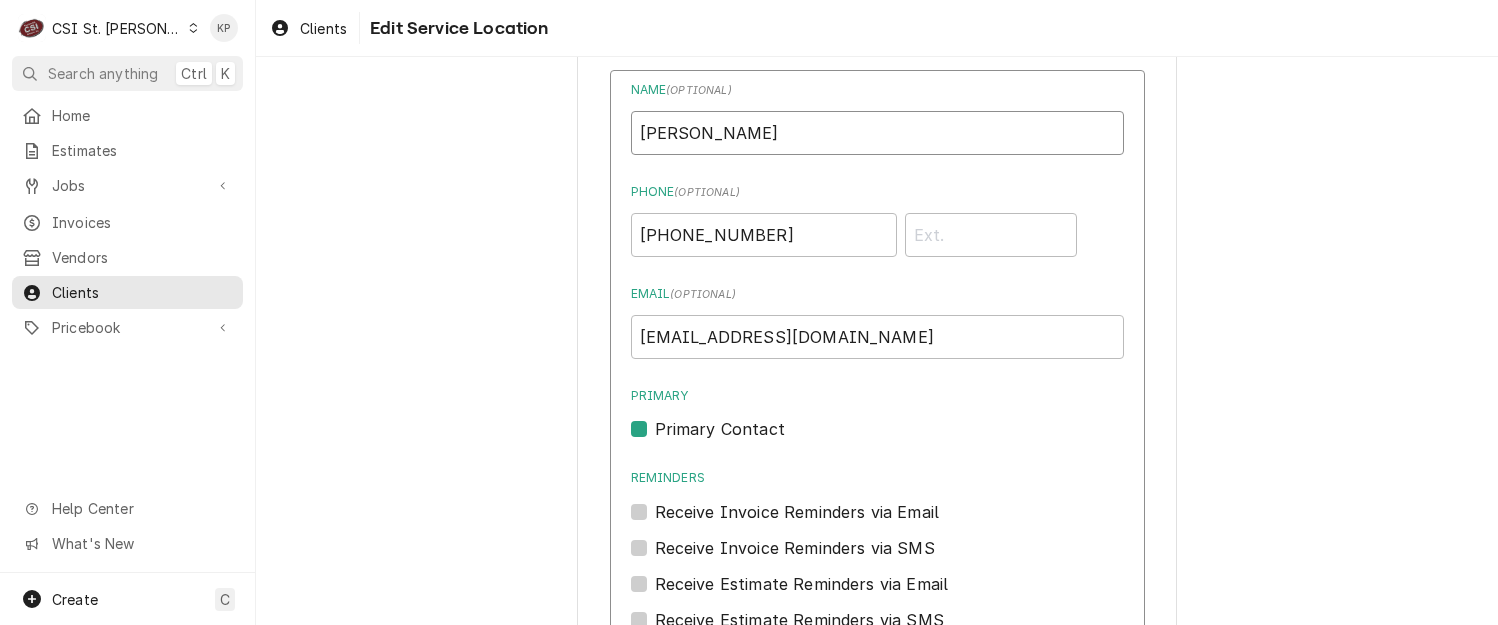 drag, startPoint x: 765, startPoint y: 134, endPoint x: 622, endPoint y: 132, distance: 143.01399 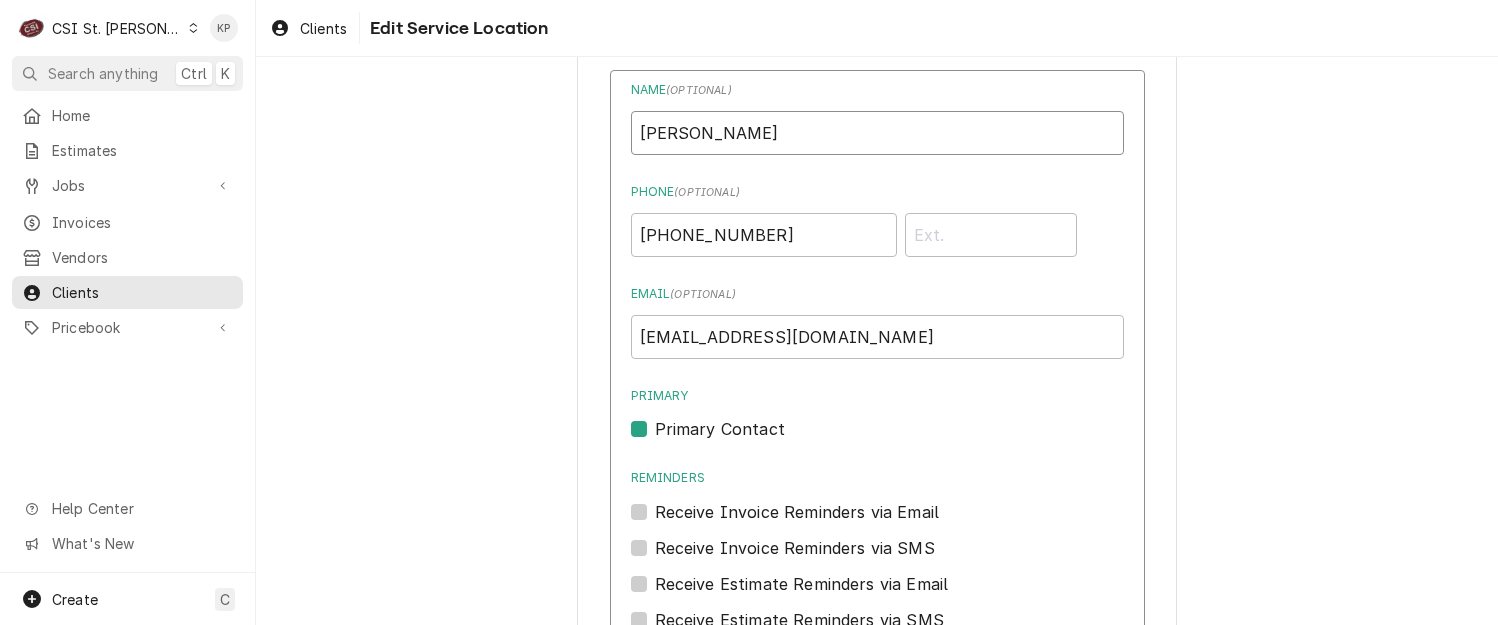 click on "Name  ( optional ) Anthony  Banks Phone  ( optional ) (816) 825-7634 Email  ( optional ) abanks@barkdogbar.com Primary Primary Contact Reminders Receive Invoice Reminders via Email Receive Invoice Reminders via SMS Receive Estimate Reminders via Email Receive Estimate Reminders via SMS Save Cancel Edits Delete Contact" at bounding box center (877, 444) 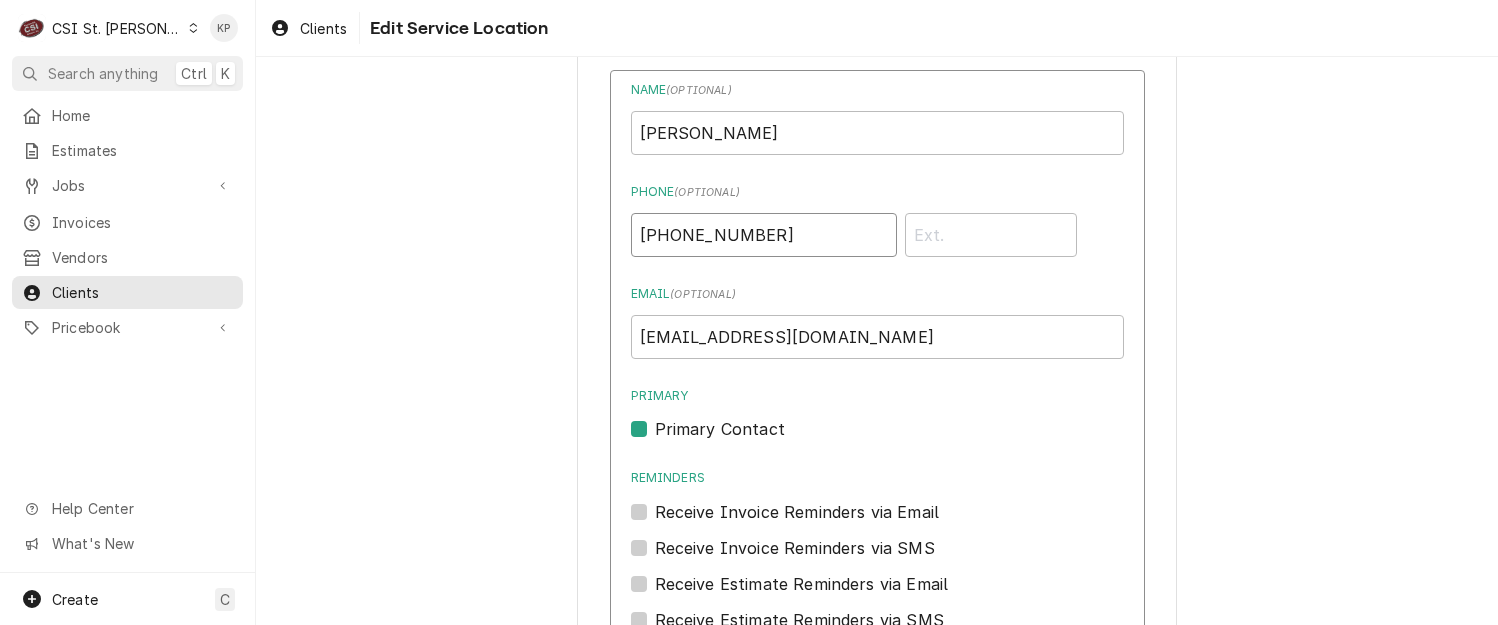 drag, startPoint x: 753, startPoint y: 235, endPoint x: 612, endPoint y: 235, distance: 141 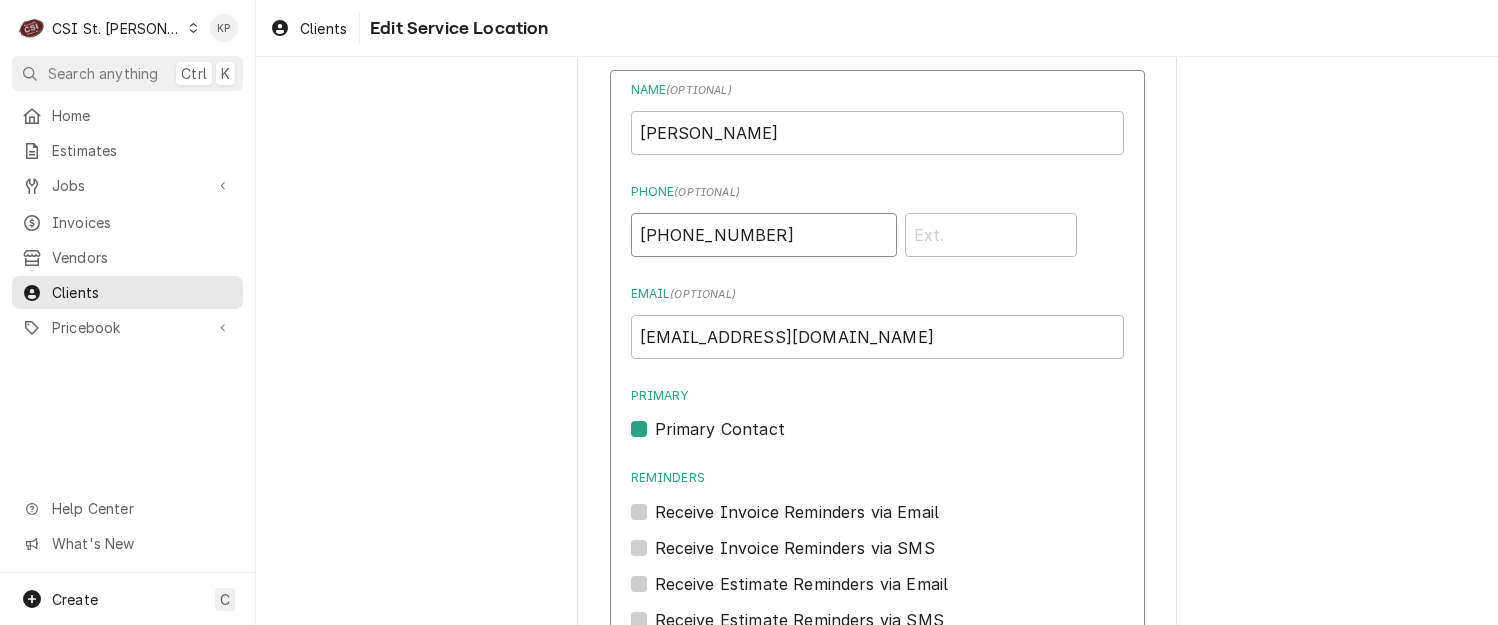 click on "Name  ( optional ) Anthony  Banks Phone  ( optional ) (816) 825-7634 Email  ( optional ) abanks@barkdogbar.com Primary Primary Contact Reminders Receive Invoice Reminders via Email Receive Invoice Reminders via SMS Receive Estimate Reminders via Email Receive Estimate Reminders via SMS Save Cancel Edits Delete Contact" at bounding box center [877, 444] 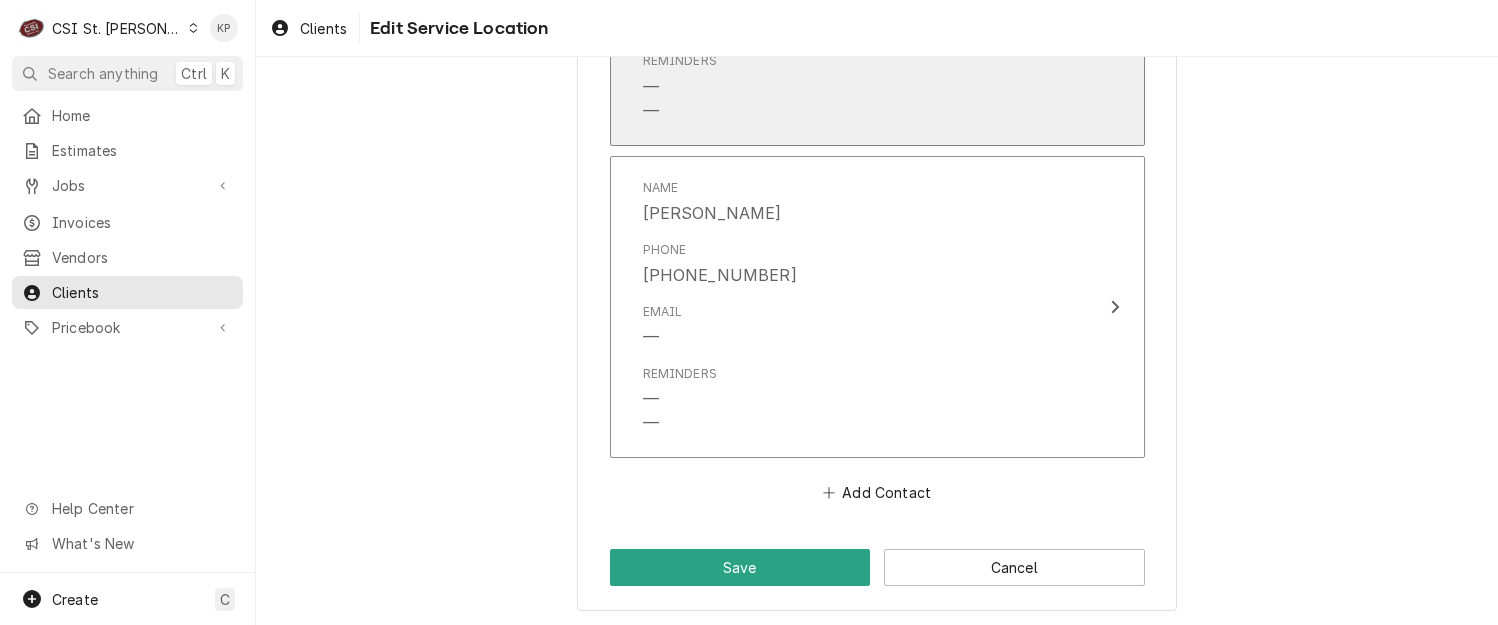 scroll, scrollTop: 2301, scrollLeft: 0, axis: vertical 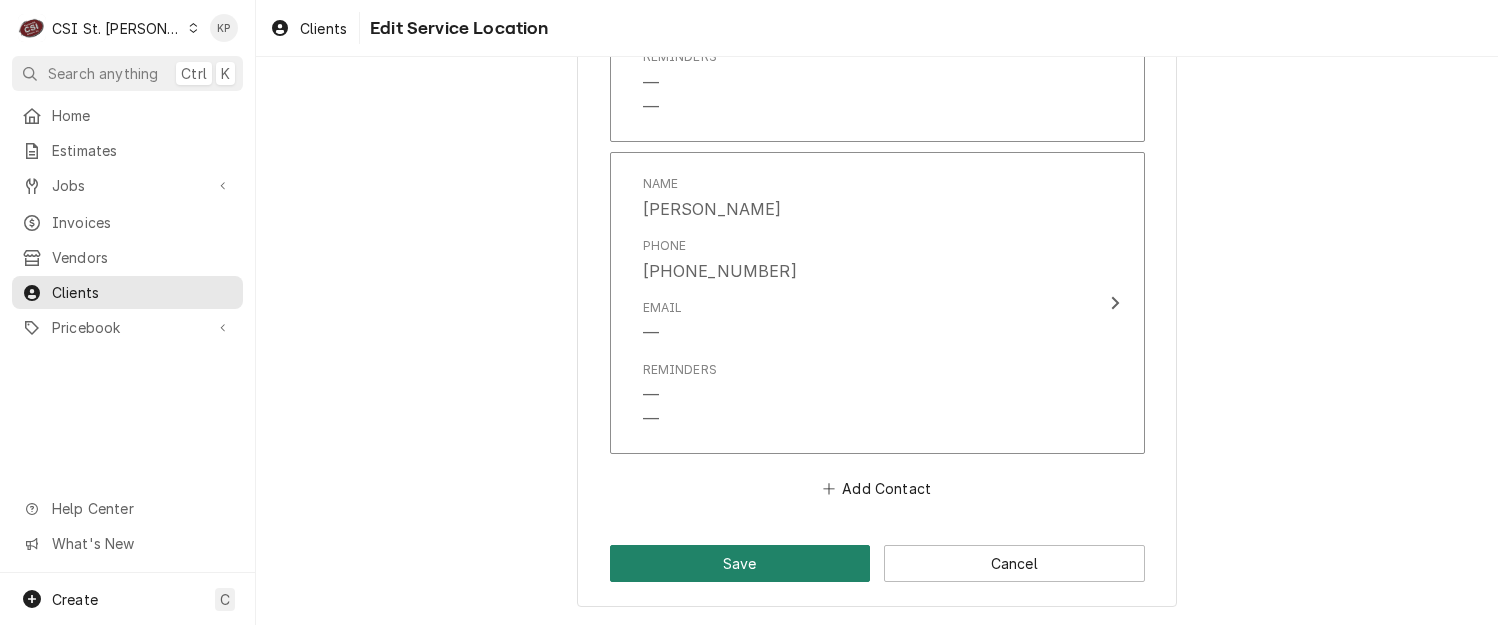 click on "Save" at bounding box center [740, 563] 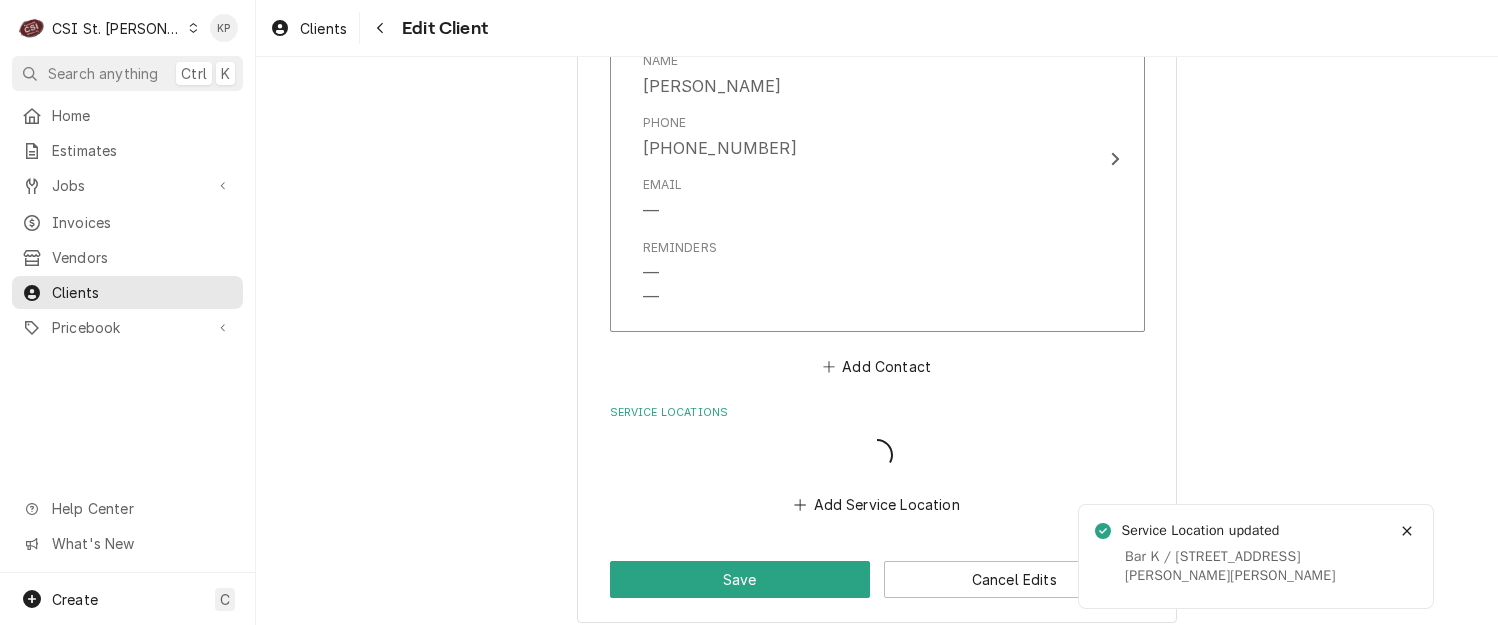 scroll, scrollTop: 1908, scrollLeft: 0, axis: vertical 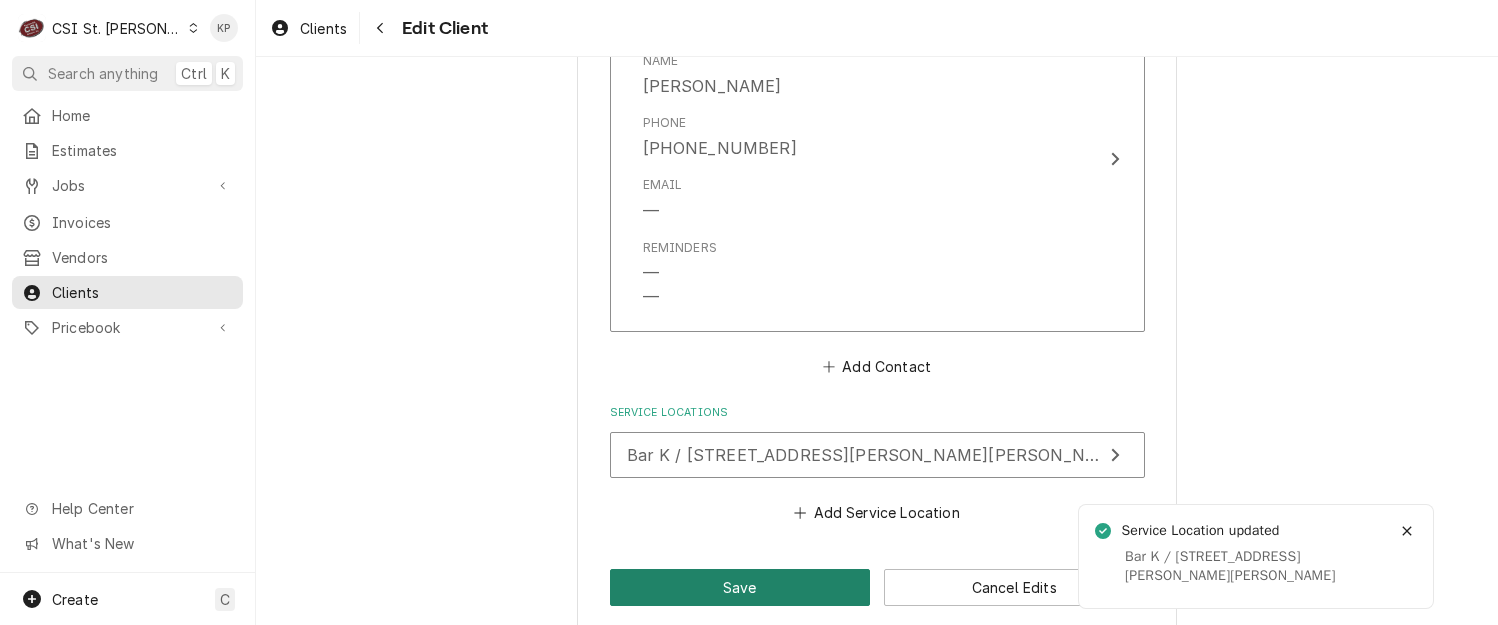 drag, startPoint x: 765, startPoint y: 586, endPoint x: 1368, endPoint y: 305, distance: 665.25934 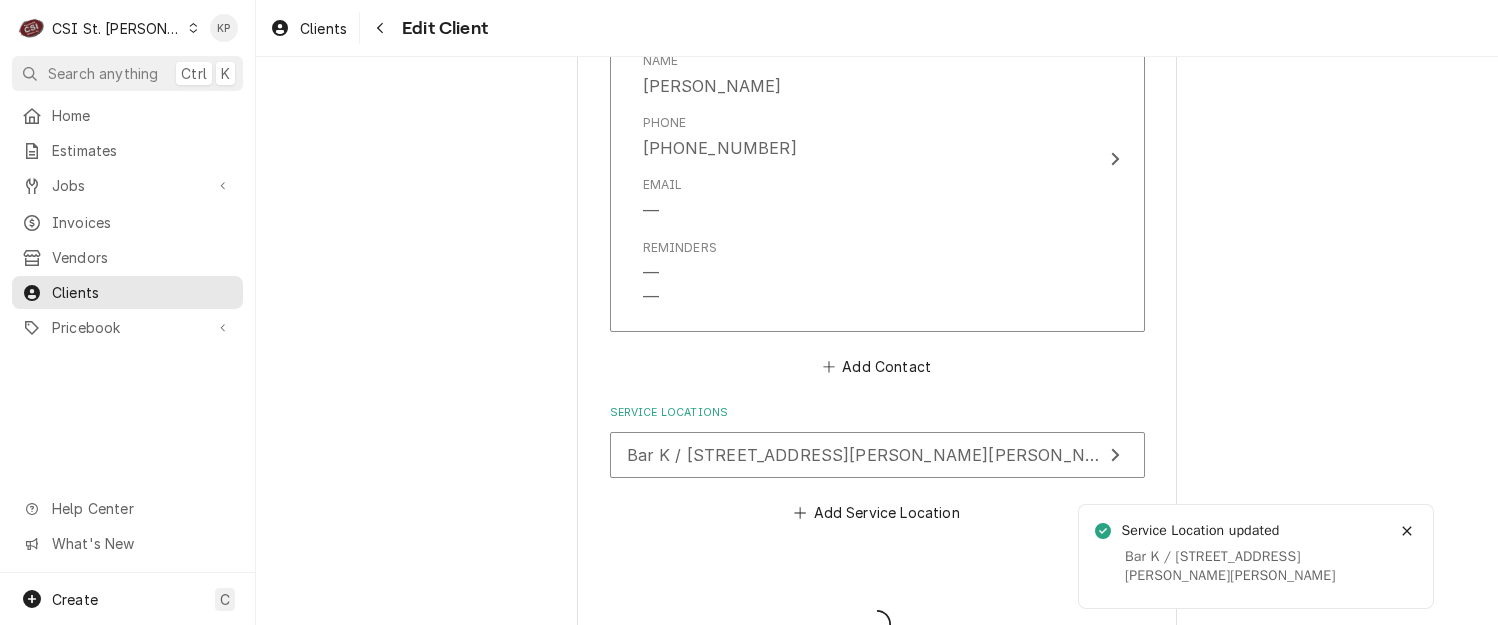 type on "x" 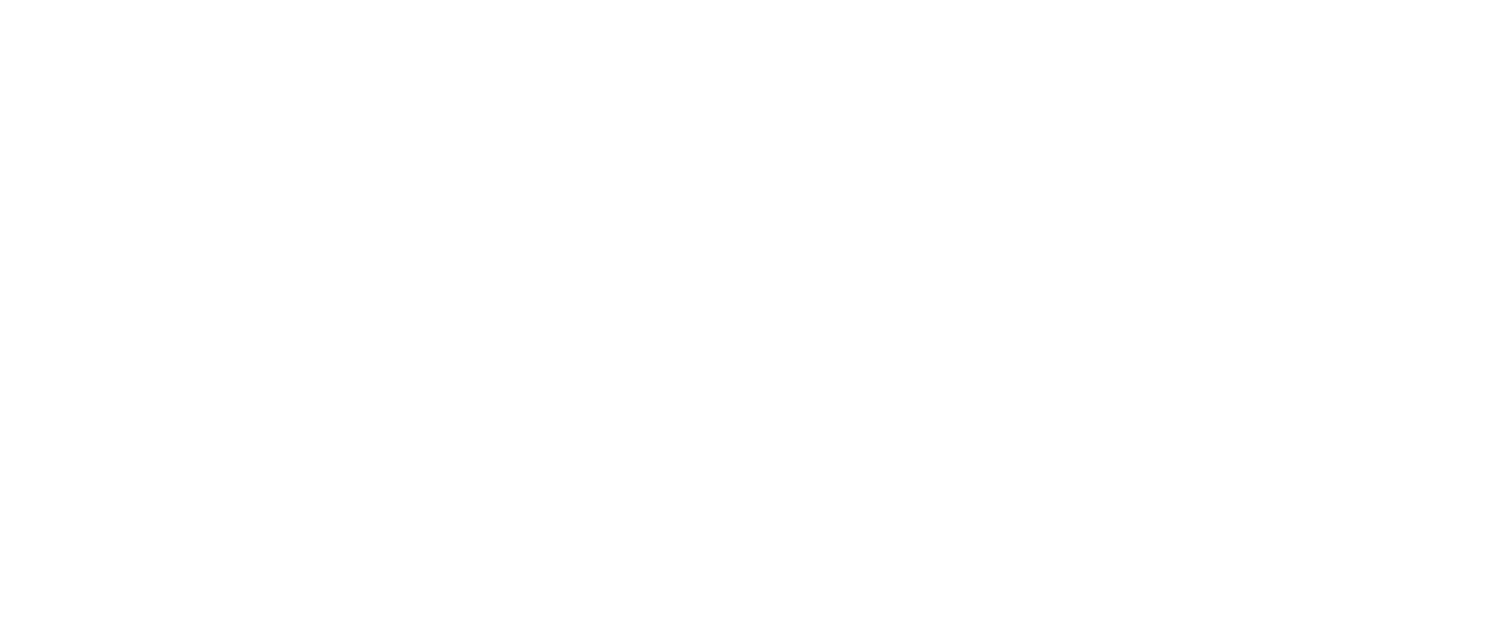 scroll, scrollTop: 0, scrollLeft: 0, axis: both 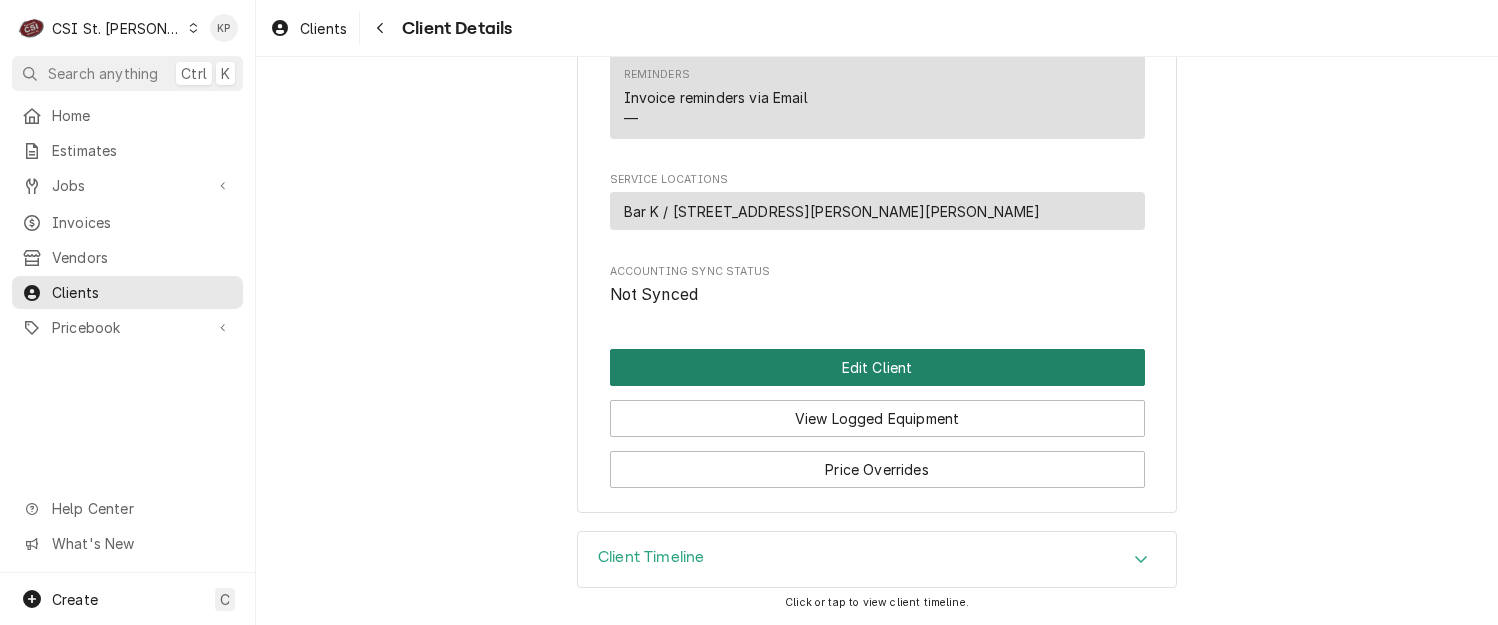 click on "Edit Client" at bounding box center (877, 367) 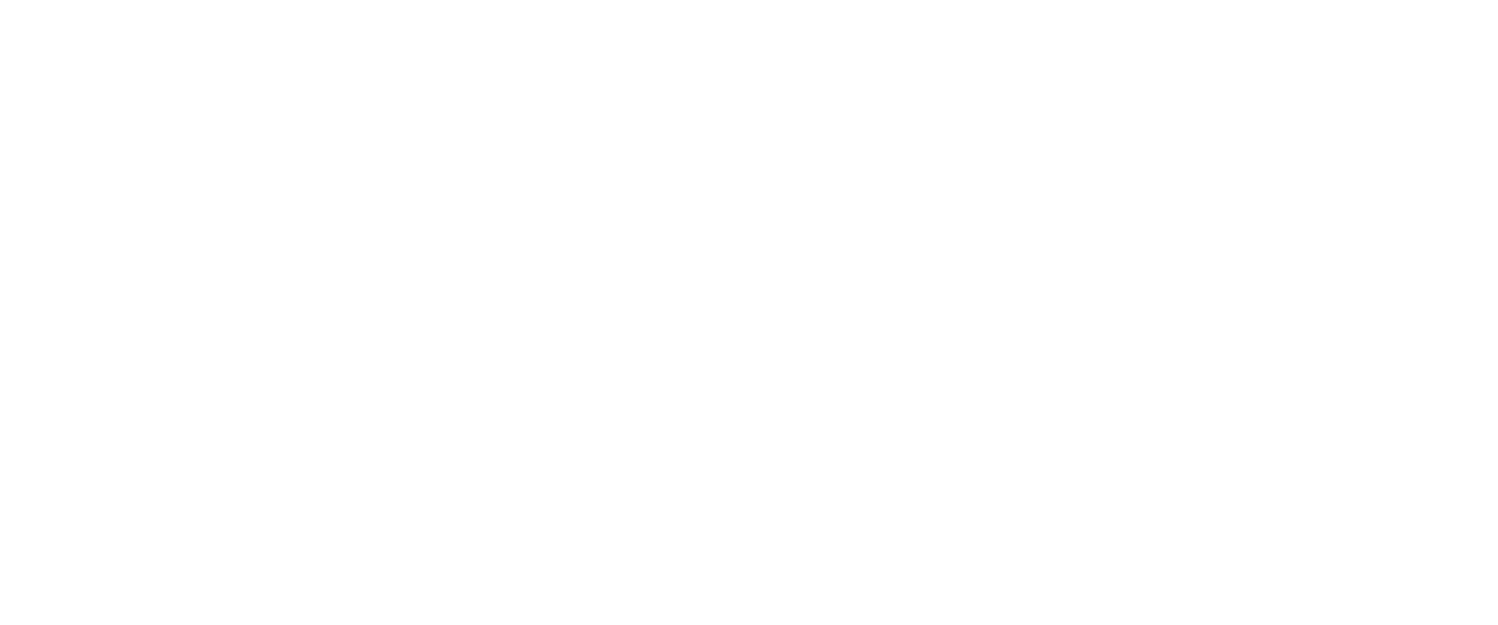 scroll, scrollTop: 0, scrollLeft: 0, axis: both 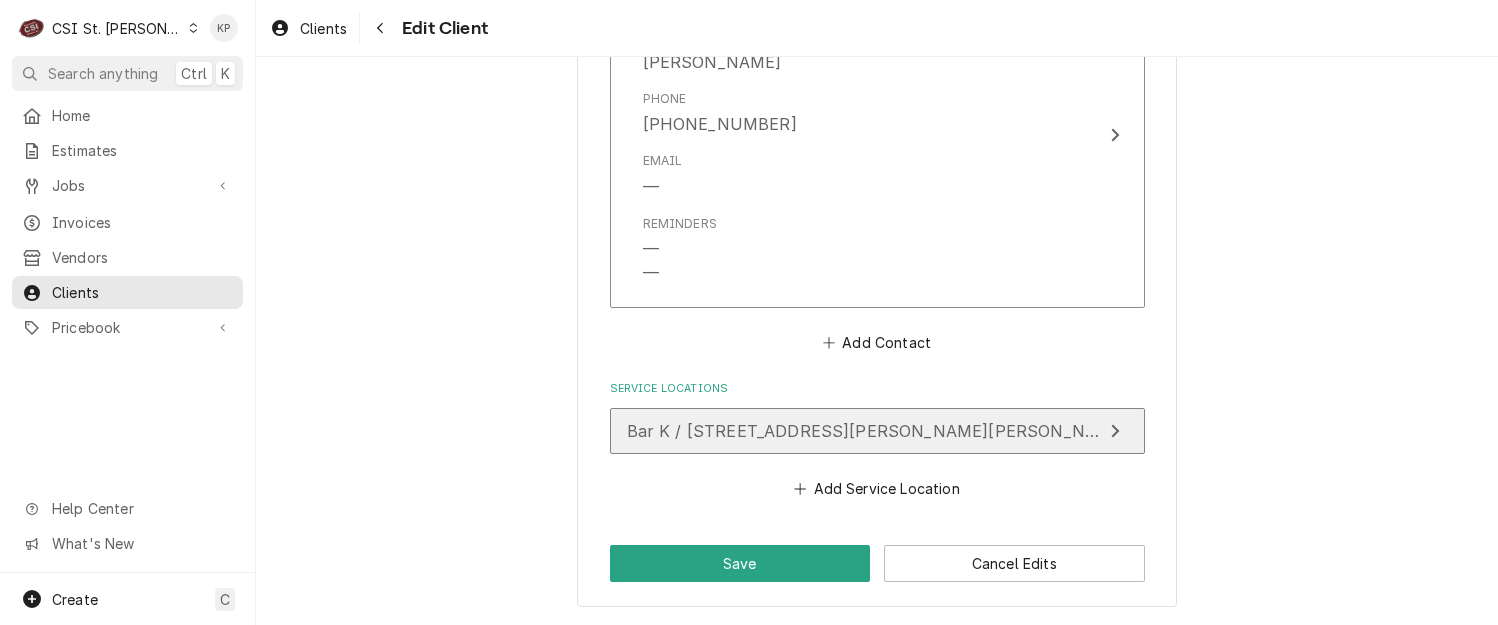 click on "Bar K / [STREET_ADDRESS][PERSON_NAME][PERSON_NAME]" at bounding box center [877, 431] 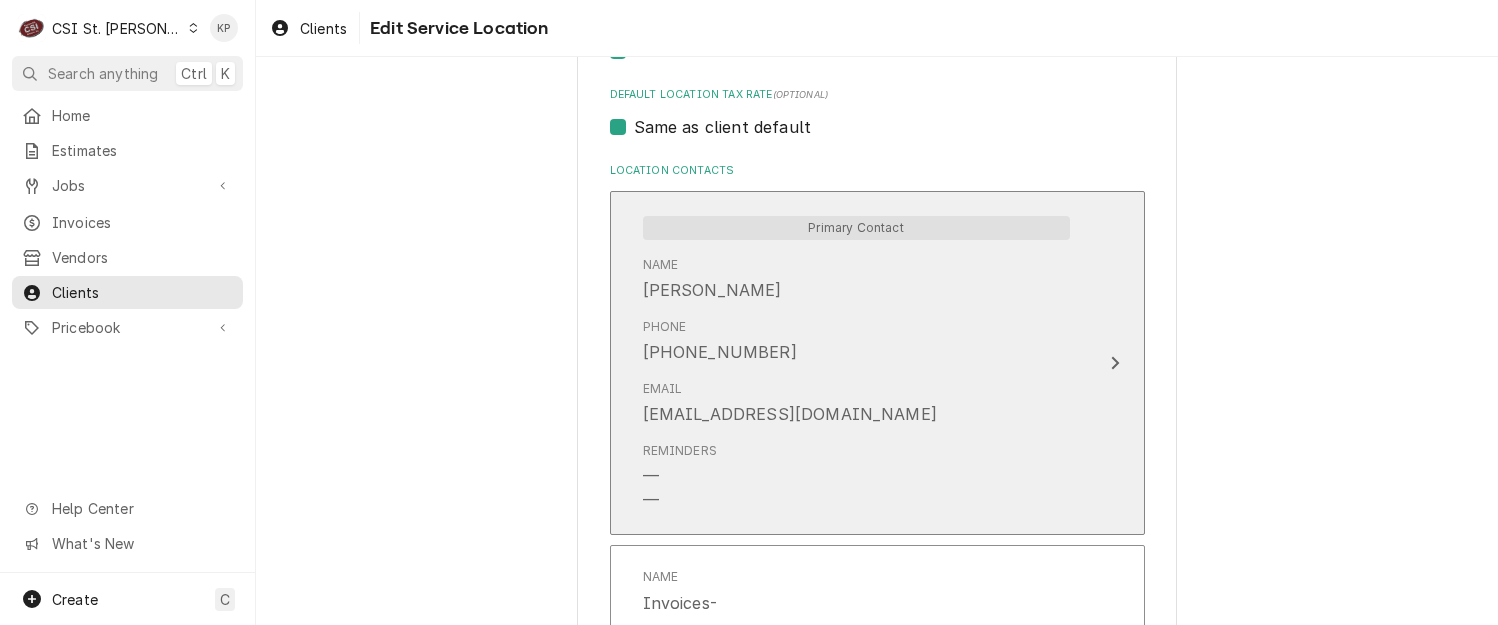 scroll, scrollTop: 1000, scrollLeft: 0, axis: vertical 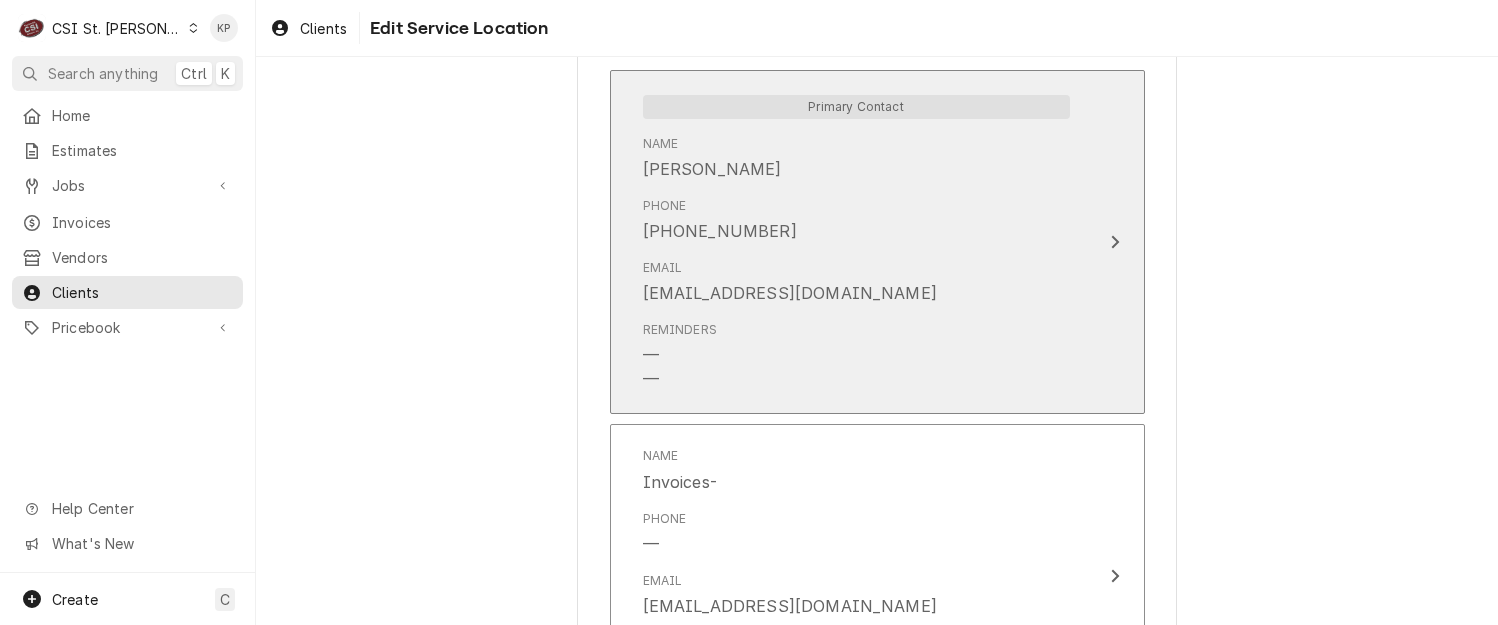 click 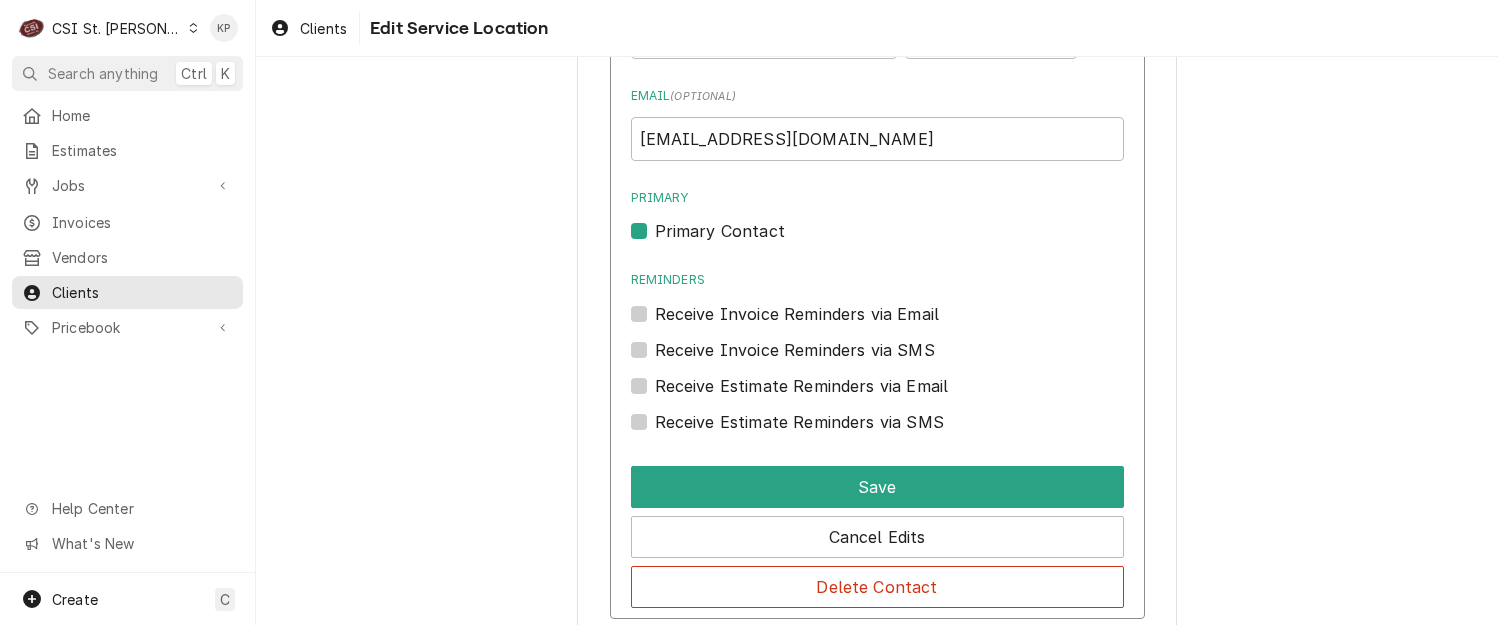 scroll, scrollTop: 1200, scrollLeft: 0, axis: vertical 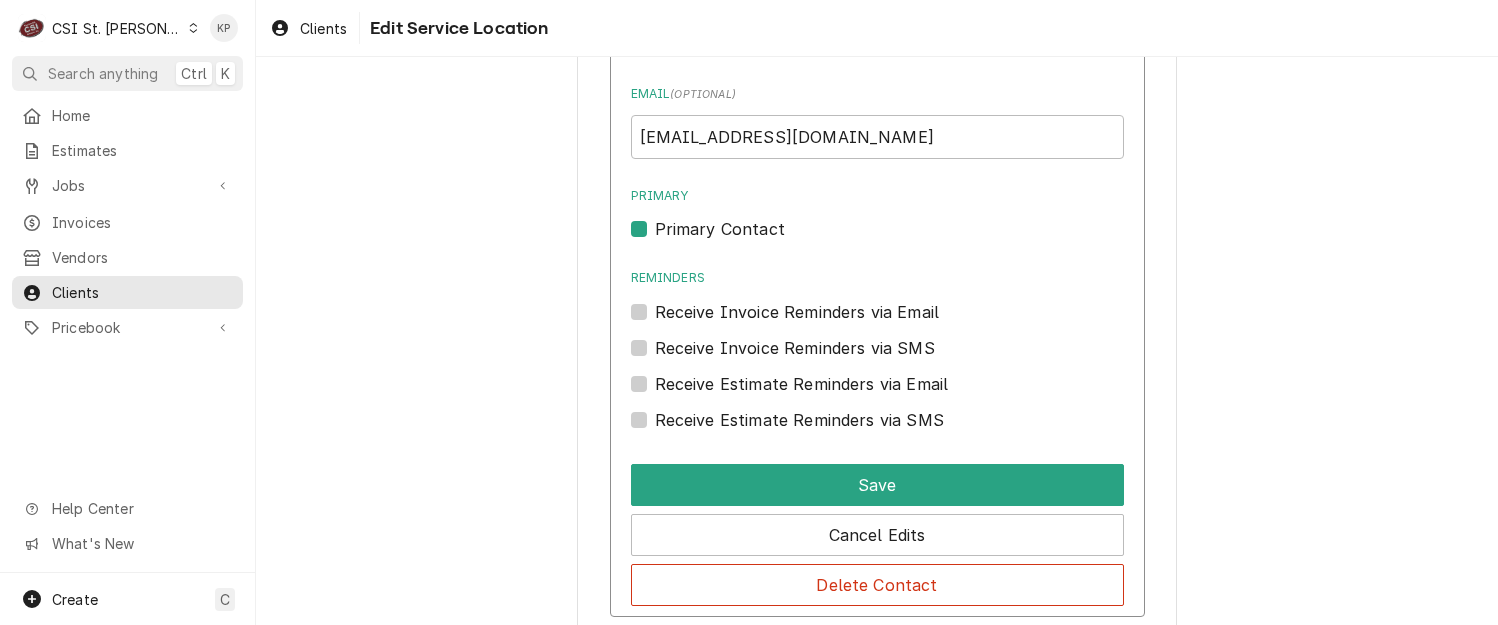click on "Primary Contact" at bounding box center (720, 229) 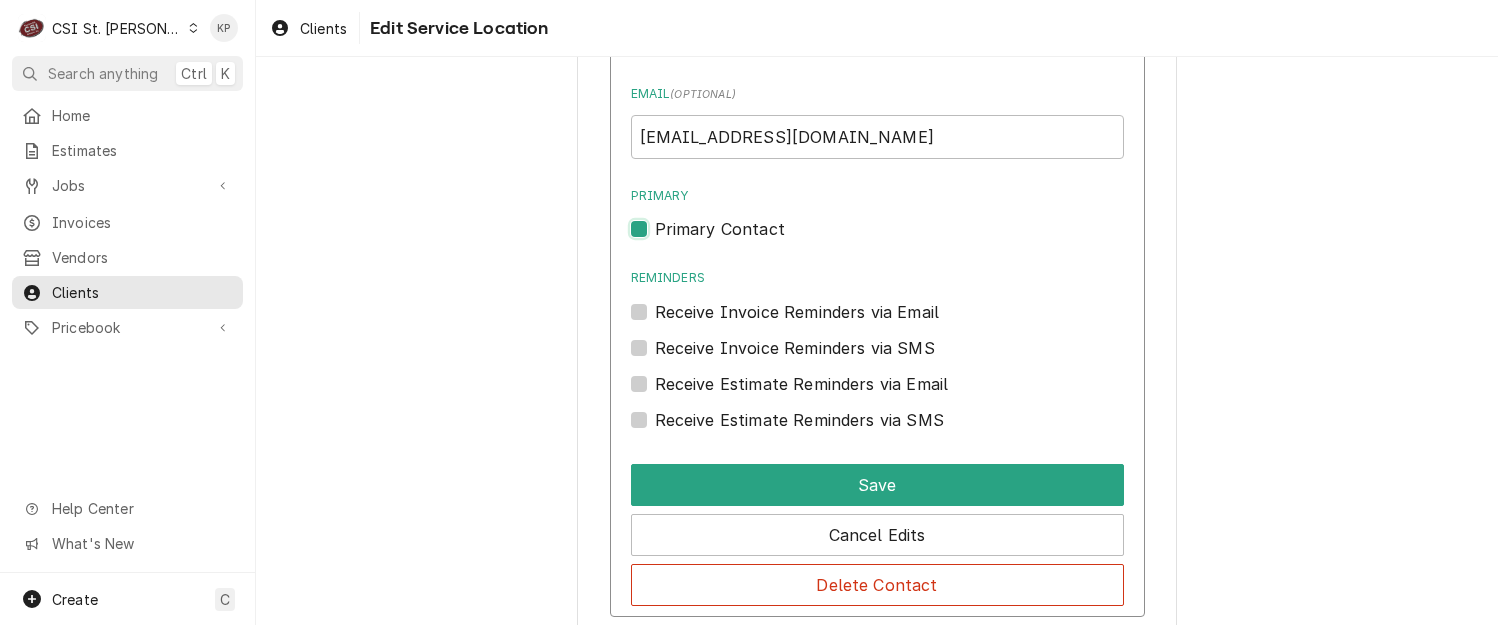click on "Primary" at bounding box center [901, 239] 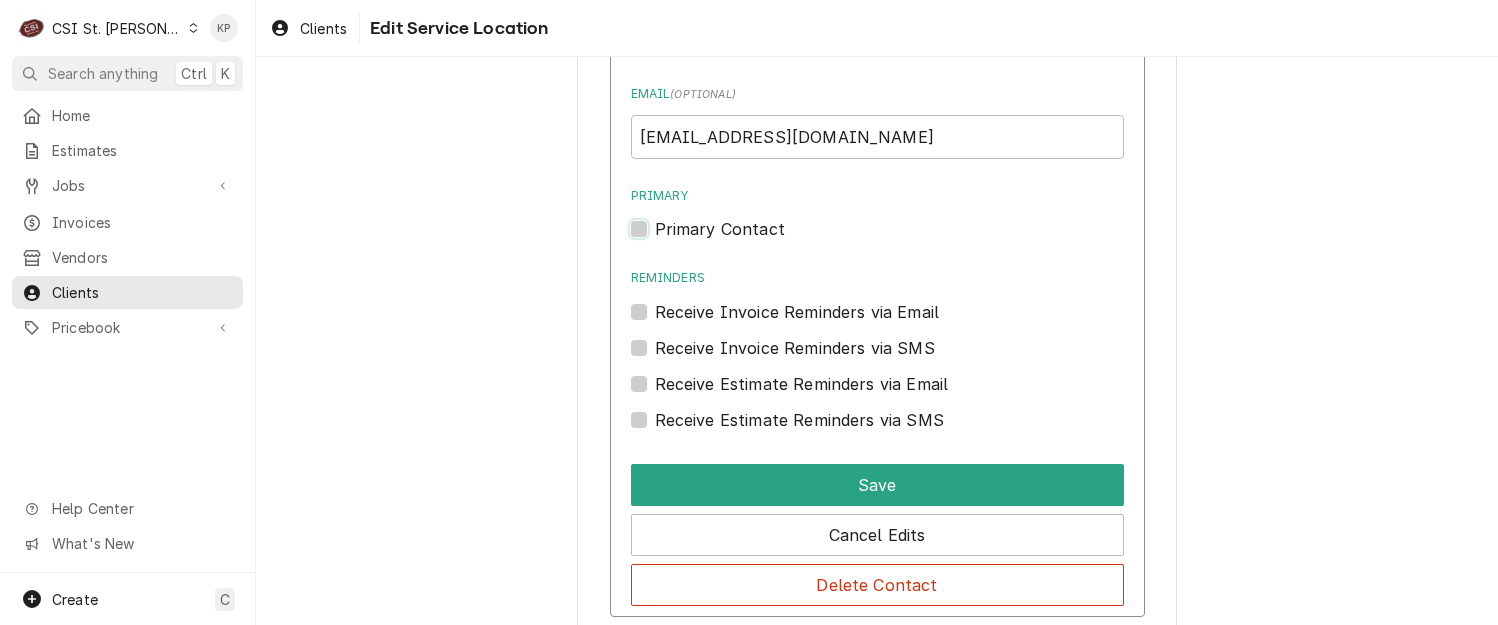 checkbox on "false" 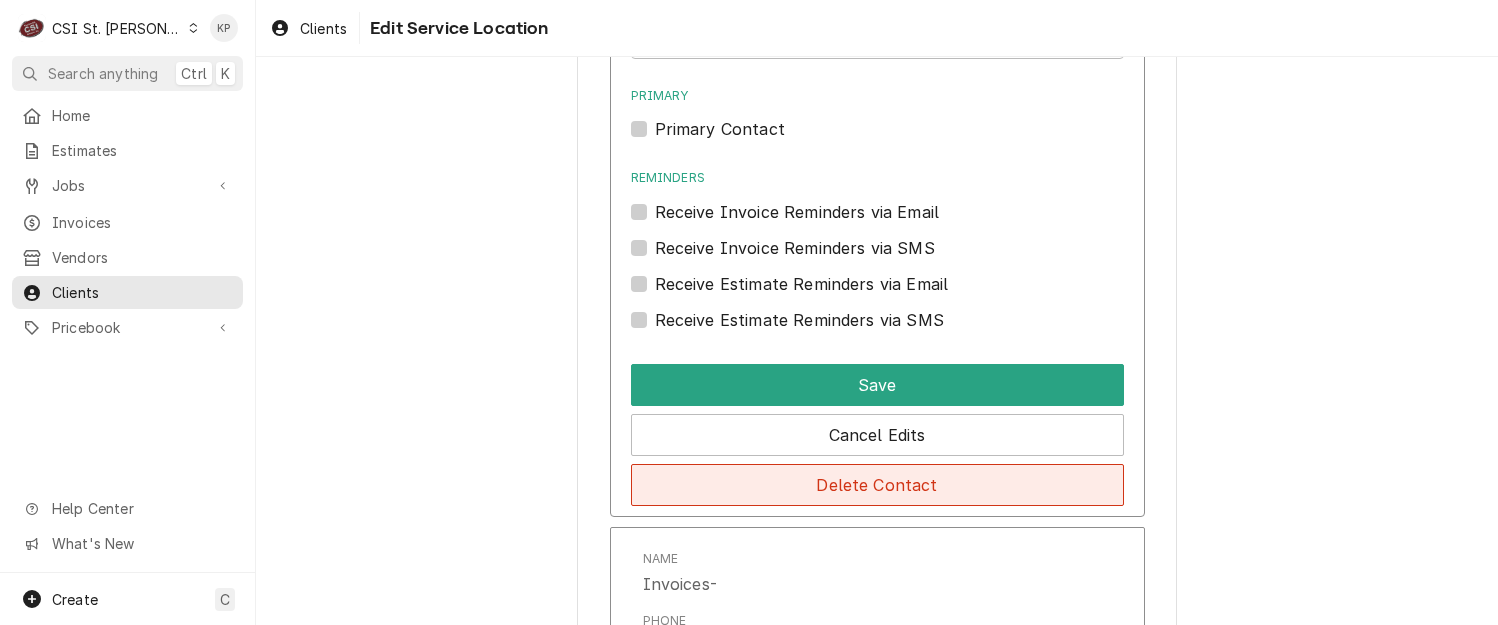 click on "Delete Contact" at bounding box center (877, 485) 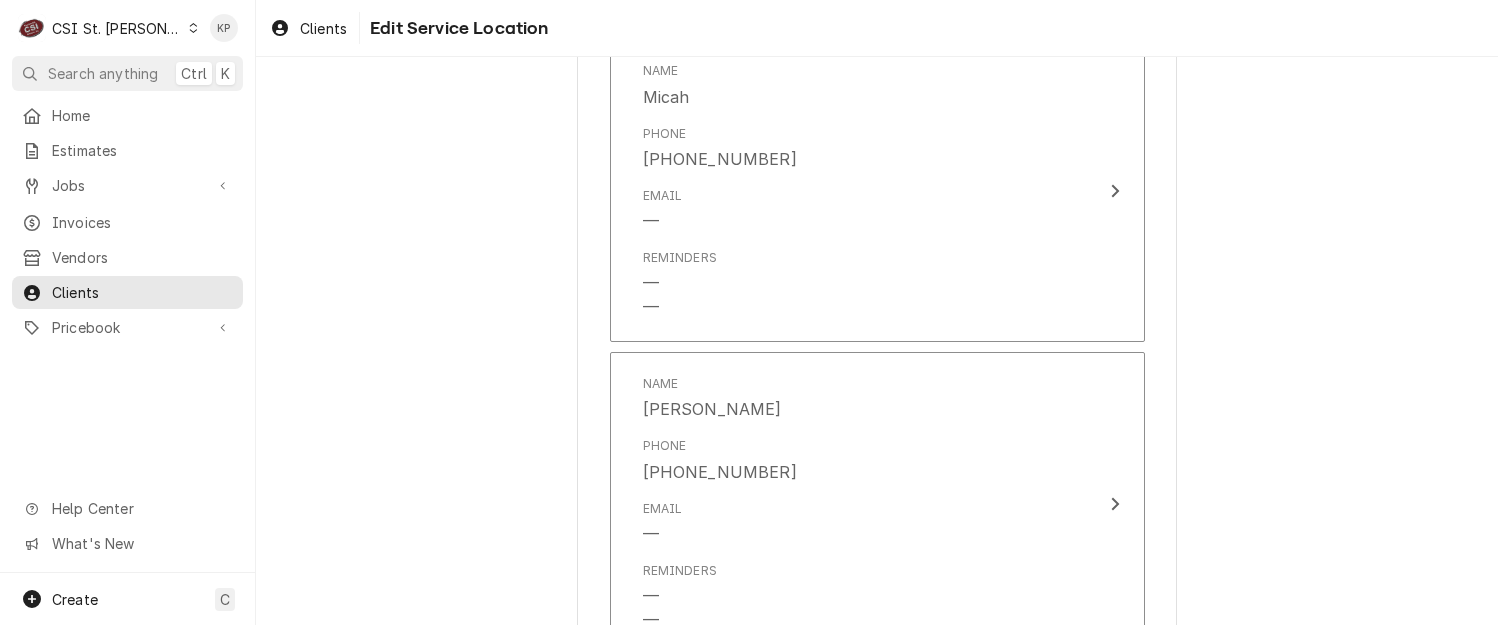 scroll, scrollTop: 1543, scrollLeft: 0, axis: vertical 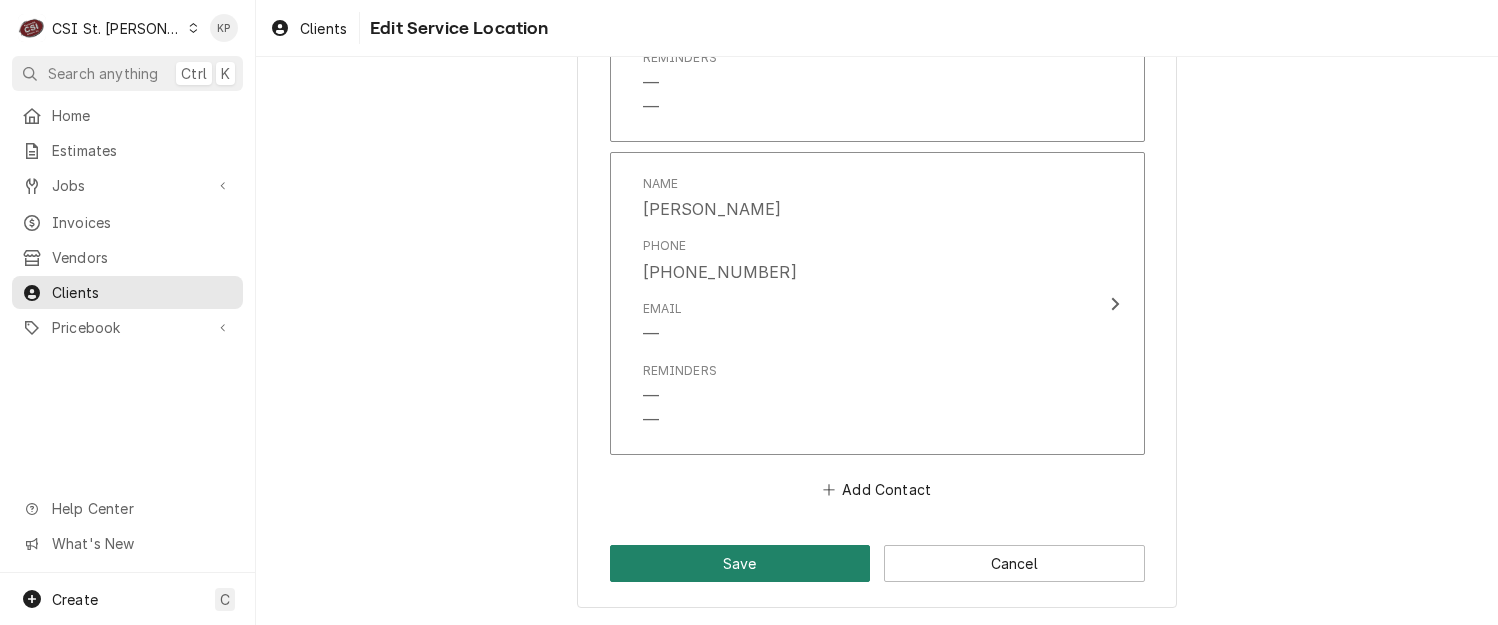 click on "Save" at bounding box center (740, 563) 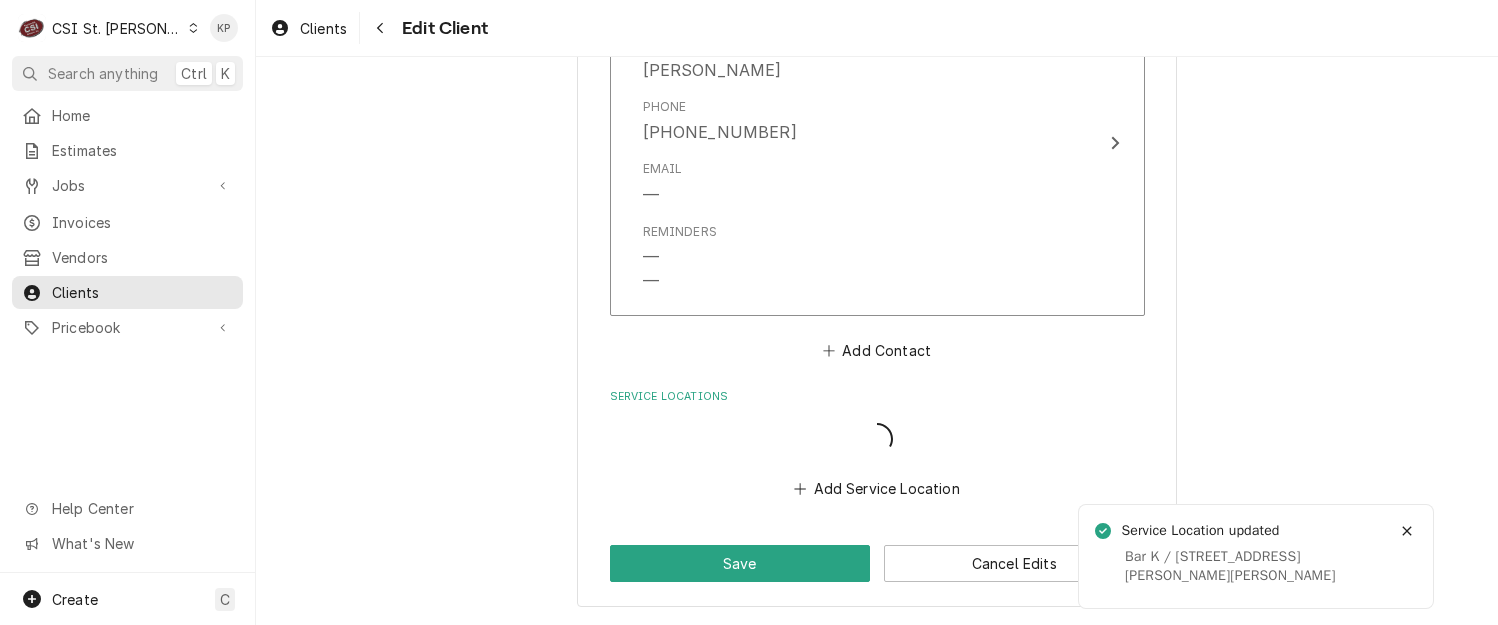 scroll, scrollTop: 1908, scrollLeft: 0, axis: vertical 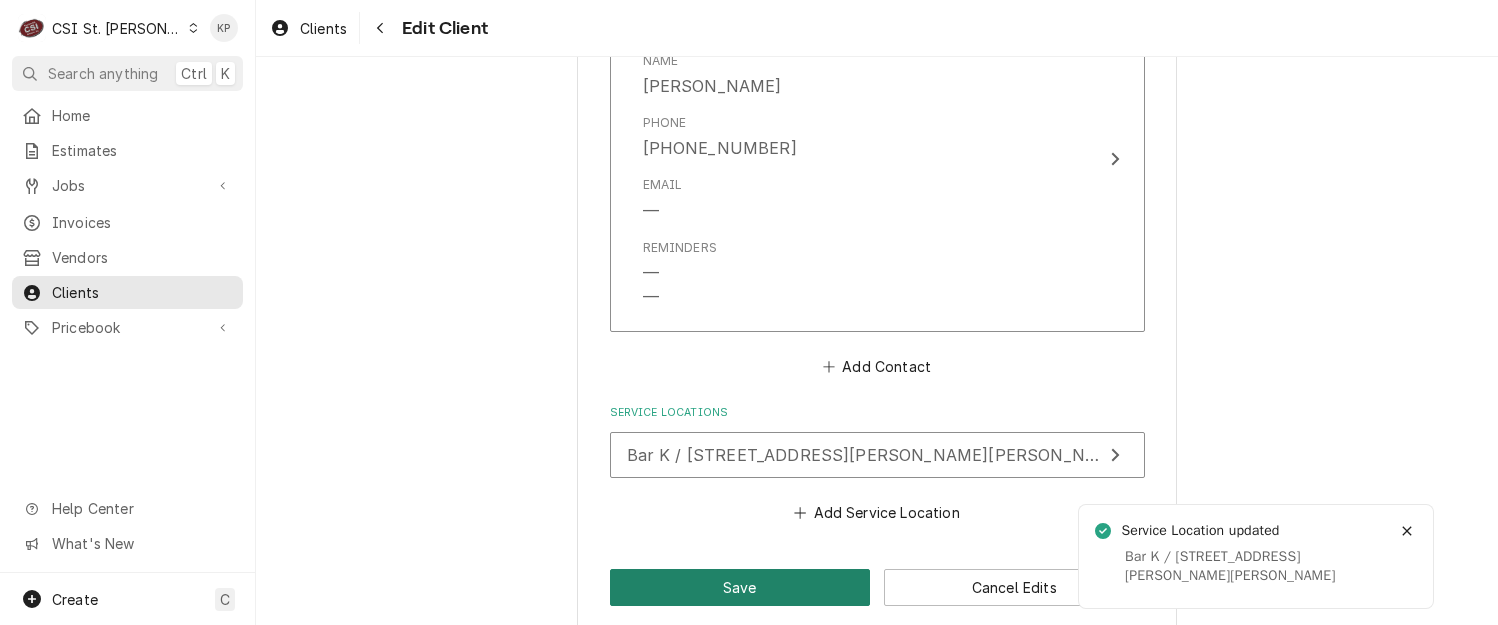 click on "Save" at bounding box center (740, 587) 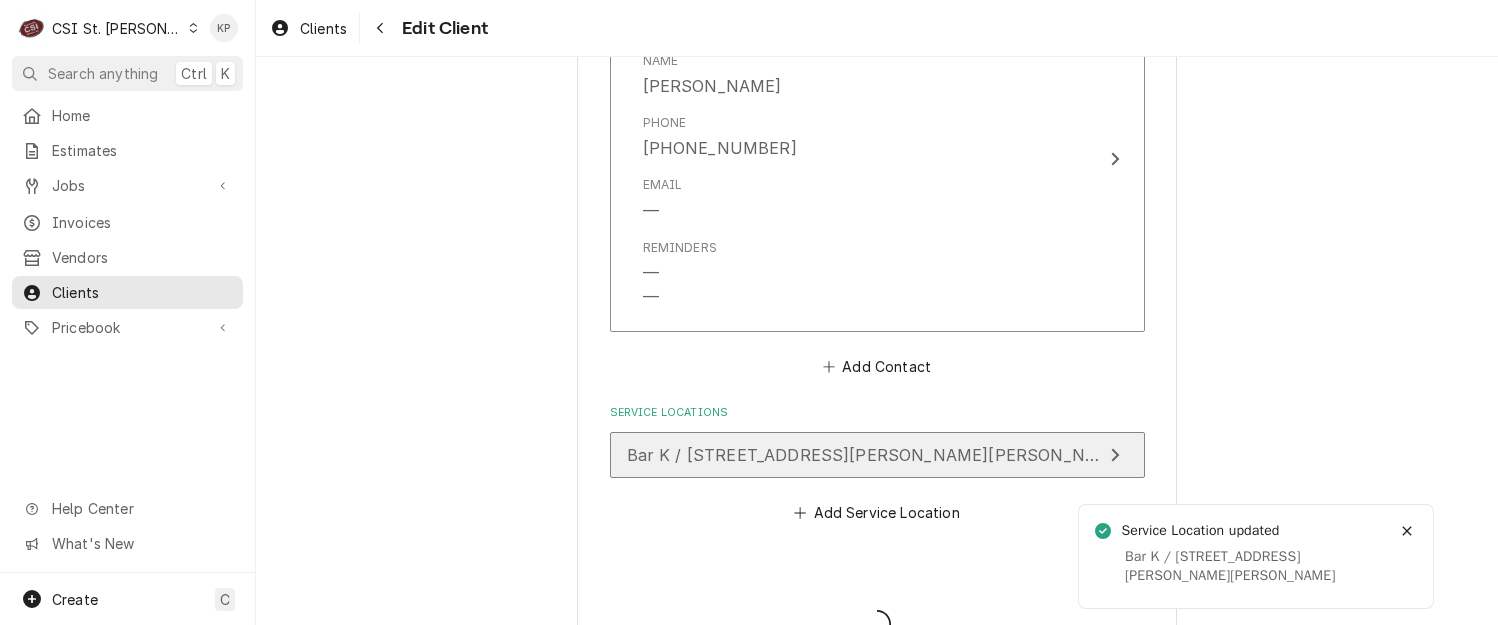 type on "x" 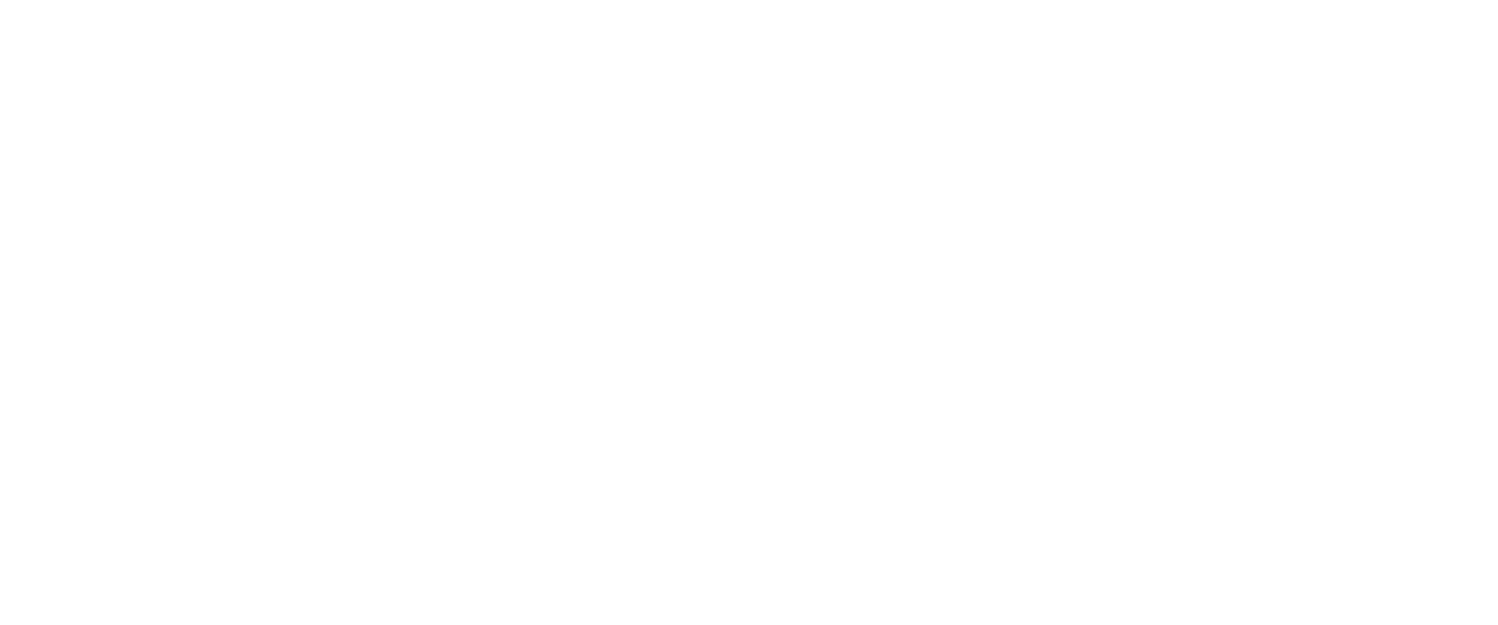 scroll, scrollTop: 0, scrollLeft: 0, axis: both 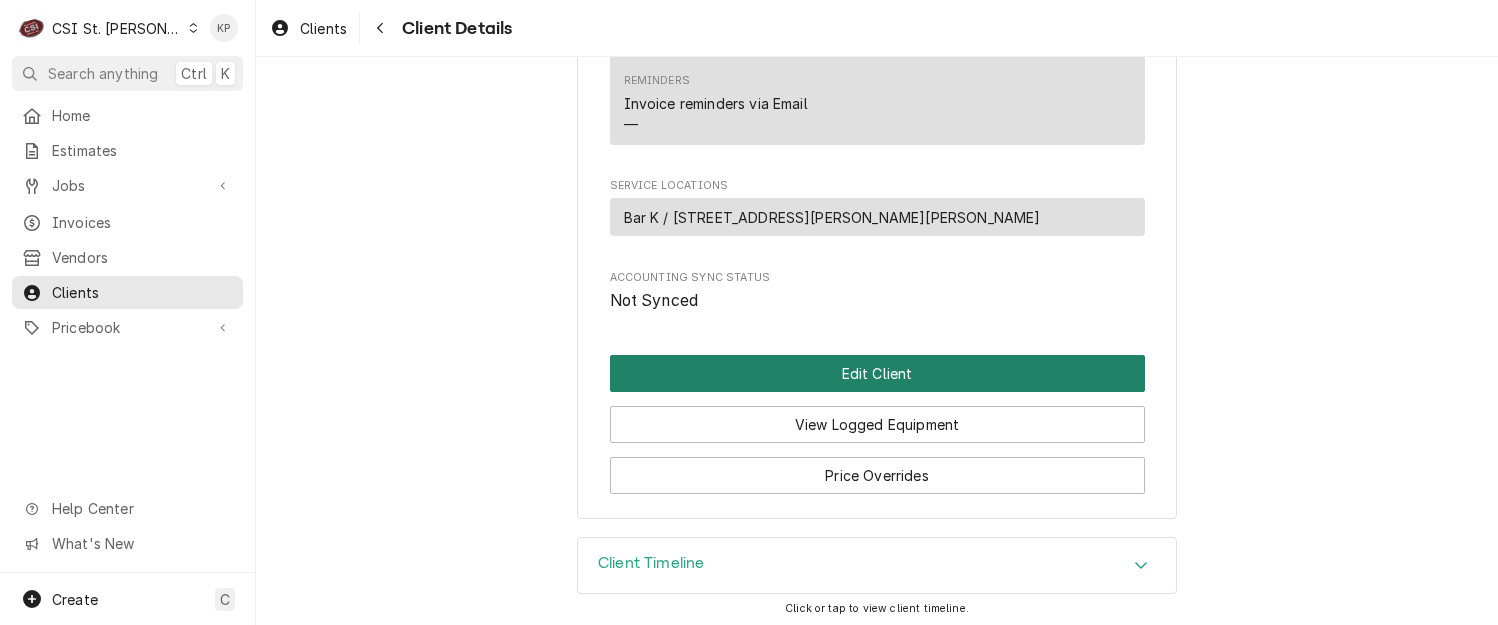 click on "Edit Client" at bounding box center [877, 373] 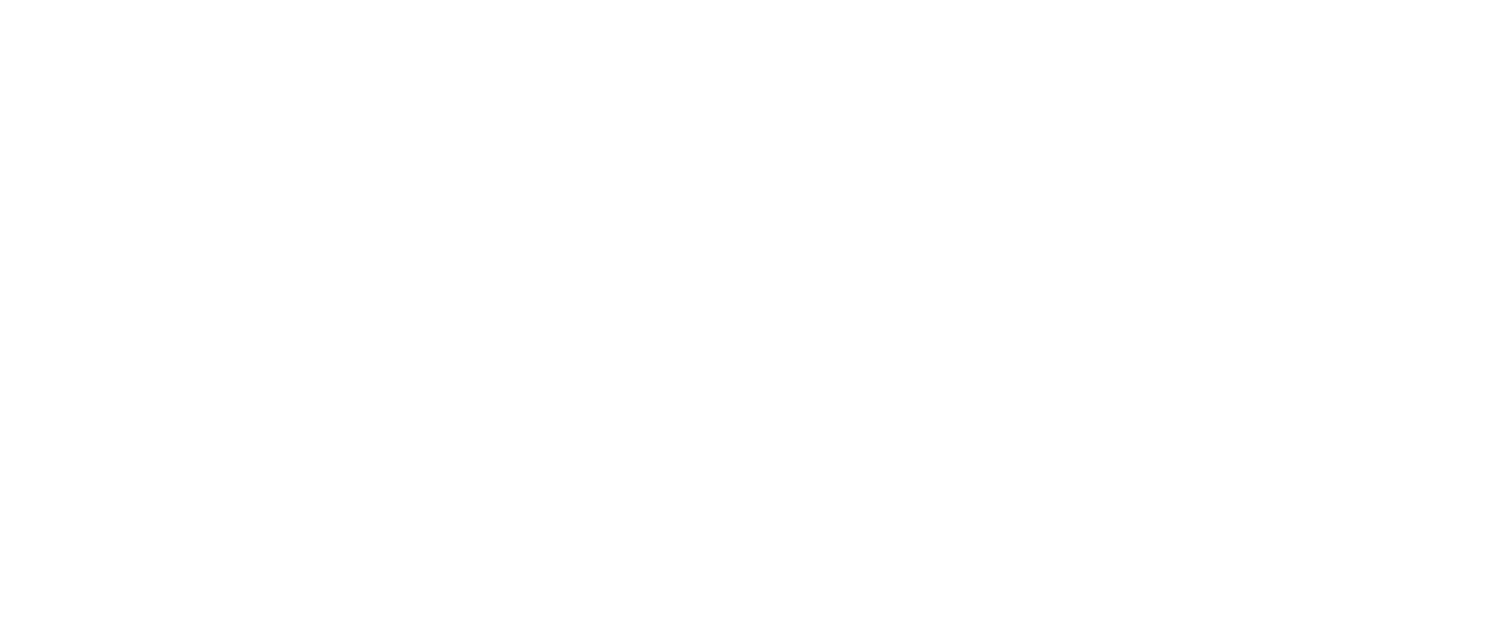 scroll, scrollTop: 0, scrollLeft: 0, axis: both 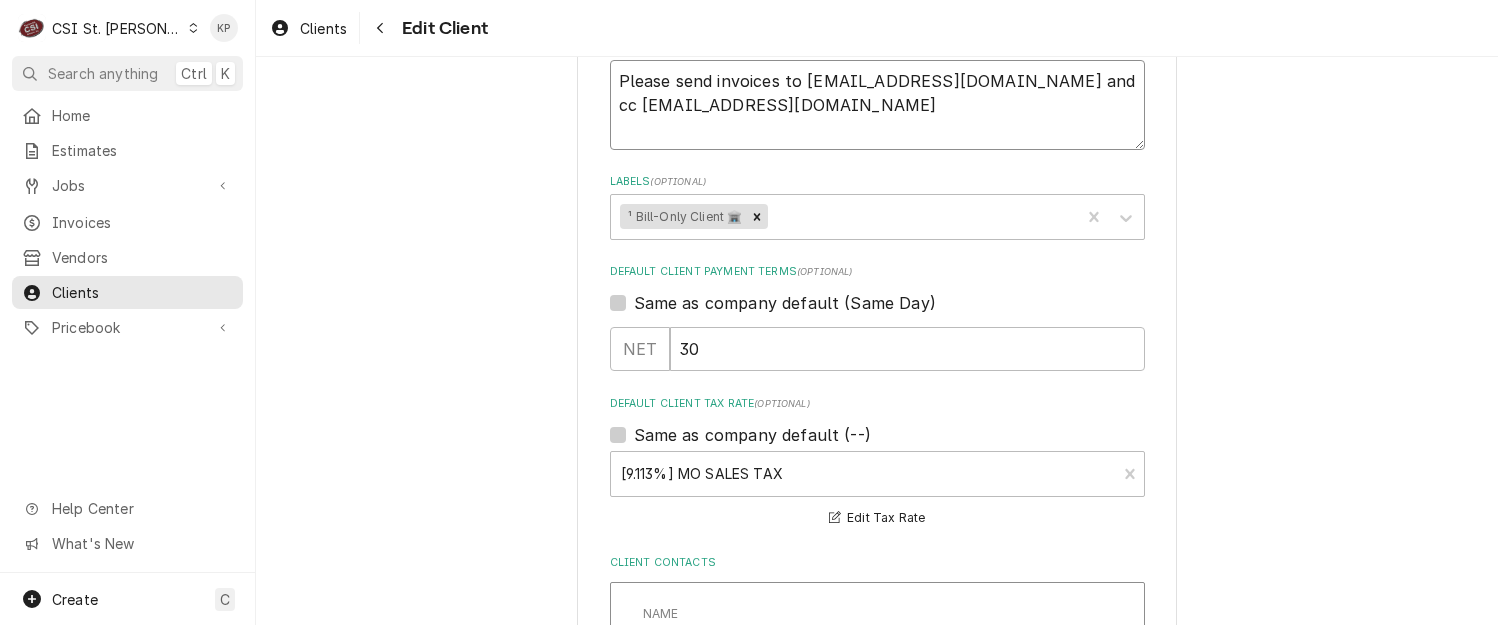 drag, startPoint x: 1012, startPoint y: 78, endPoint x: 1012, endPoint y: 110, distance: 32 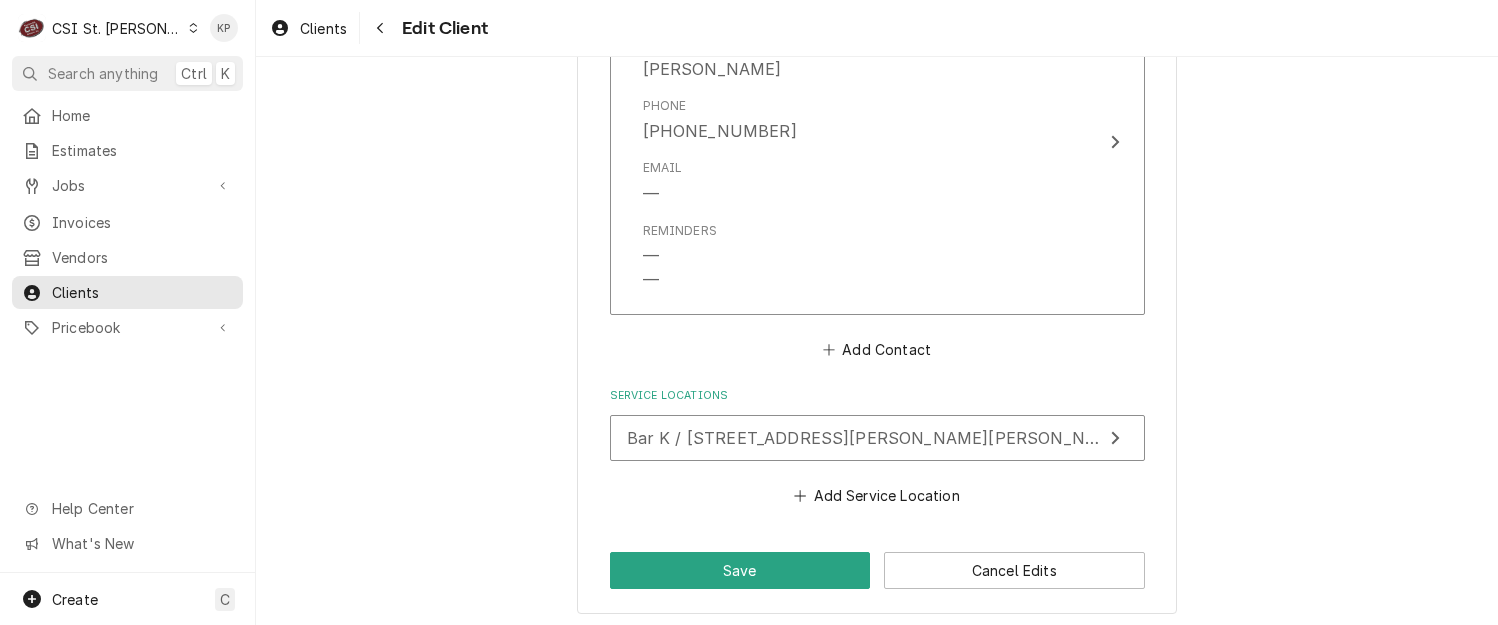 scroll, scrollTop: 1932, scrollLeft: 0, axis: vertical 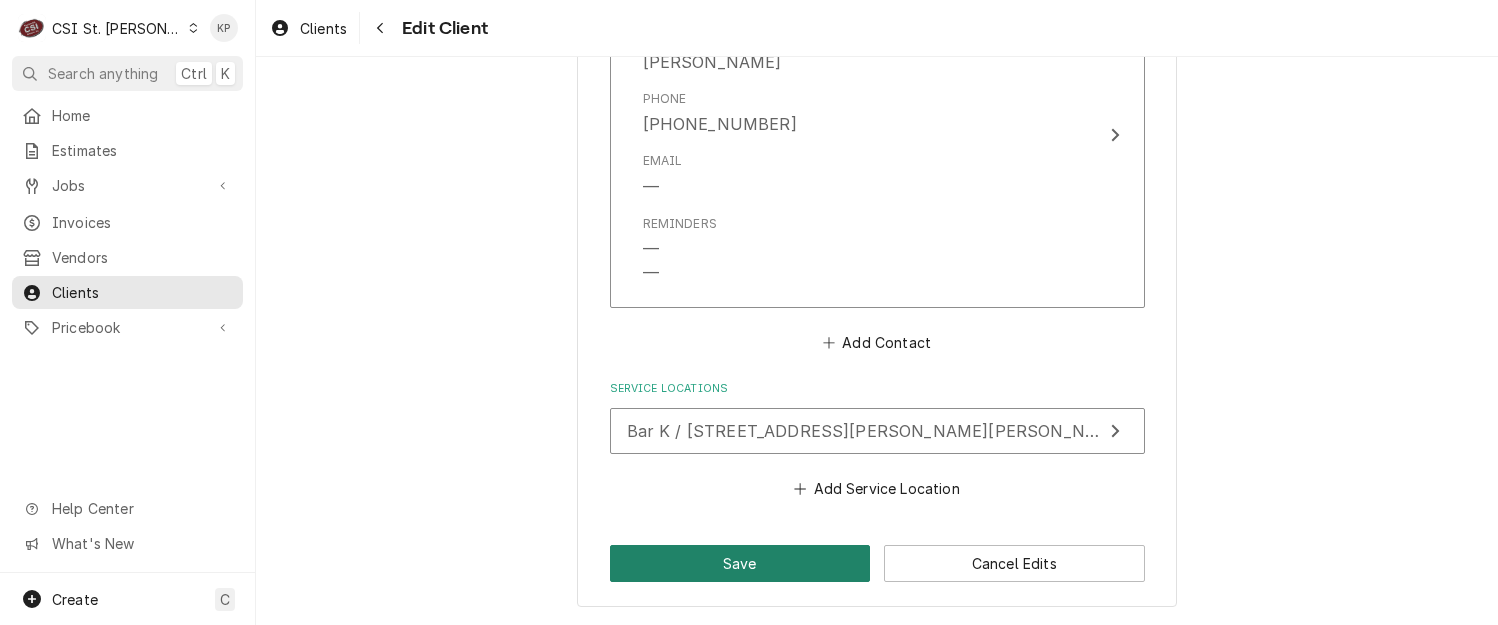 type on "Please send invoices to [EMAIL_ADDRESS][DOMAIN_NAME]" 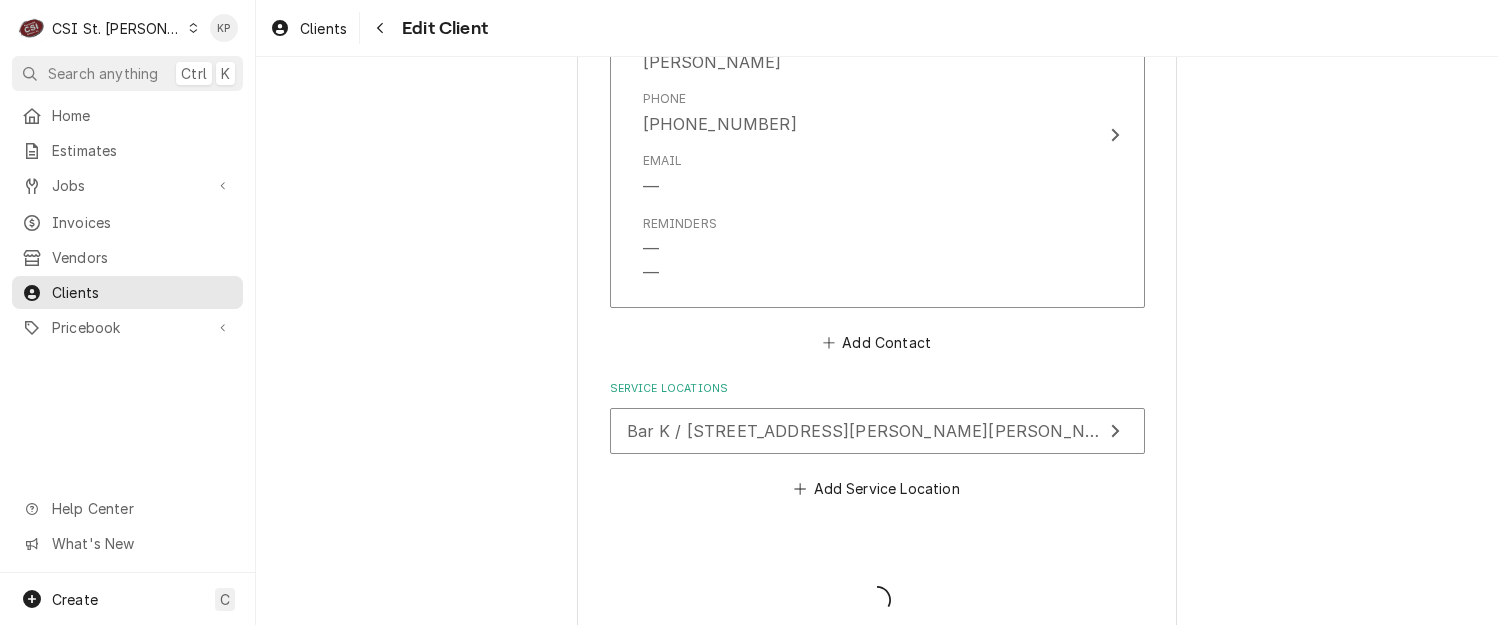type on "x" 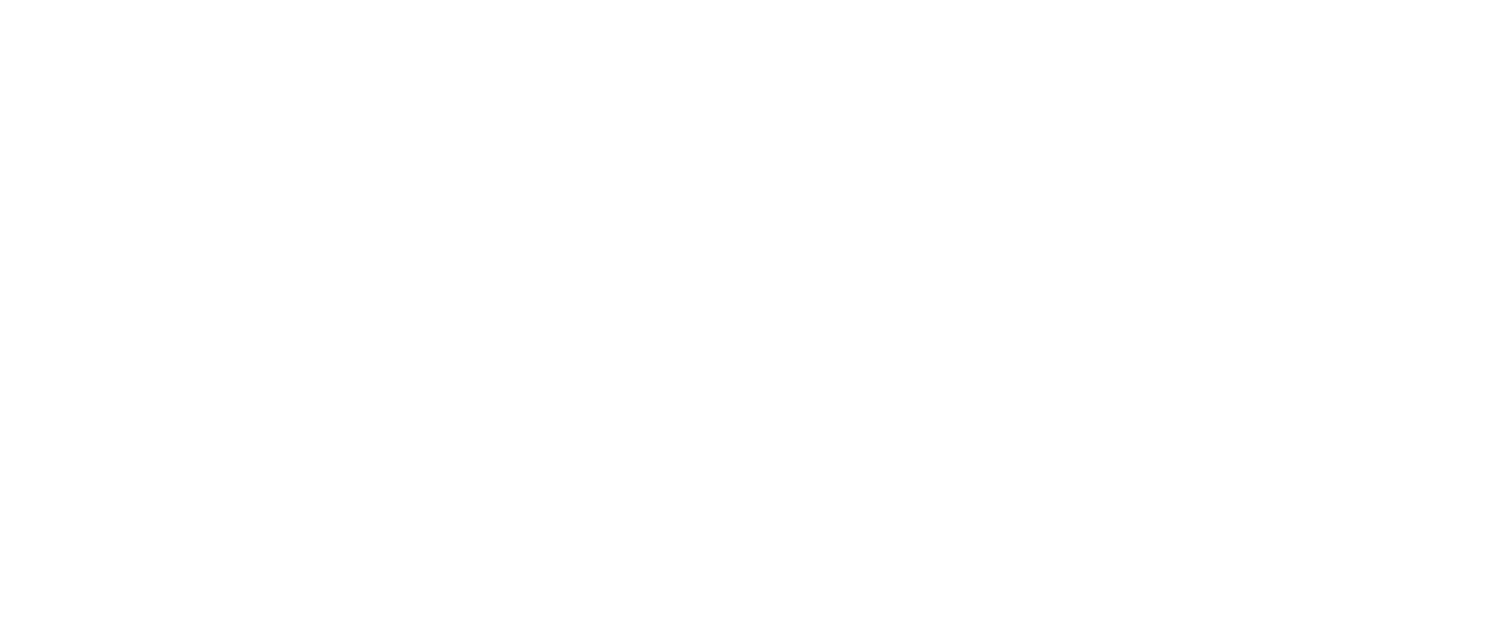 scroll, scrollTop: 0, scrollLeft: 0, axis: both 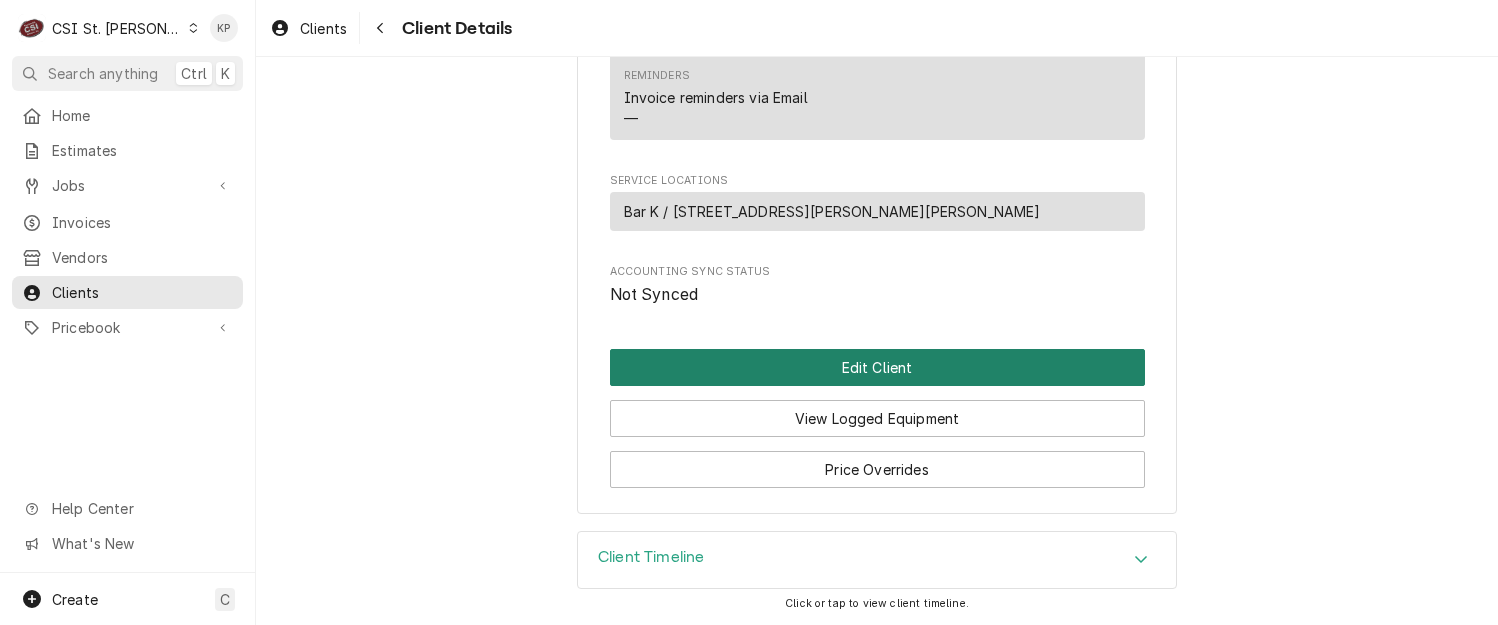 click on "Edit Client" at bounding box center [877, 367] 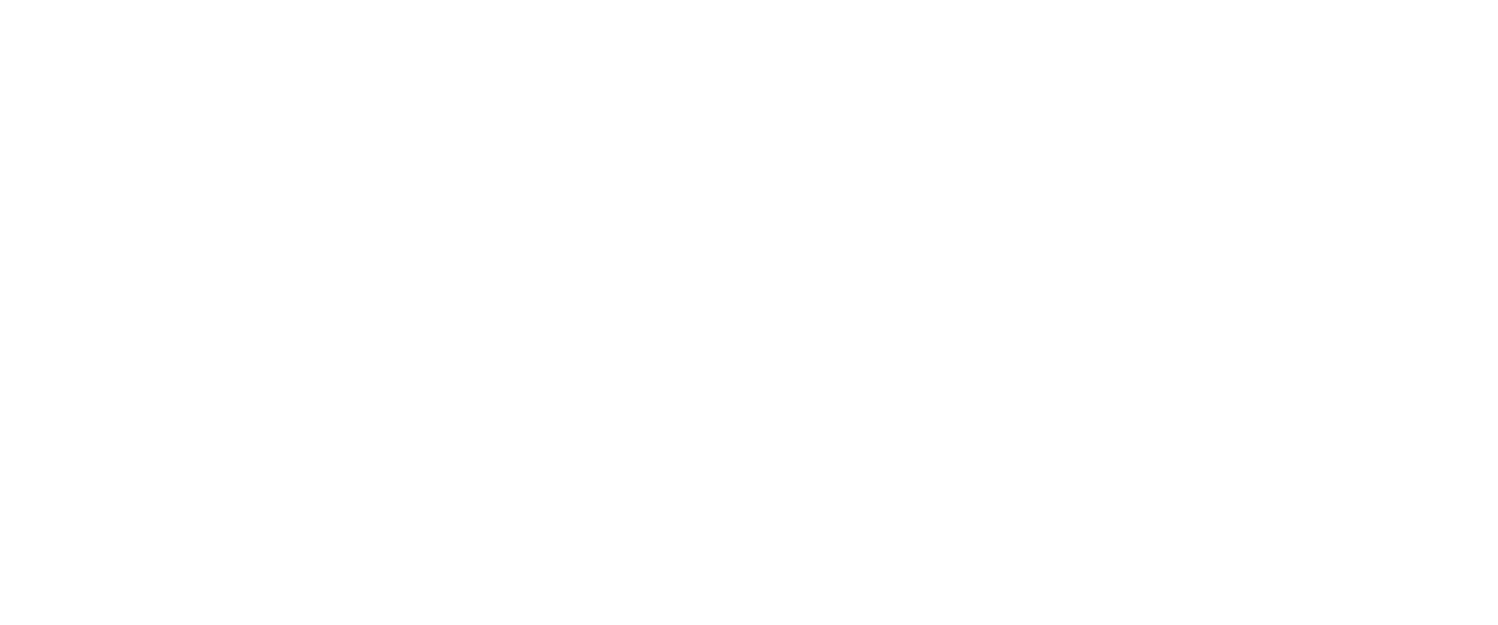 scroll, scrollTop: 0, scrollLeft: 0, axis: both 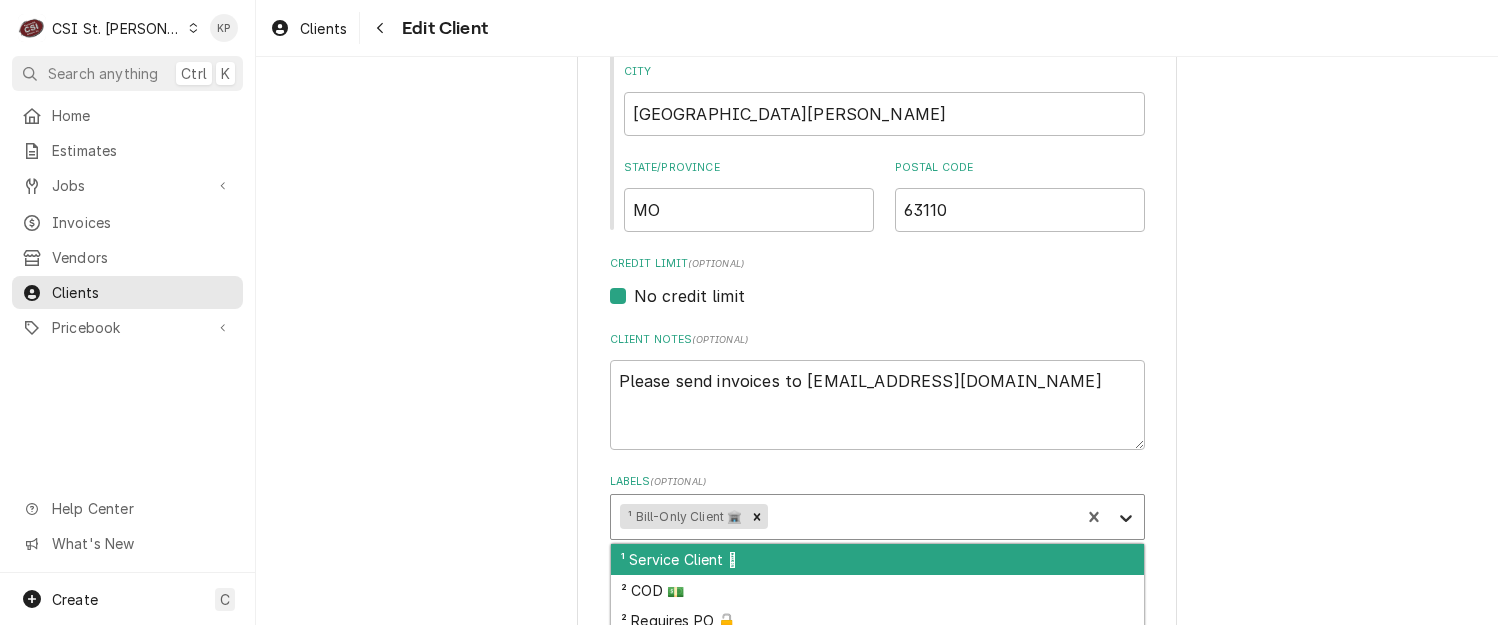 click 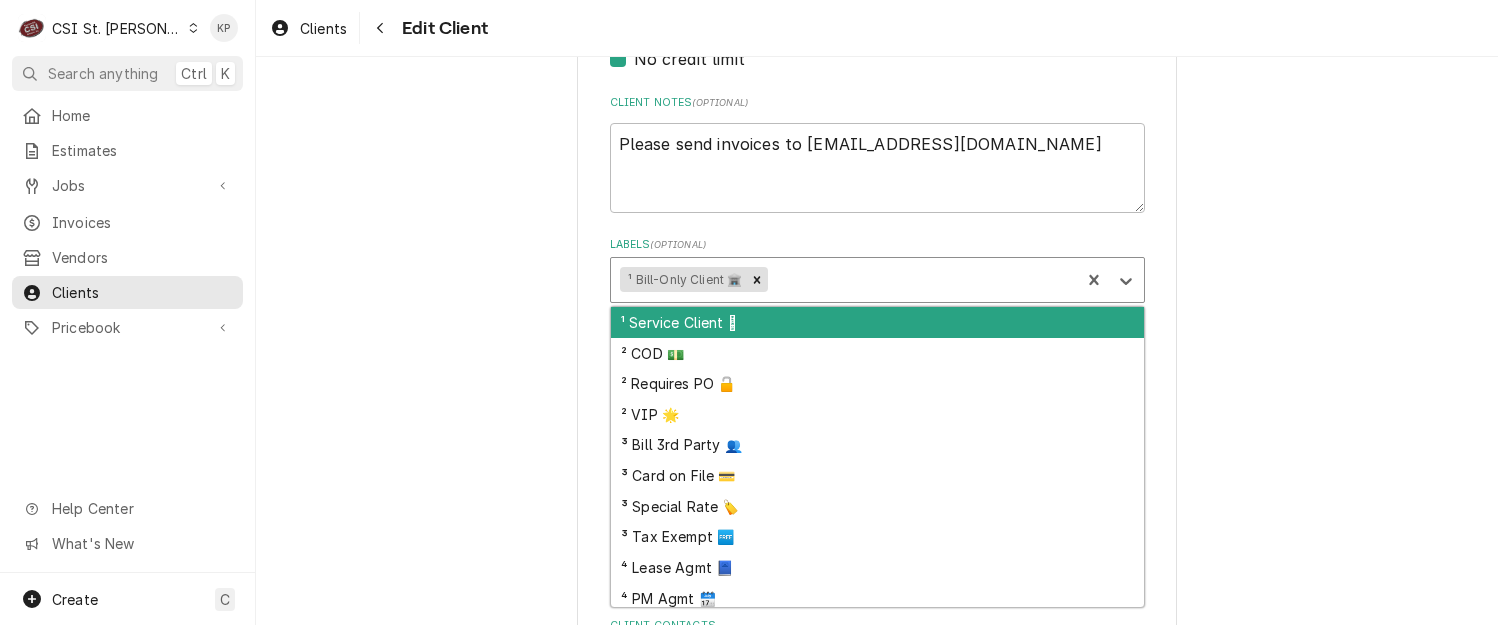 scroll, scrollTop: 1000, scrollLeft: 0, axis: vertical 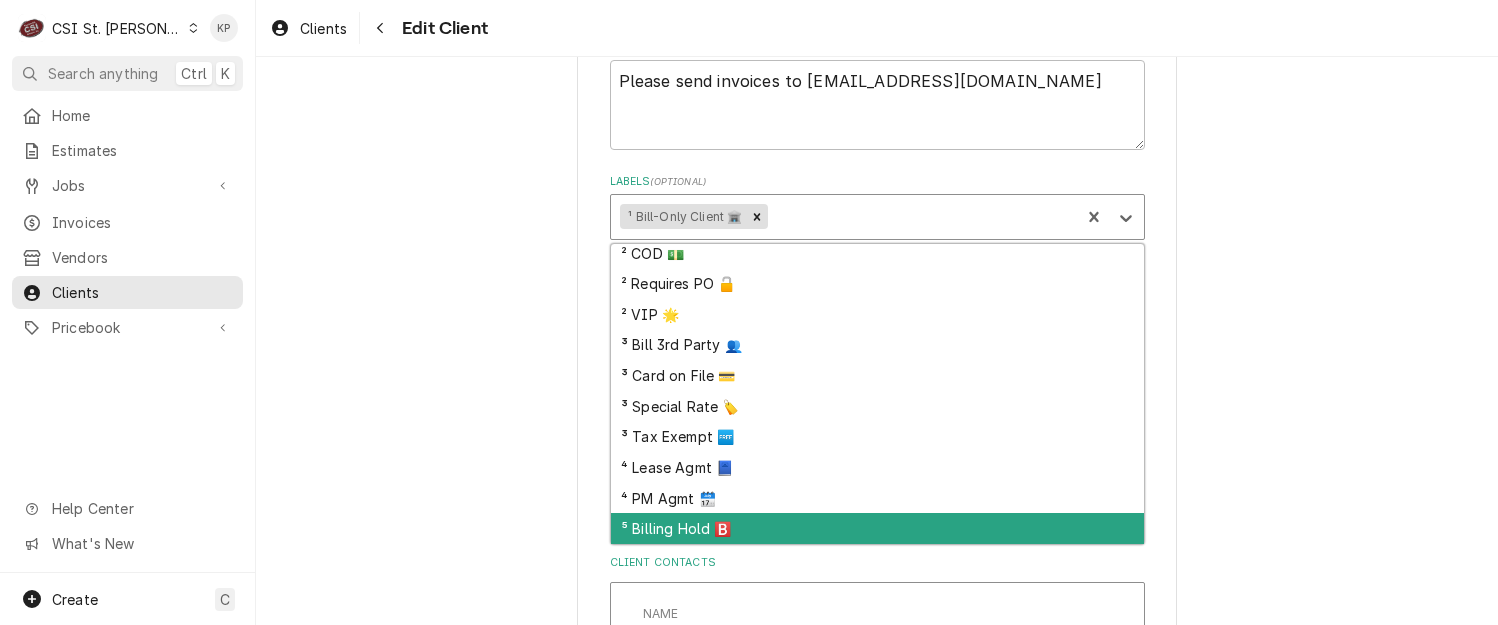 click on "⁵ Billing Hold 🅱️" at bounding box center (877, 528) 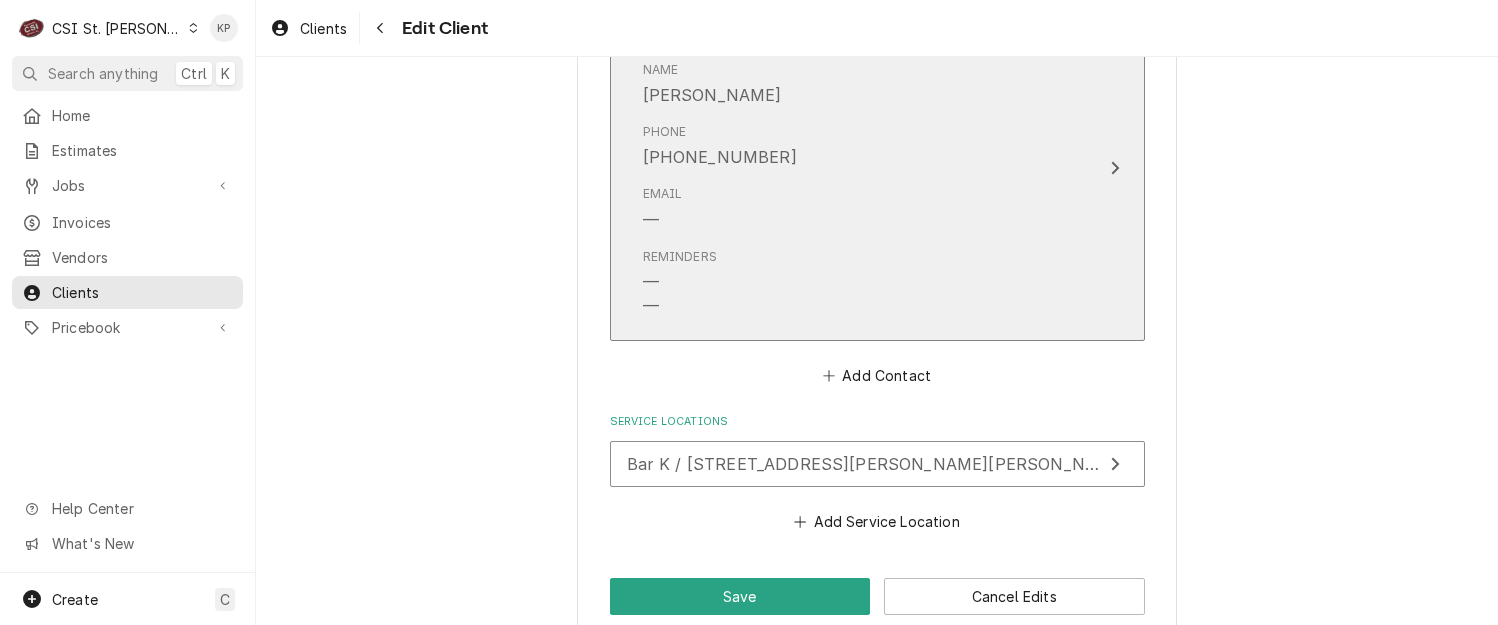 scroll, scrollTop: 1932, scrollLeft: 0, axis: vertical 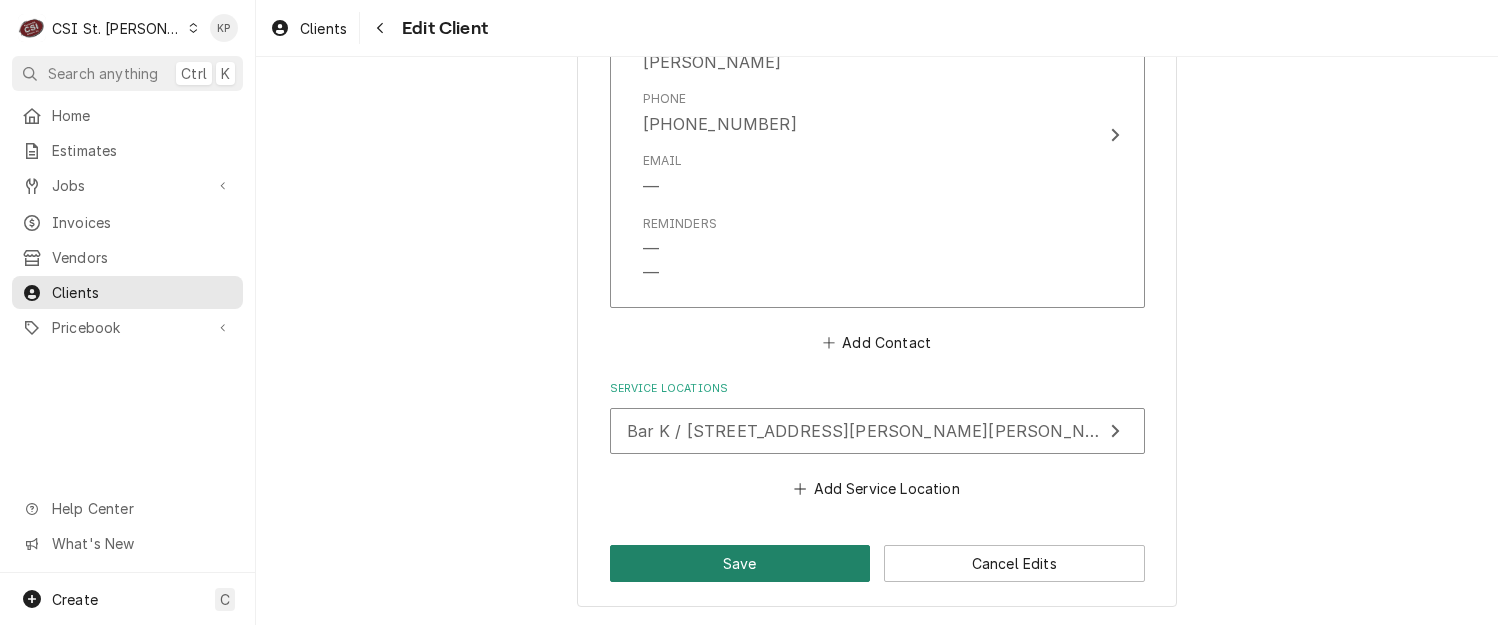 click on "Save" at bounding box center [740, 563] 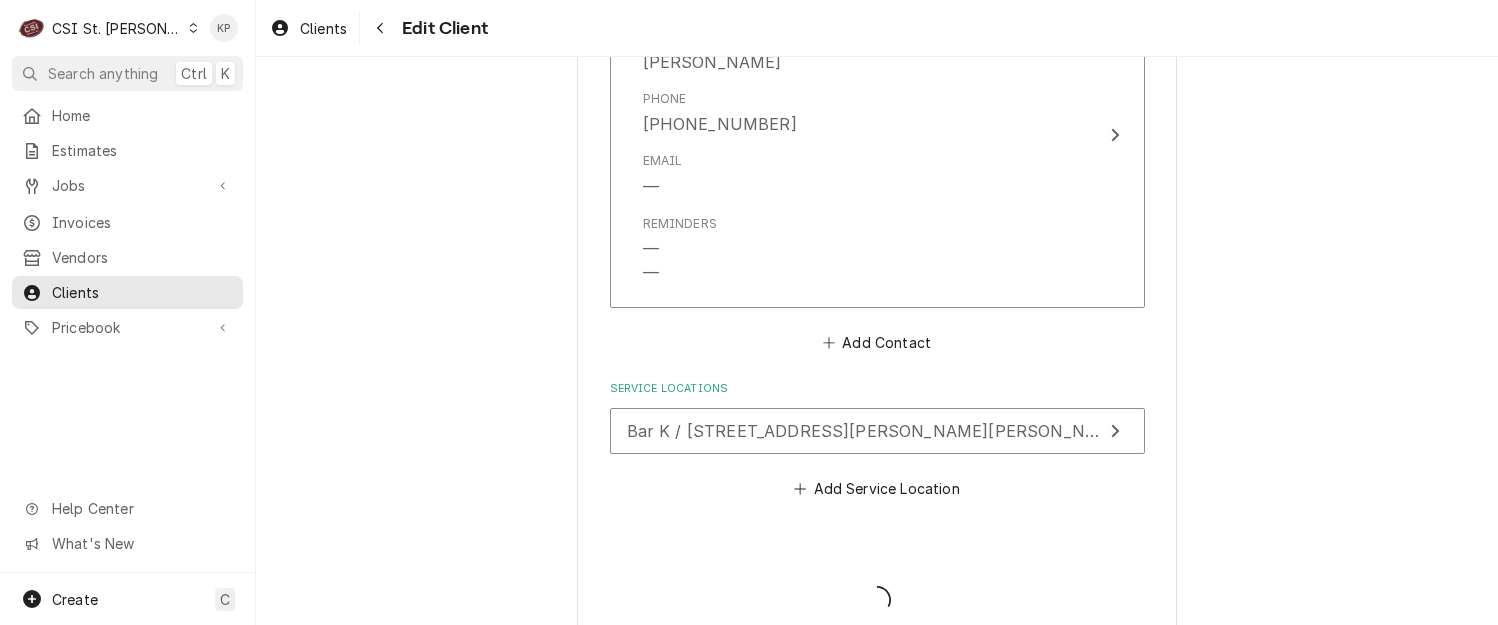 type on "x" 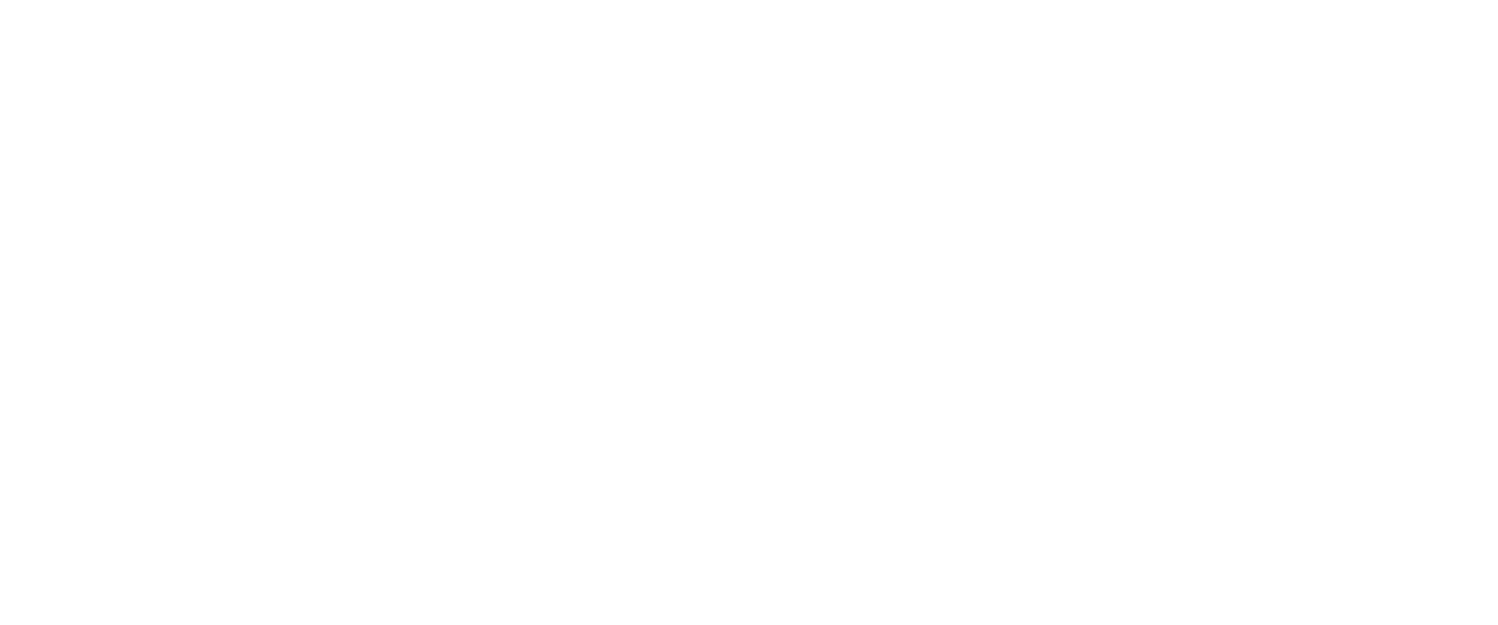 scroll, scrollTop: 0, scrollLeft: 0, axis: both 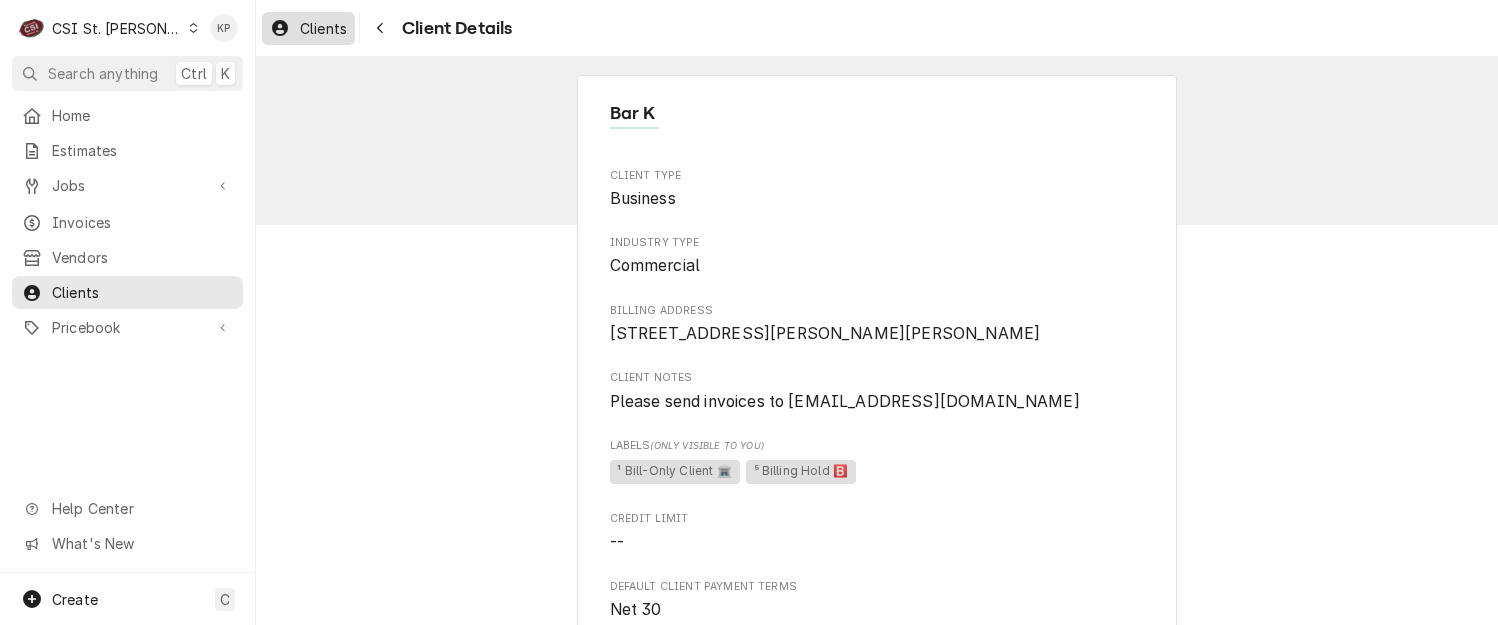 click on "Clients" at bounding box center (323, 28) 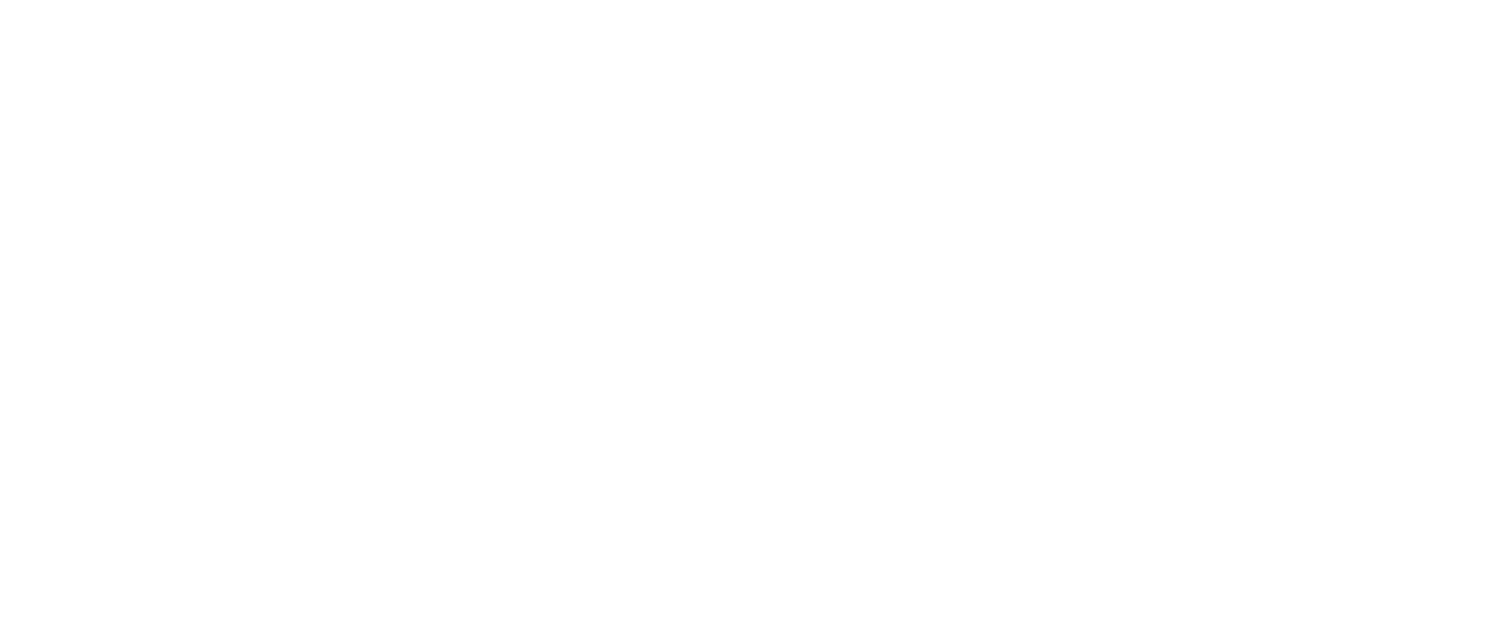 scroll, scrollTop: 0, scrollLeft: 0, axis: both 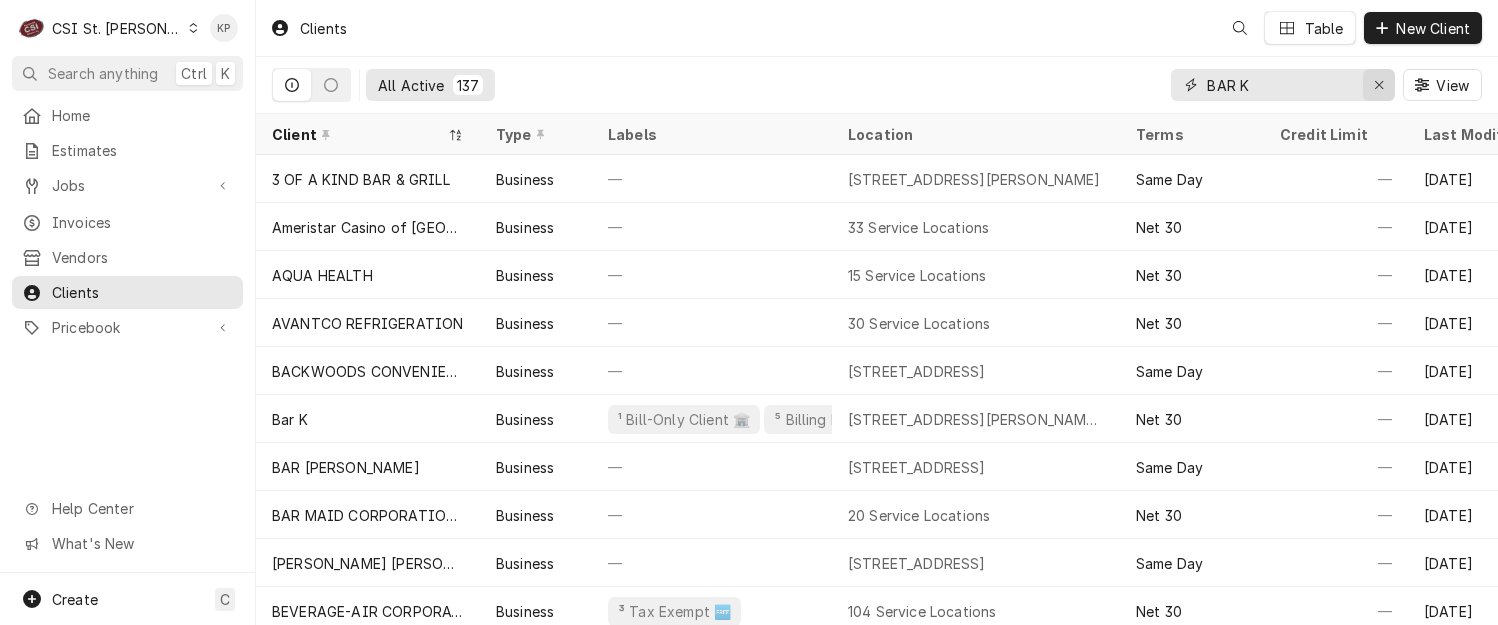 click 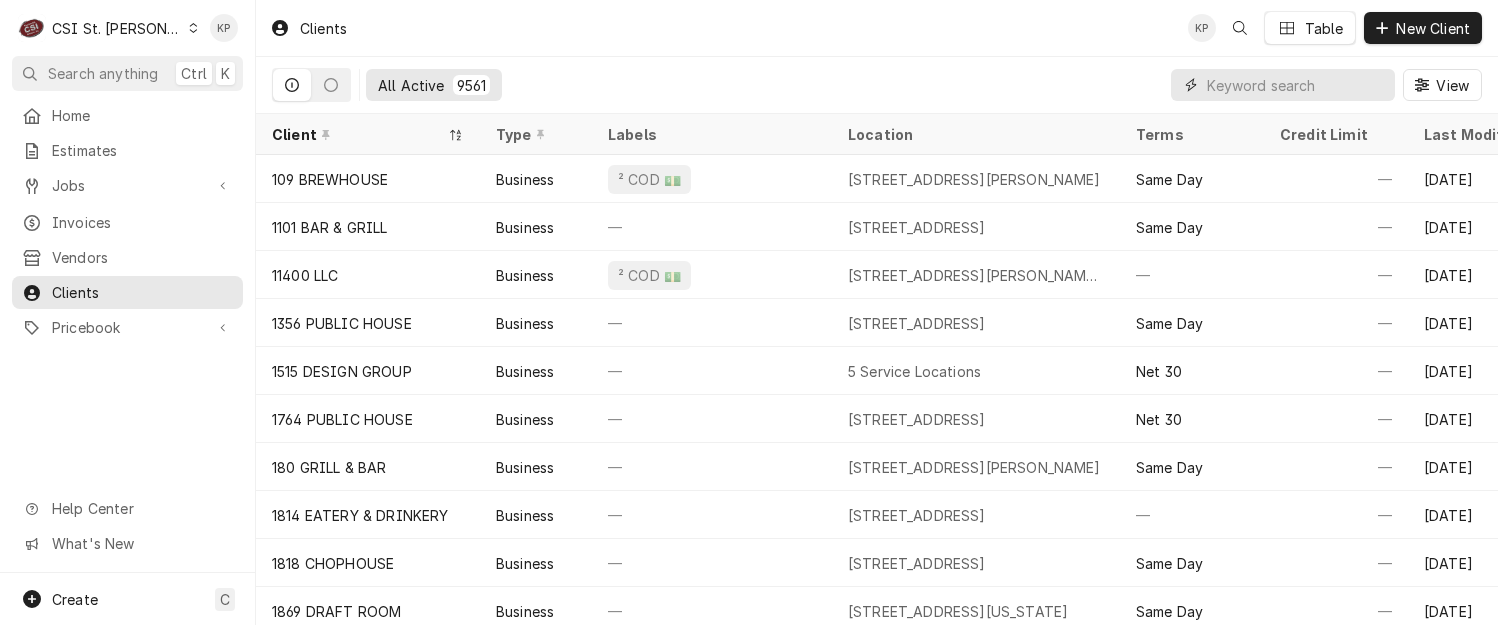 paste on "Smoothie King (Chesterfield)" 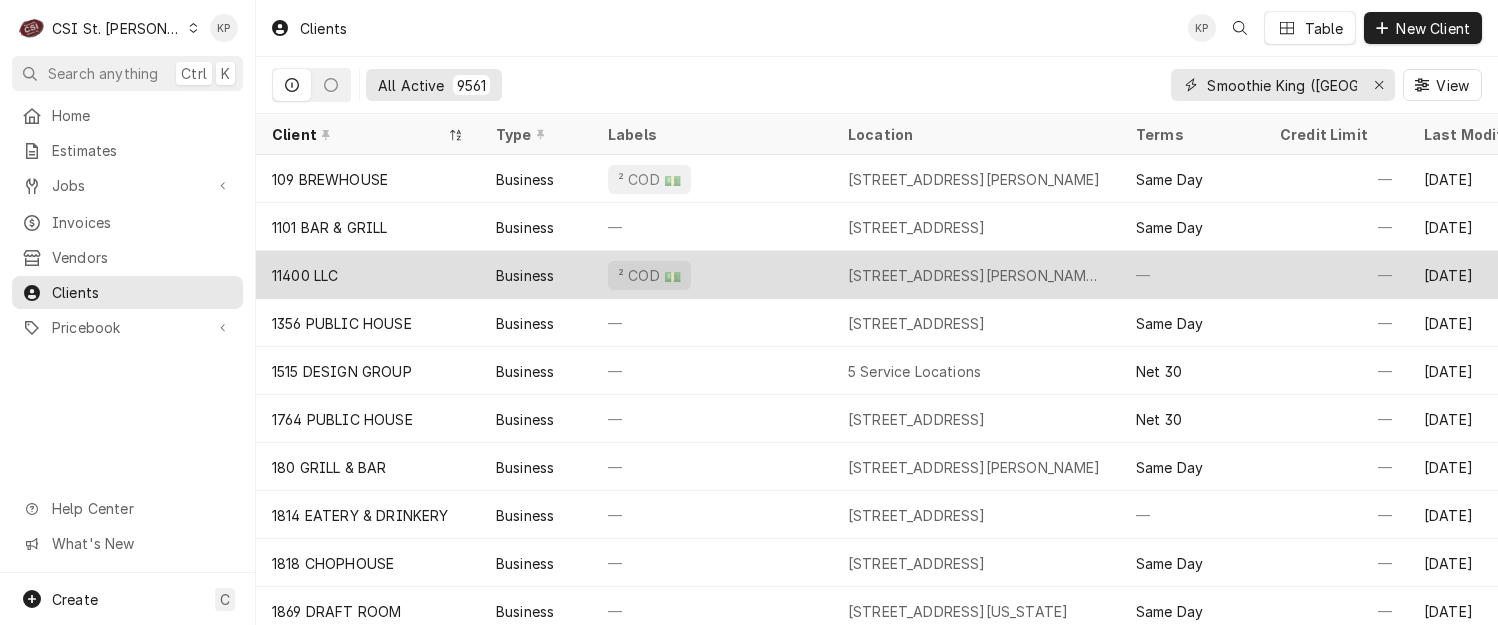 scroll, scrollTop: 0, scrollLeft: 49, axis: horizontal 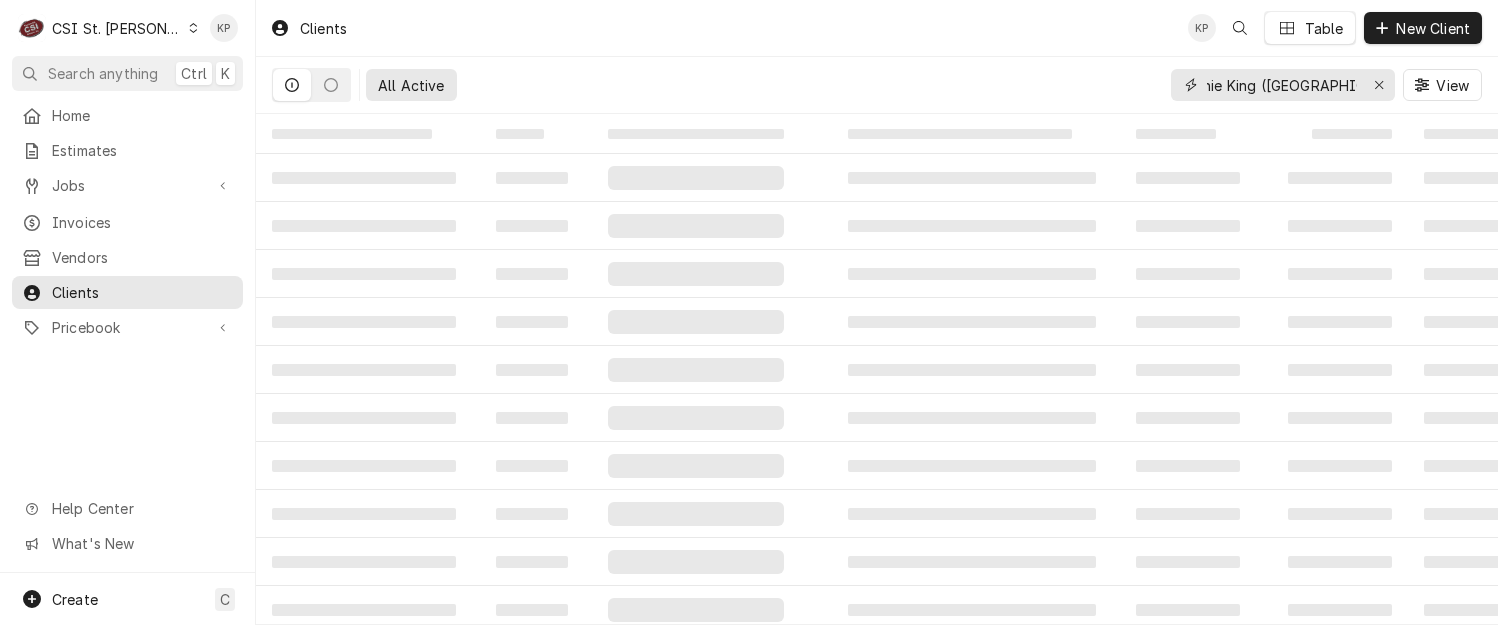 type on "Smoothie King (Chesterfield)" 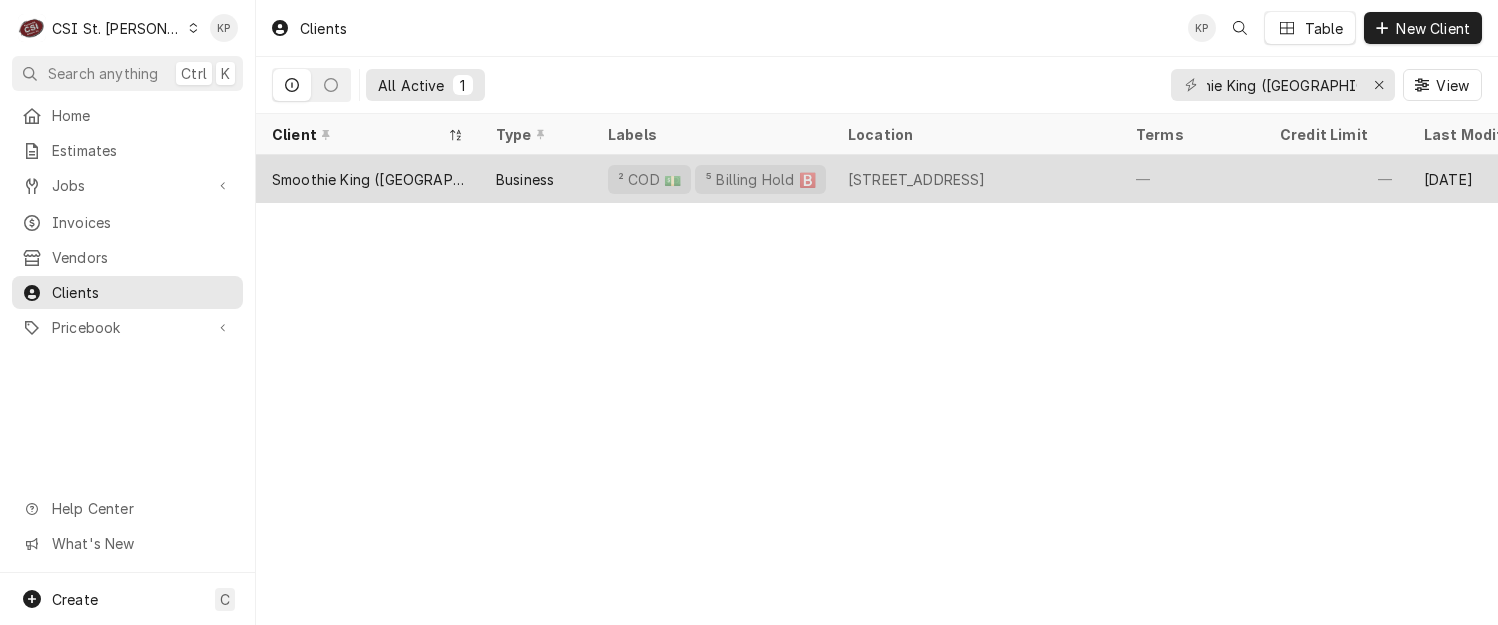 scroll, scrollTop: 0, scrollLeft: 0, axis: both 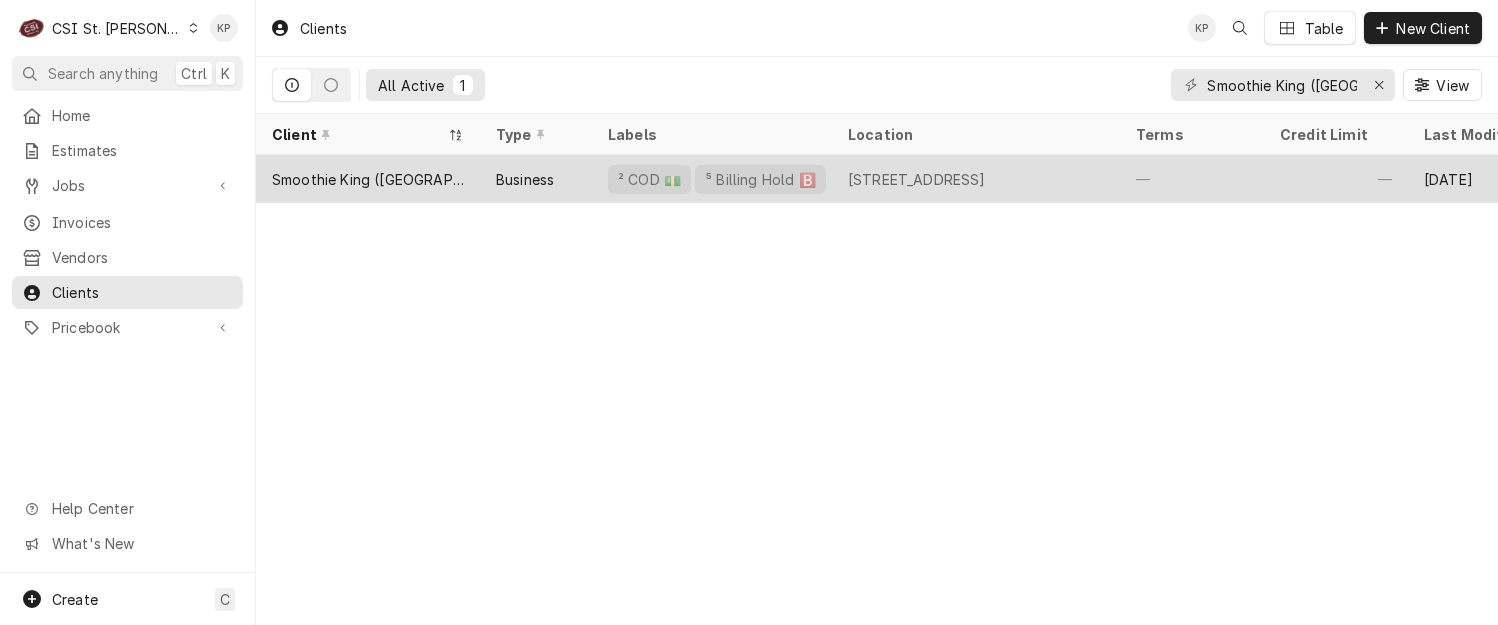 click on "Smoothie King (Chesterfield)" at bounding box center [368, 179] 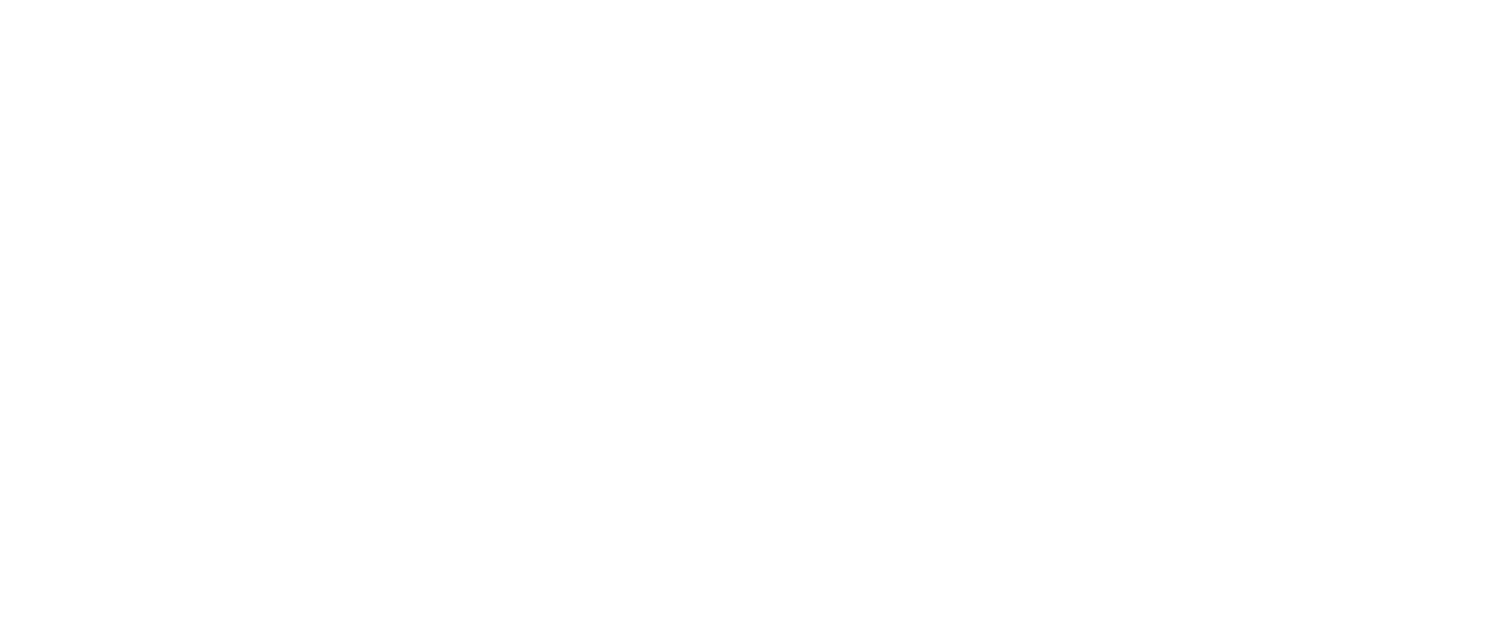 scroll, scrollTop: 0, scrollLeft: 0, axis: both 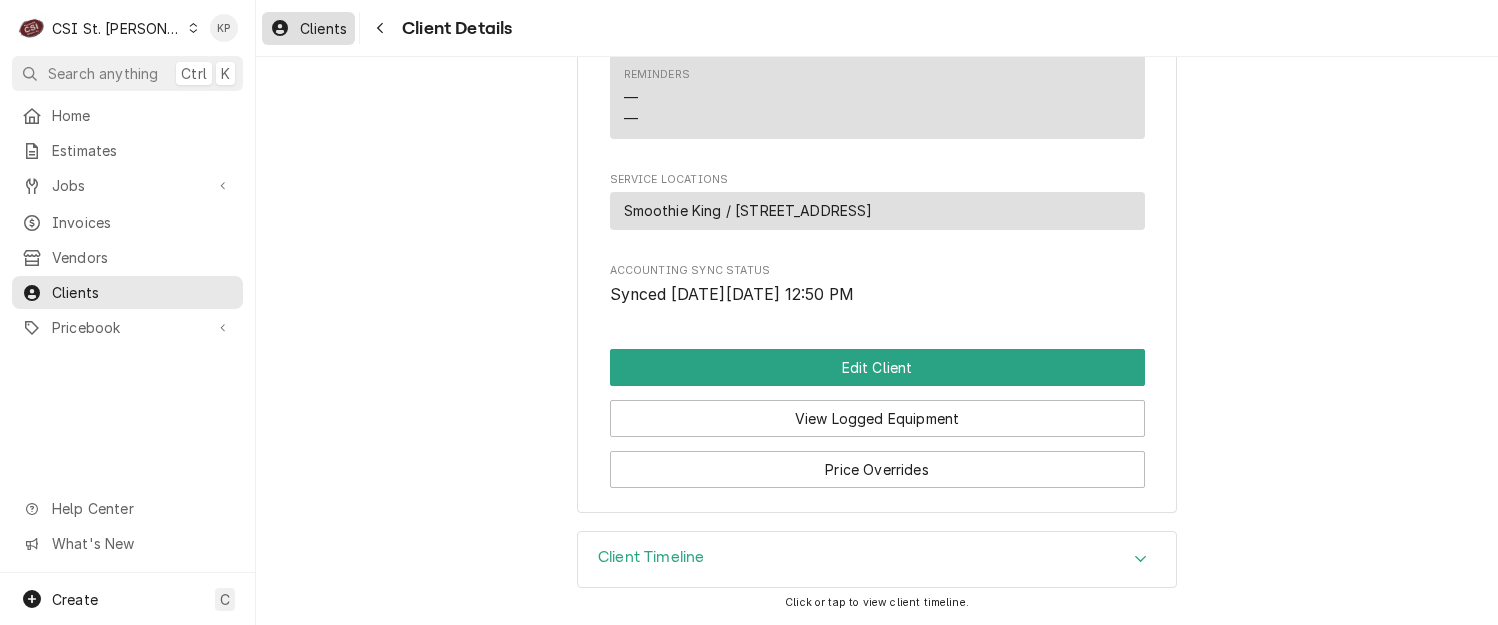 click on "Clients" at bounding box center [323, 28] 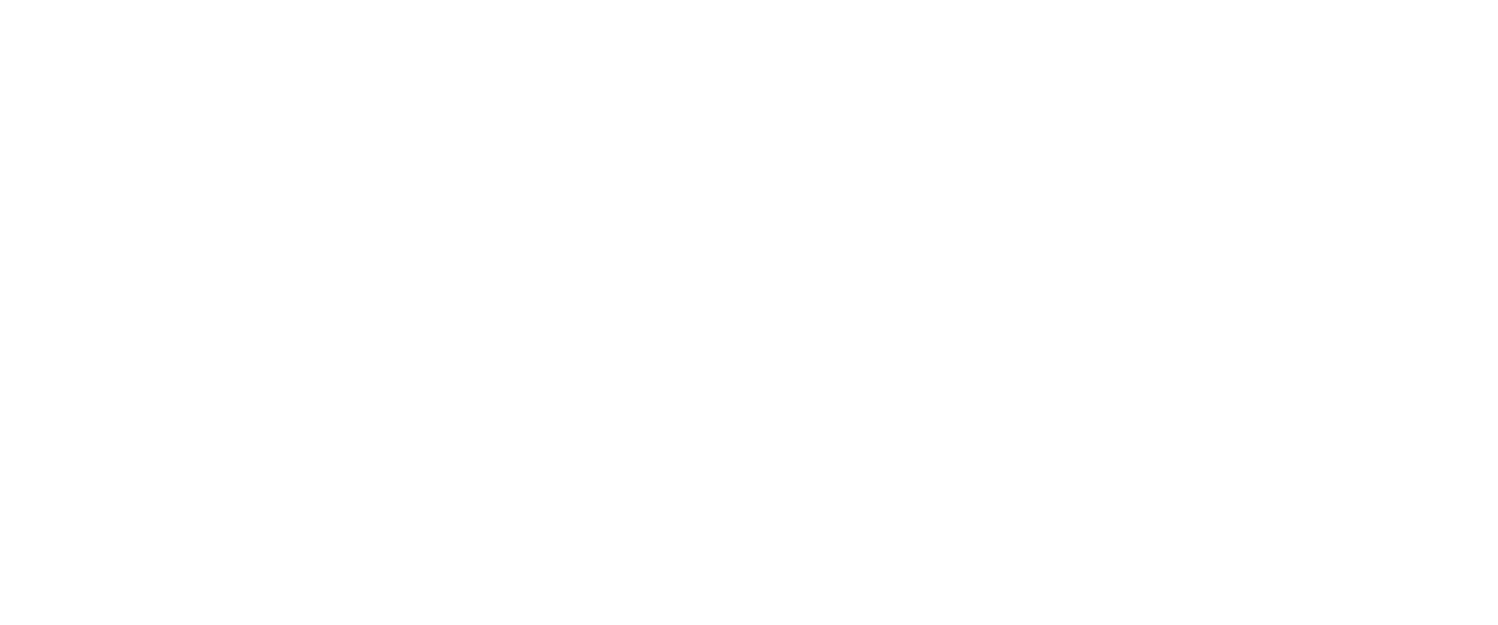 scroll, scrollTop: 0, scrollLeft: 0, axis: both 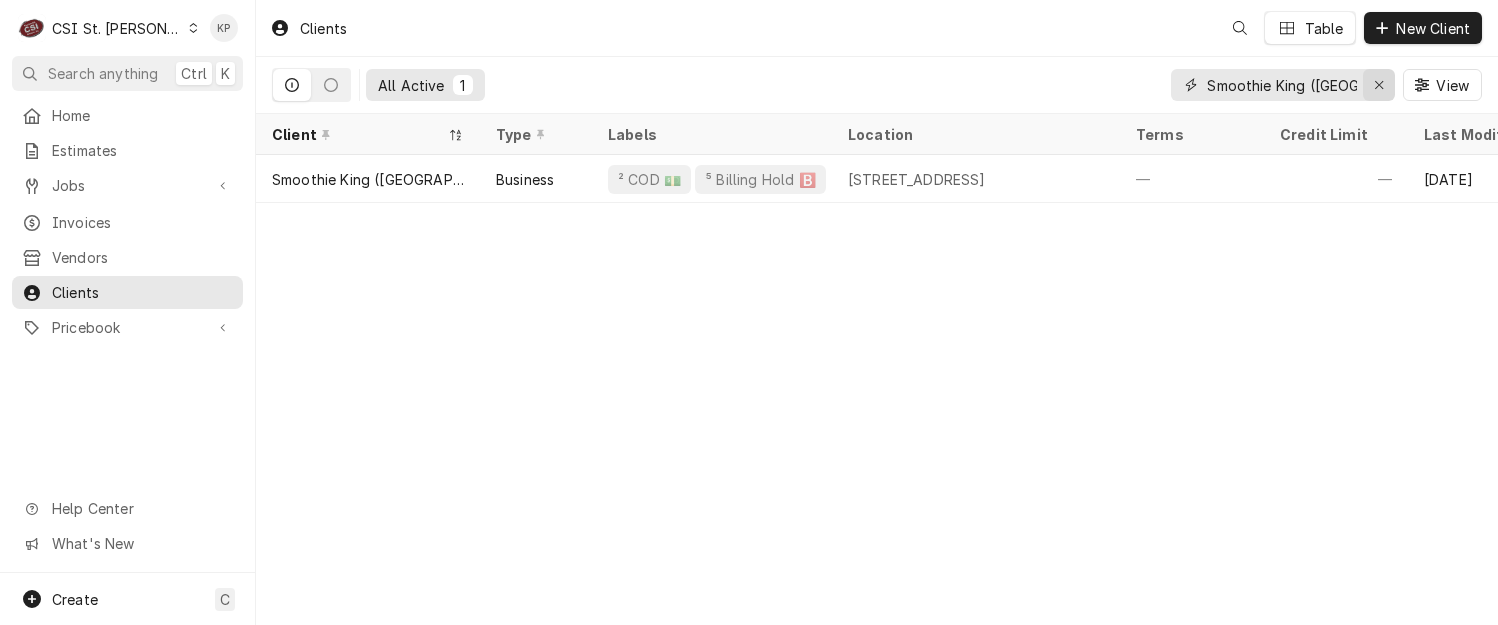 click 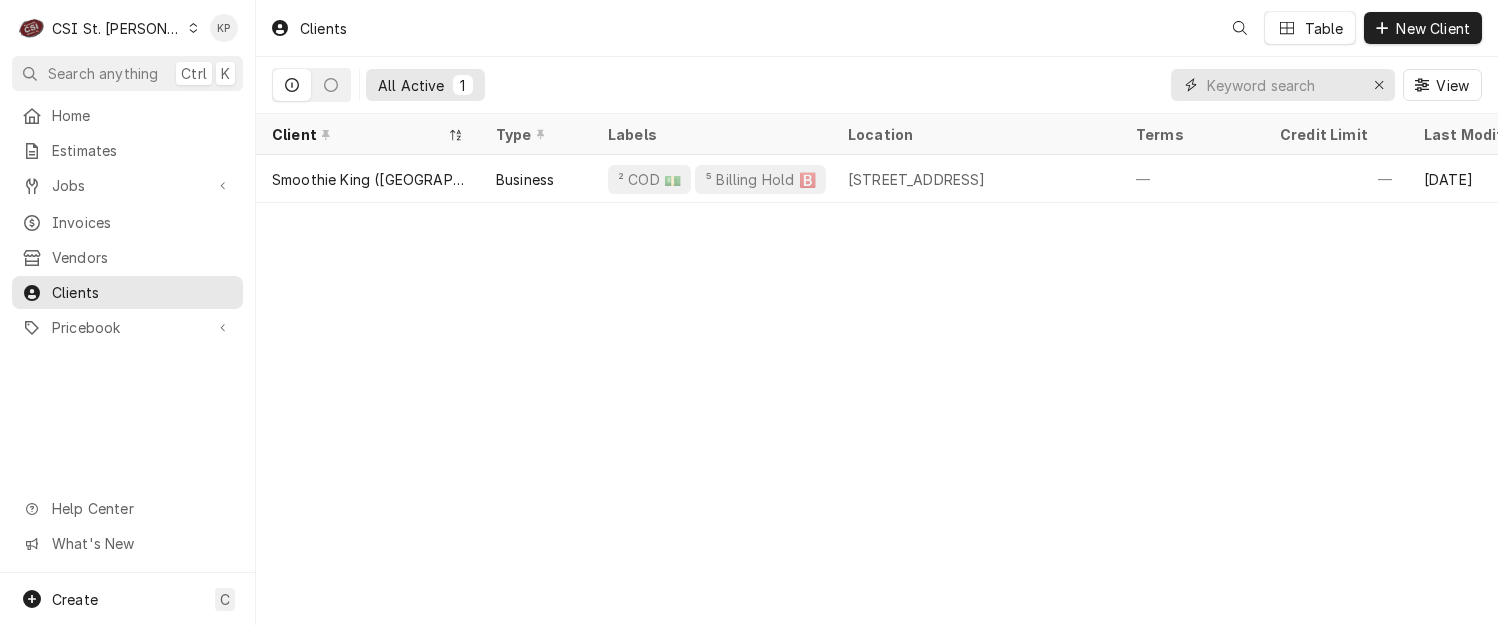 scroll, scrollTop: 0, scrollLeft: 0, axis: both 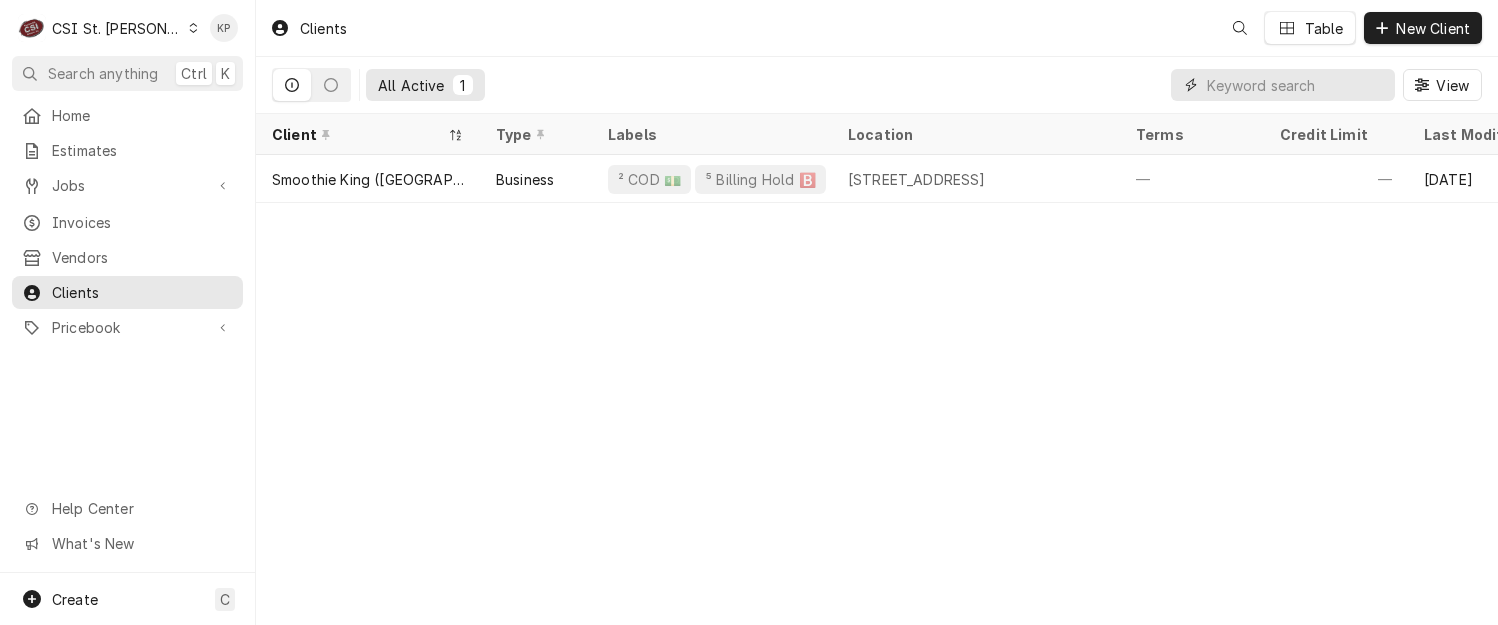 click at bounding box center (1301, 85) 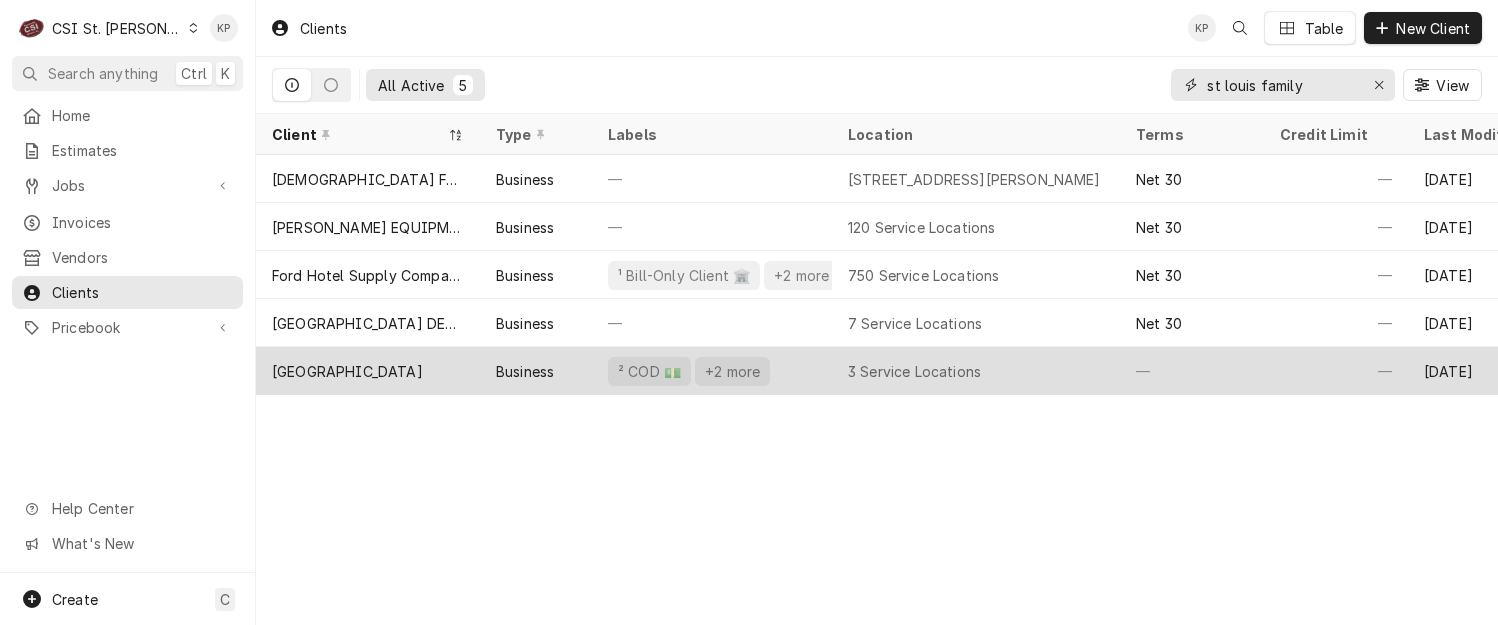 type on "st louis family" 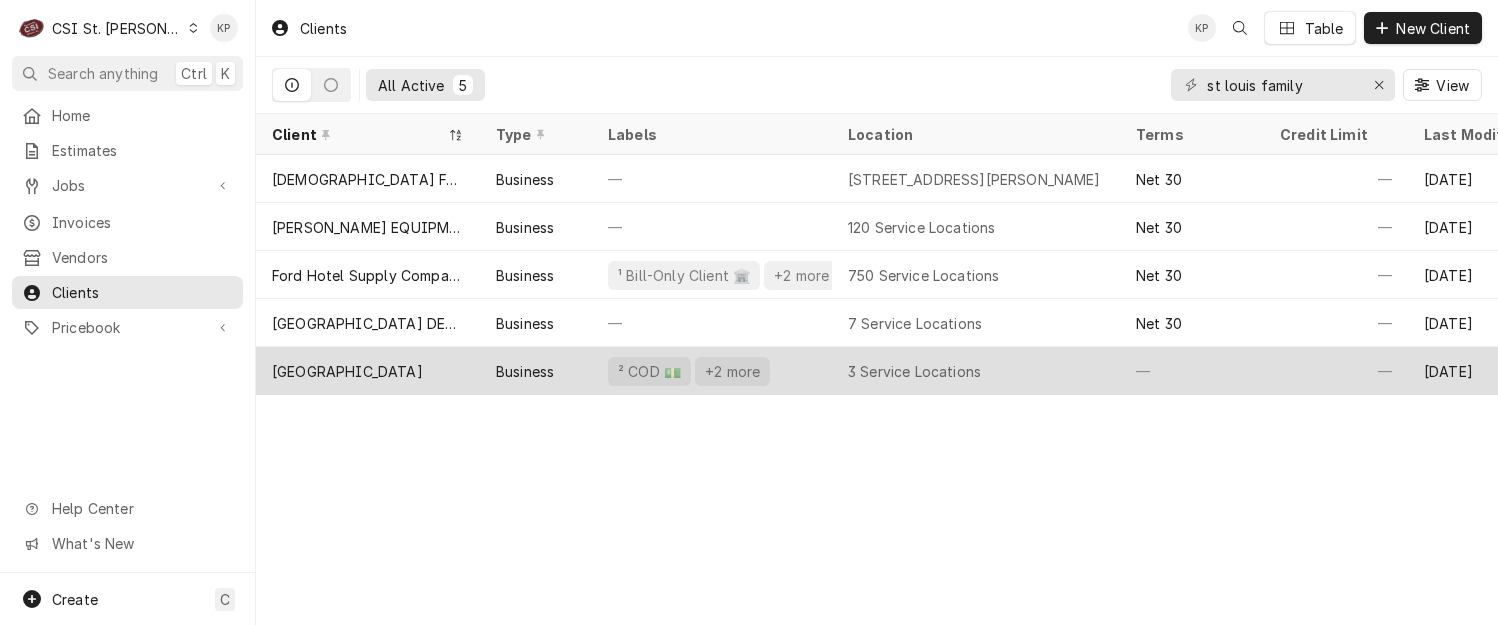 click on "St. Louis Family Church" at bounding box center [347, 371] 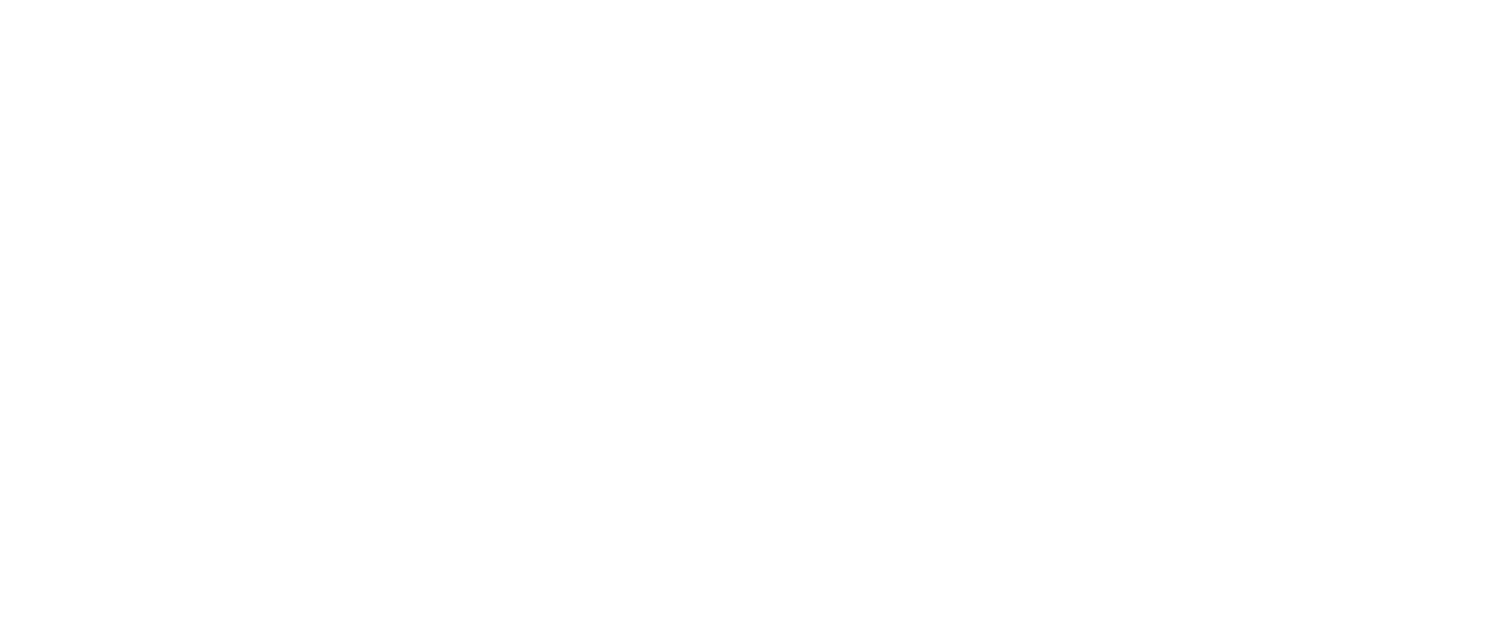 scroll, scrollTop: 0, scrollLeft: 0, axis: both 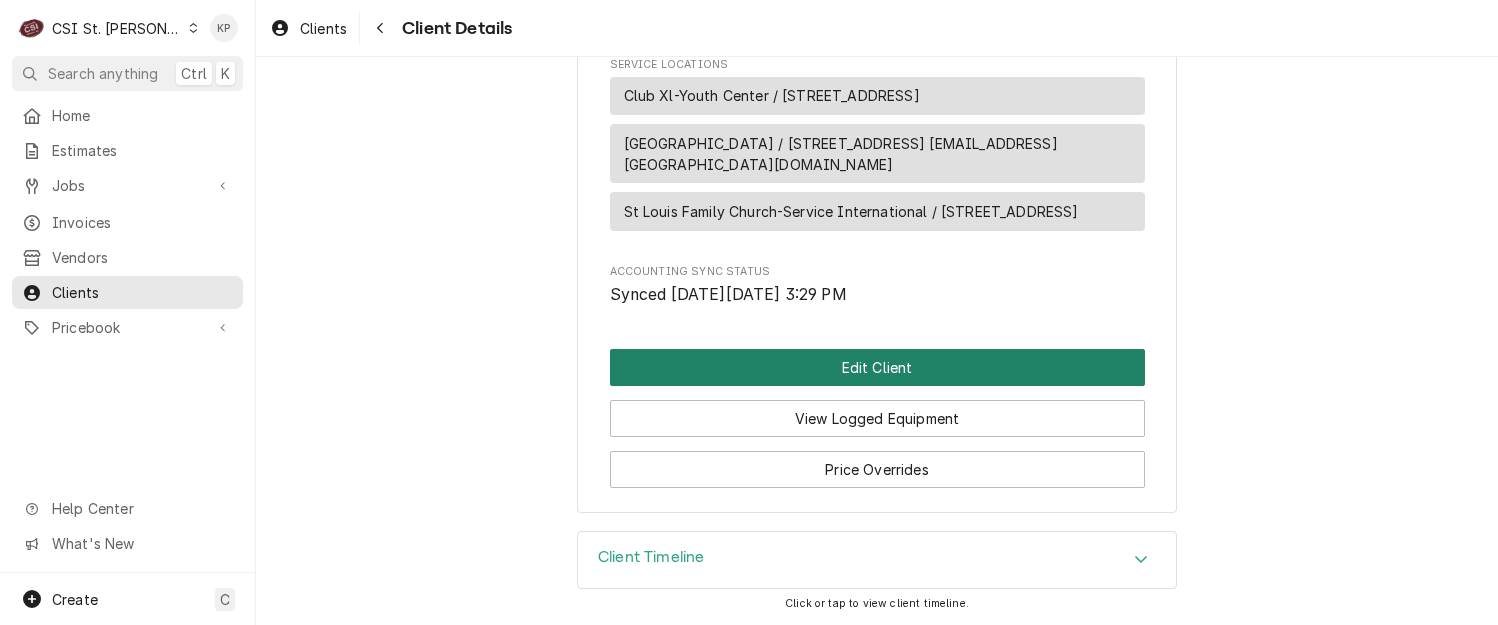 click on "Edit Client" at bounding box center (877, 367) 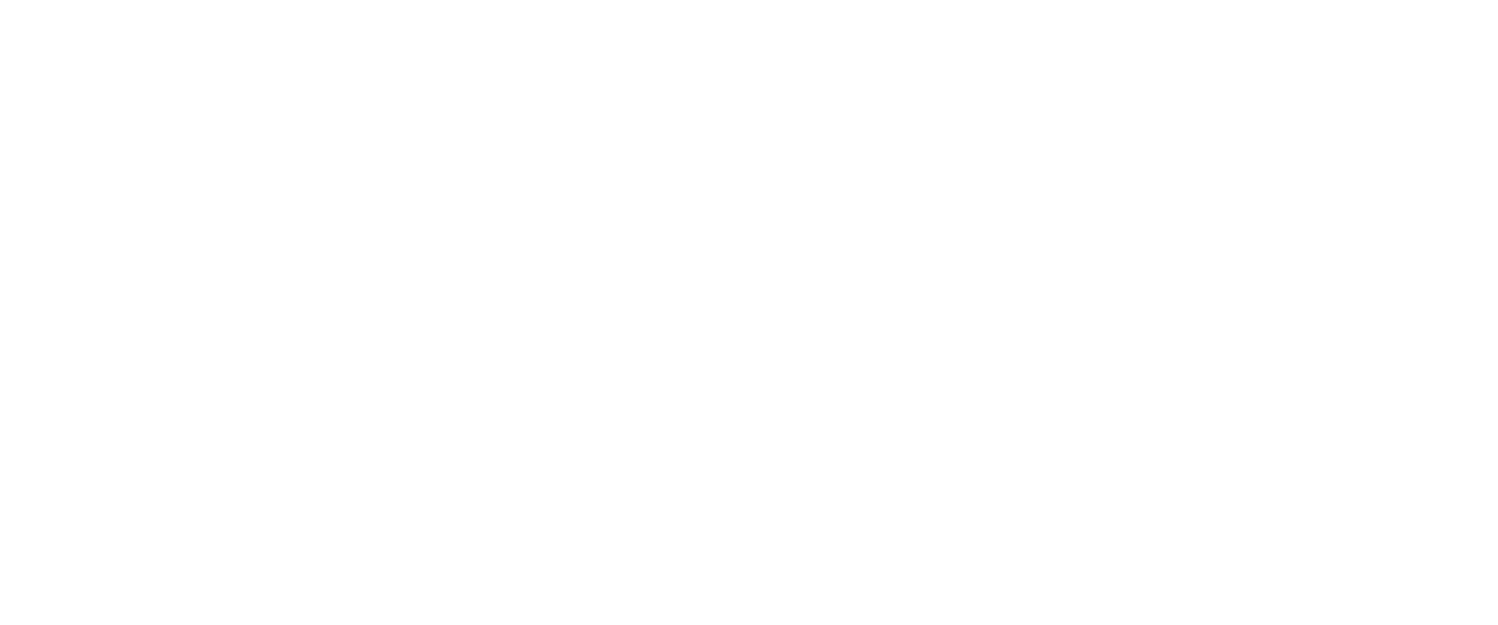scroll, scrollTop: 0, scrollLeft: 0, axis: both 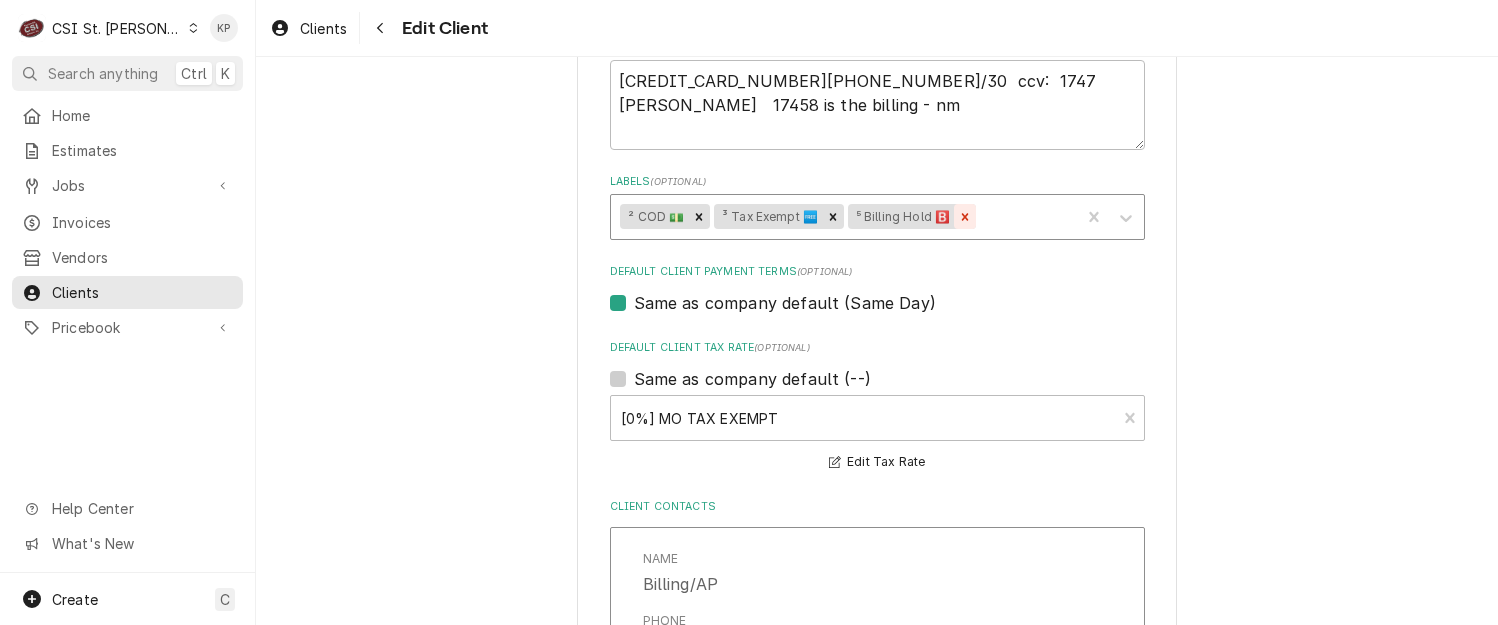 click 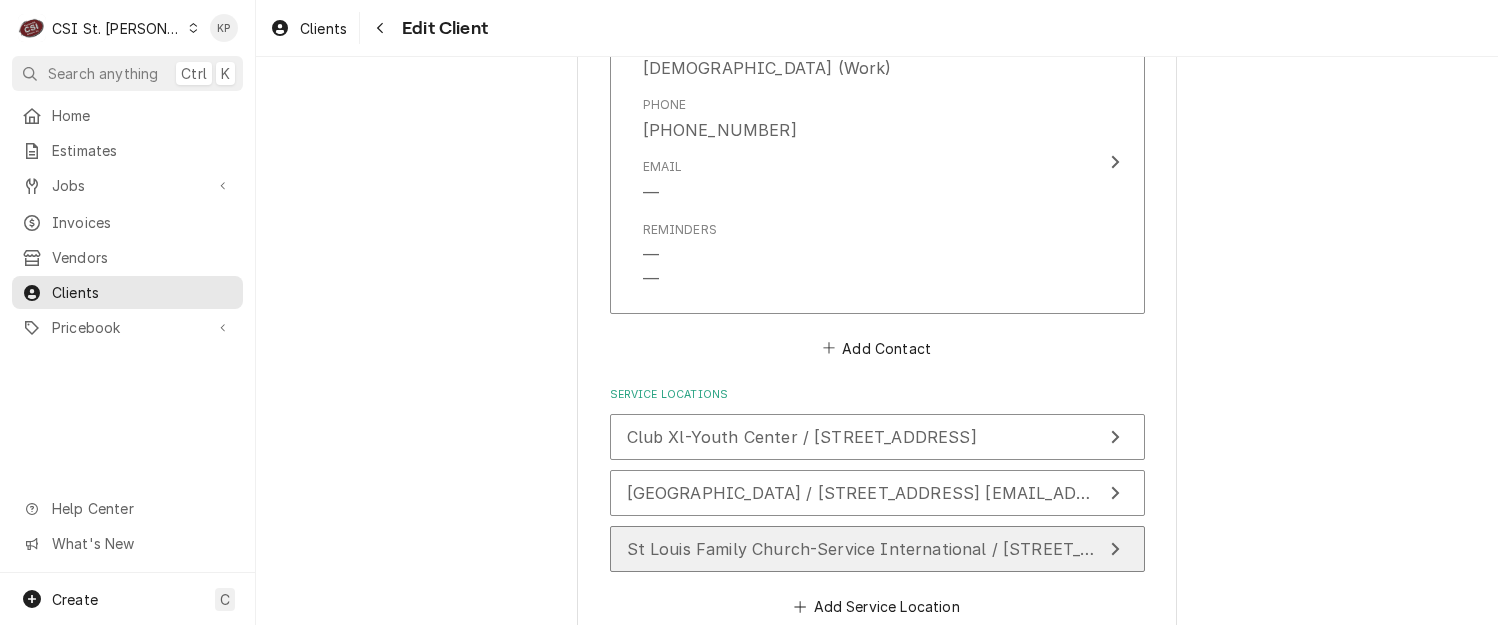 scroll, scrollTop: 2614, scrollLeft: 0, axis: vertical 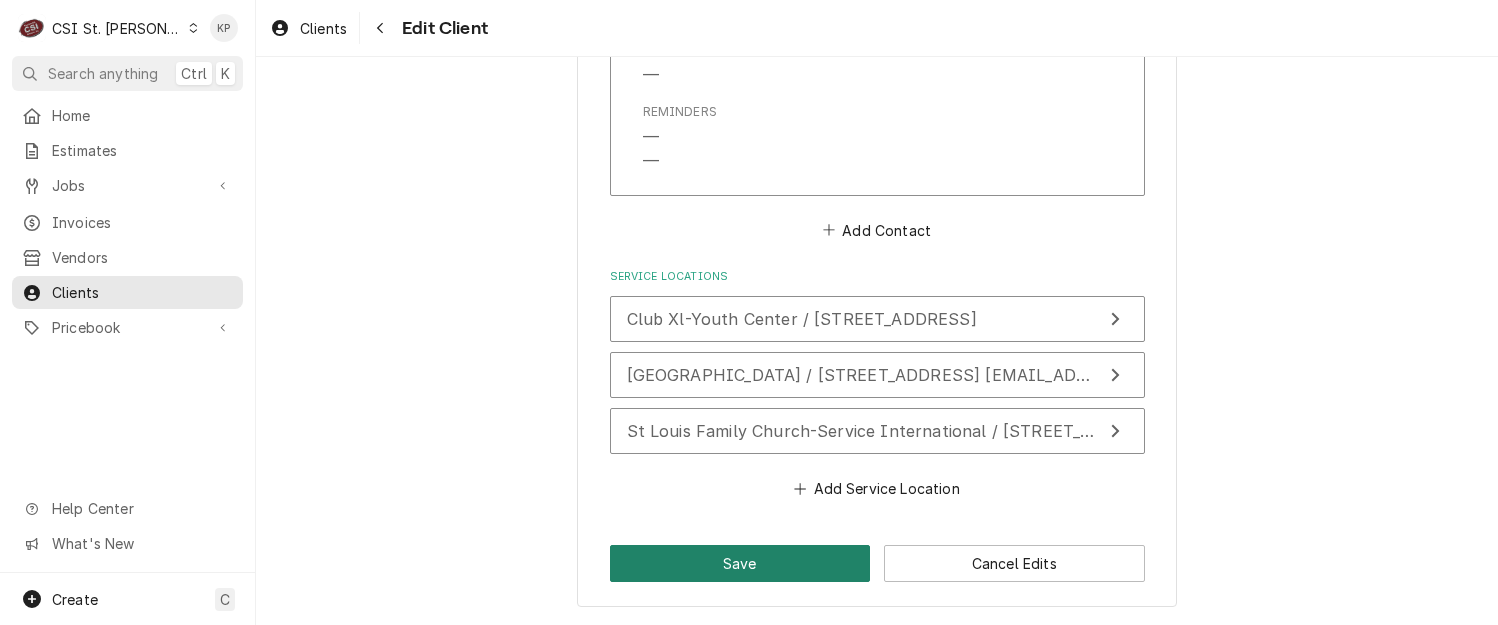 click on "Save" at bounding box center (740, 563) 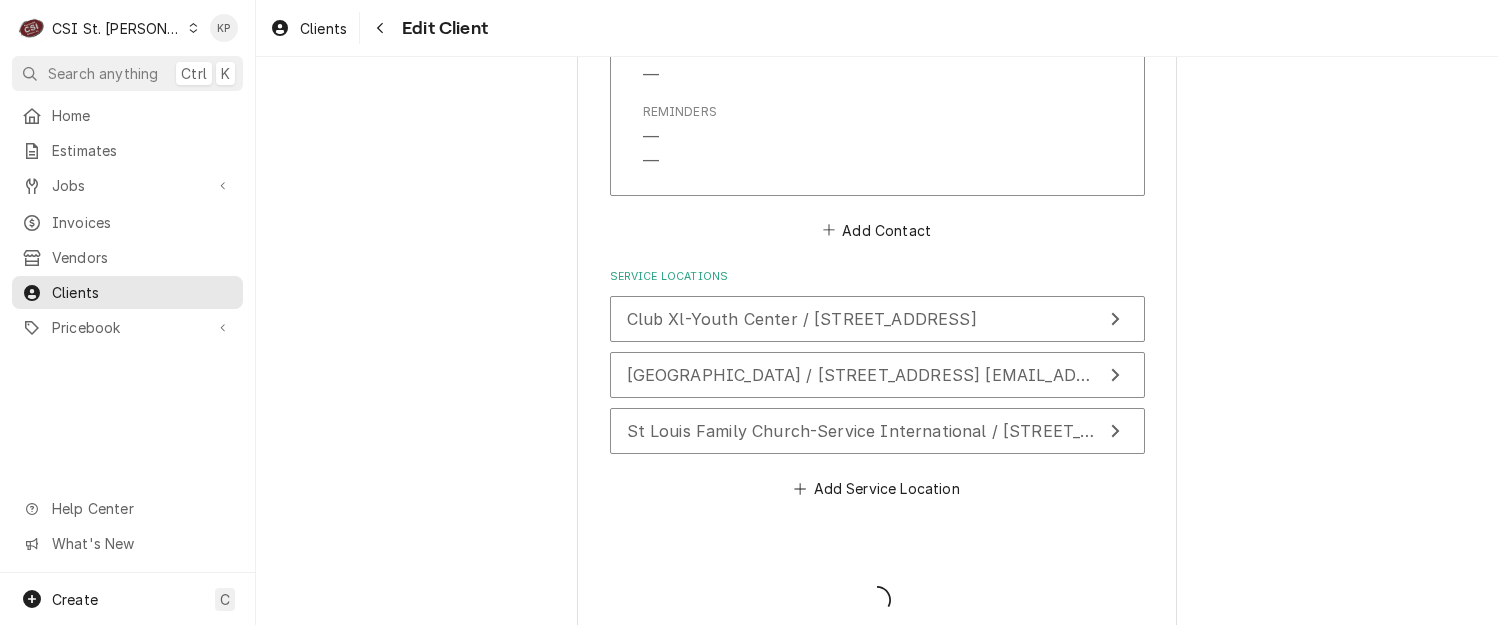 type on "x" 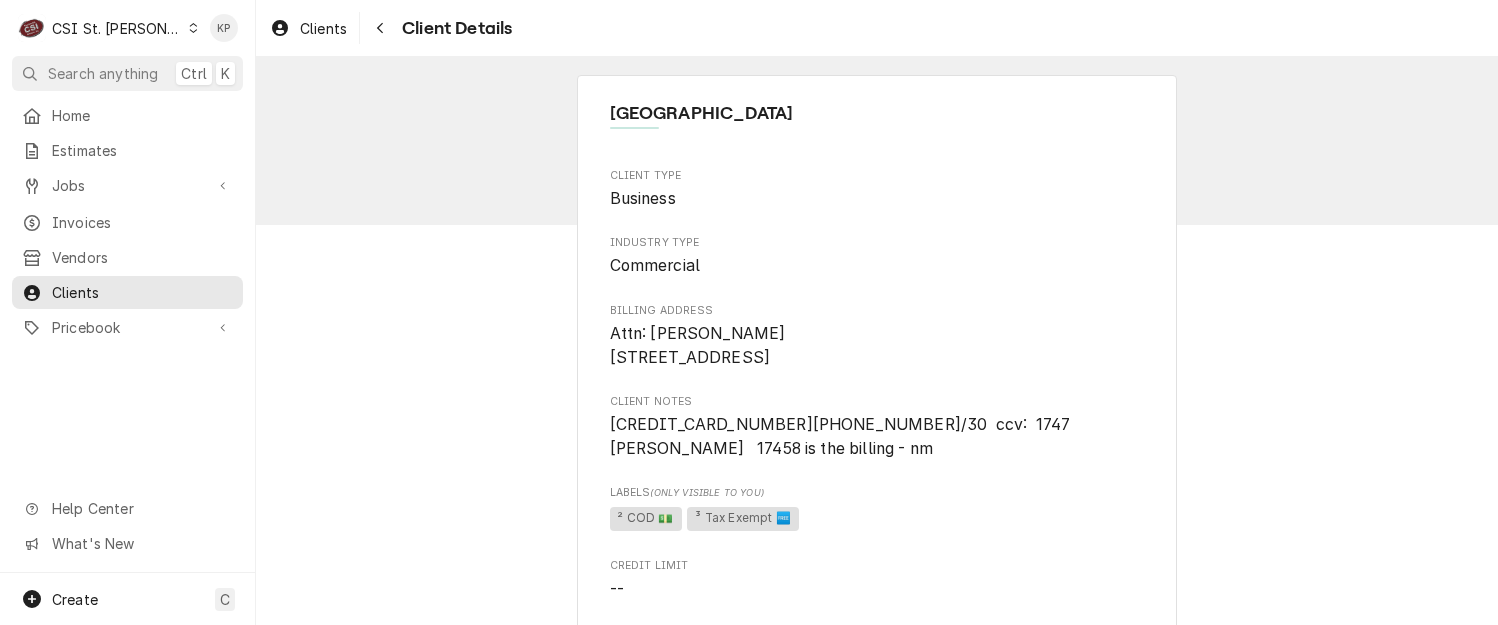 scroll, scrollTop: 0, scrollLeft: 0, axis: both 